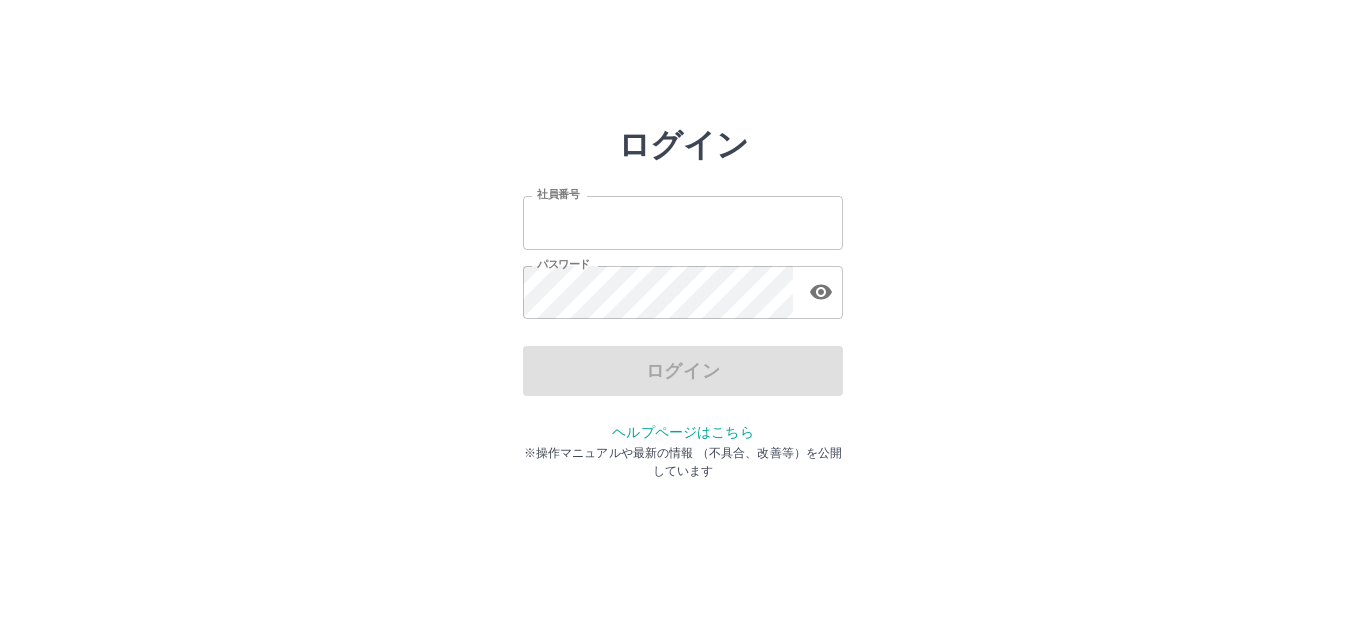 scroll, scrollTop: 0, scrollLeft: 0, axis: both 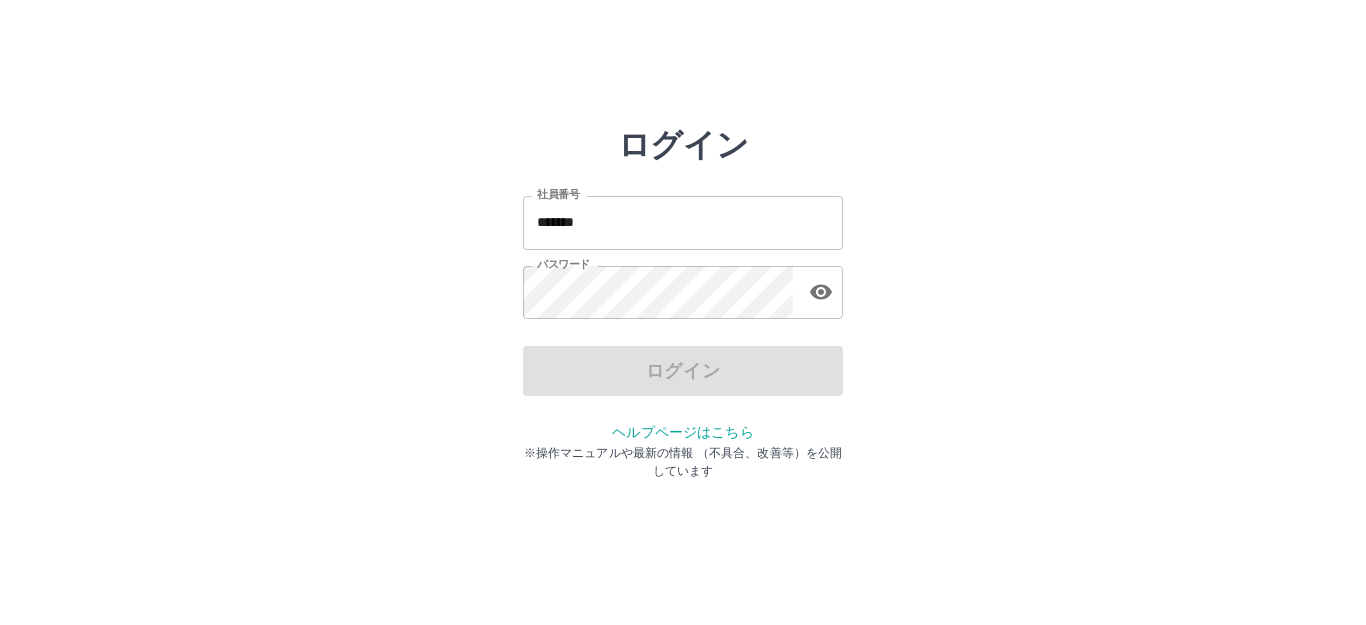 click on "ログイン" at bounding box center [683, 371] 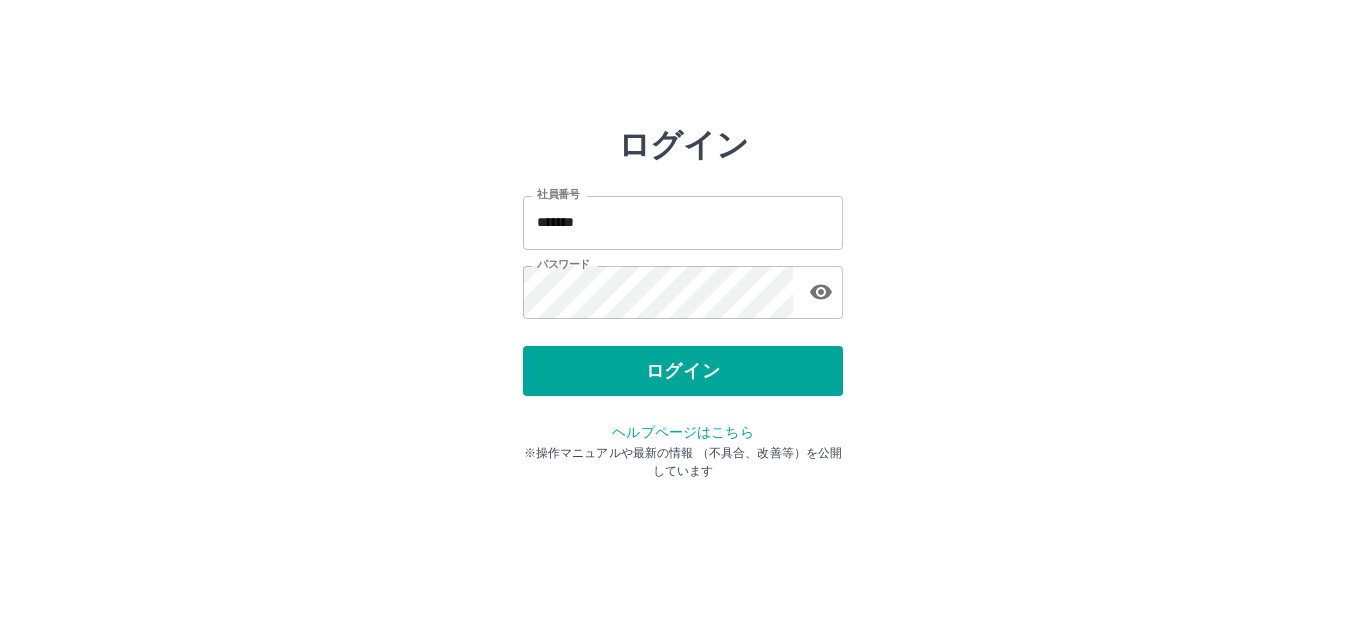 click on "ログイン" at bounding box center [683, 371] 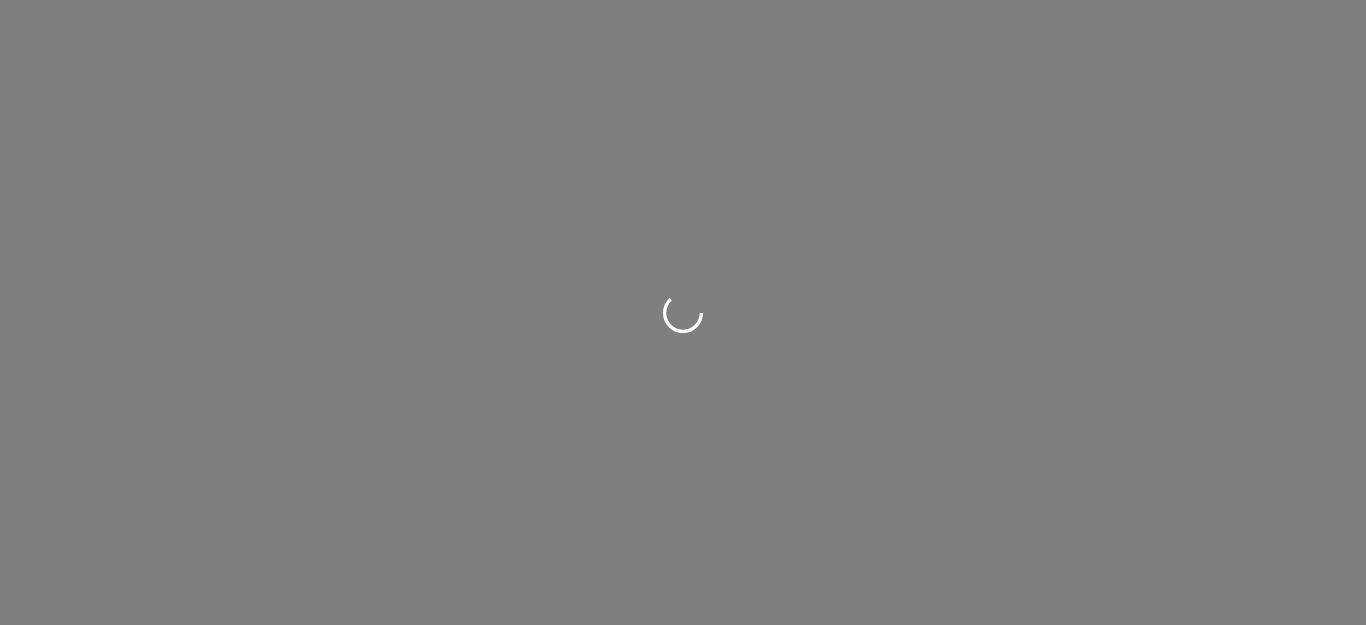 scroll, scrollTop: 0, scrollLeft: 0, axis: both 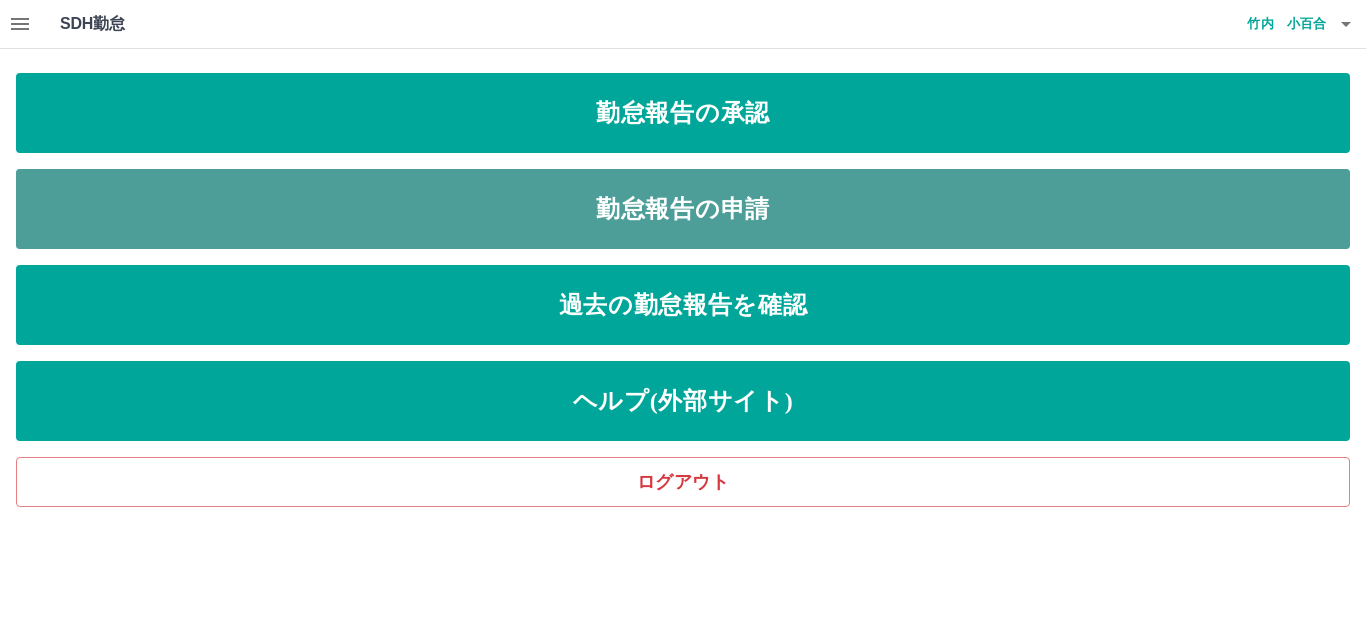 click on "勤怠報告の申請" at bounding box center [683, 209] 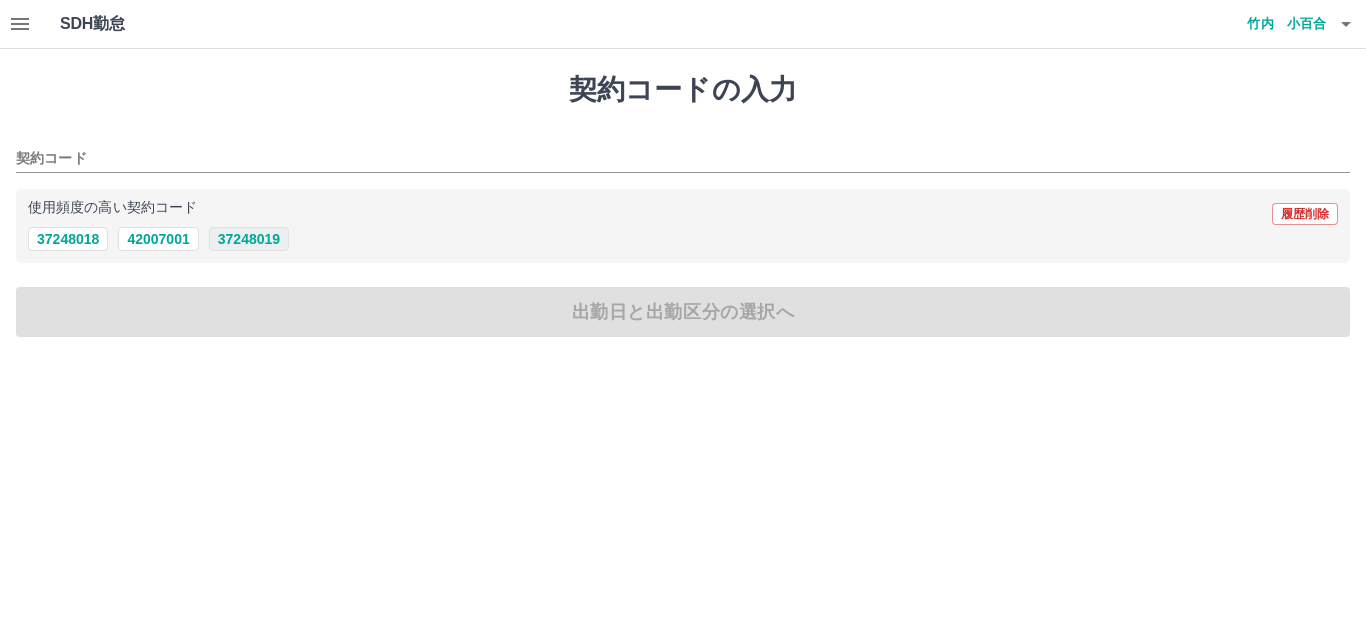 click on "37248019" at bounding box center [249, 239] 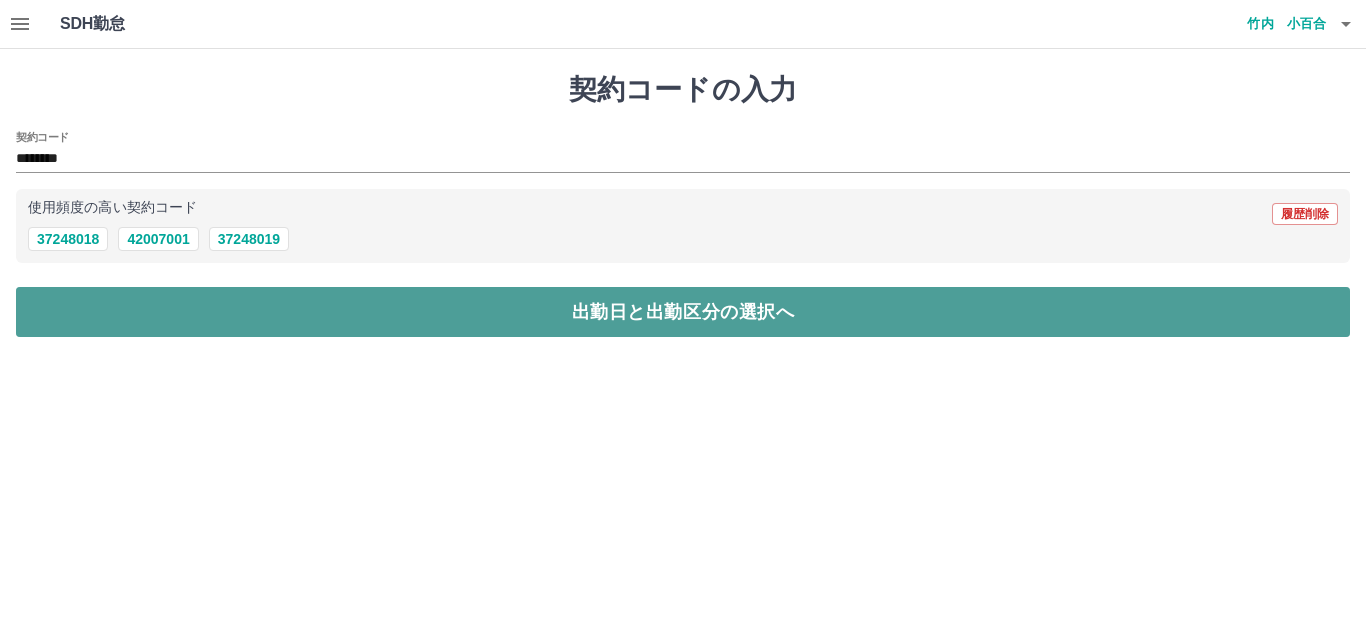 click on "出勤日と出勤区分の選択へ" at bounding box center (683, 312) 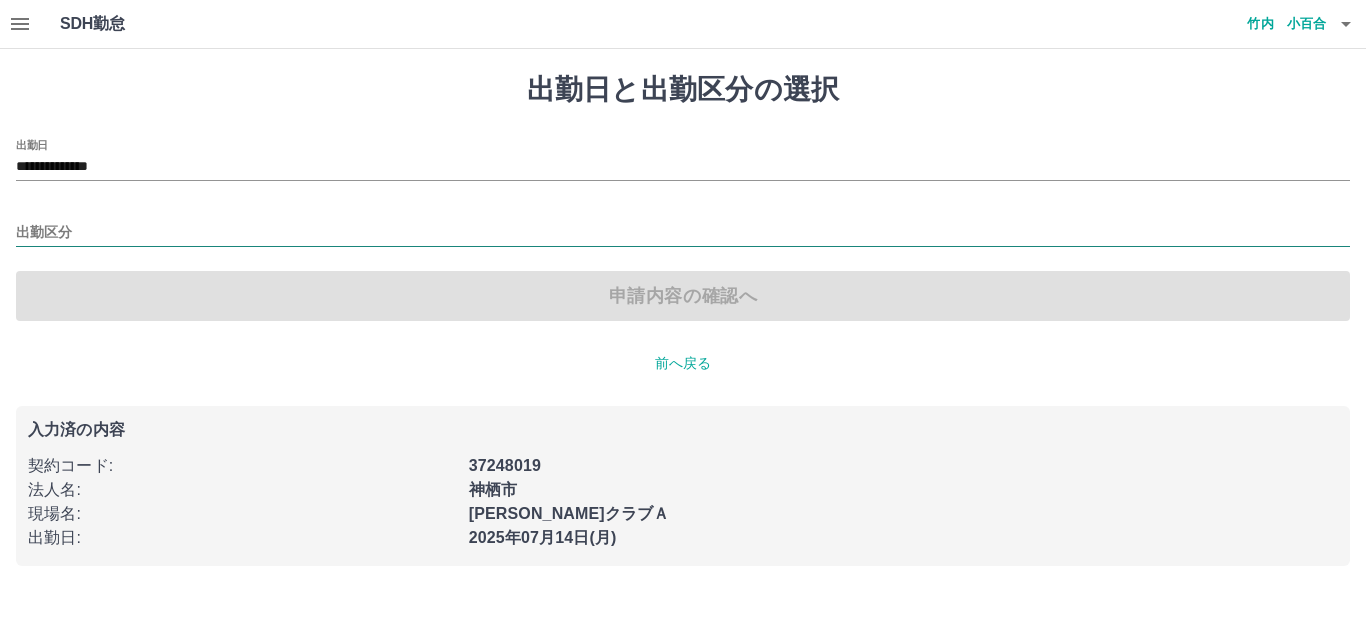 click on "出勤区分" at bounding box center [683, 233] 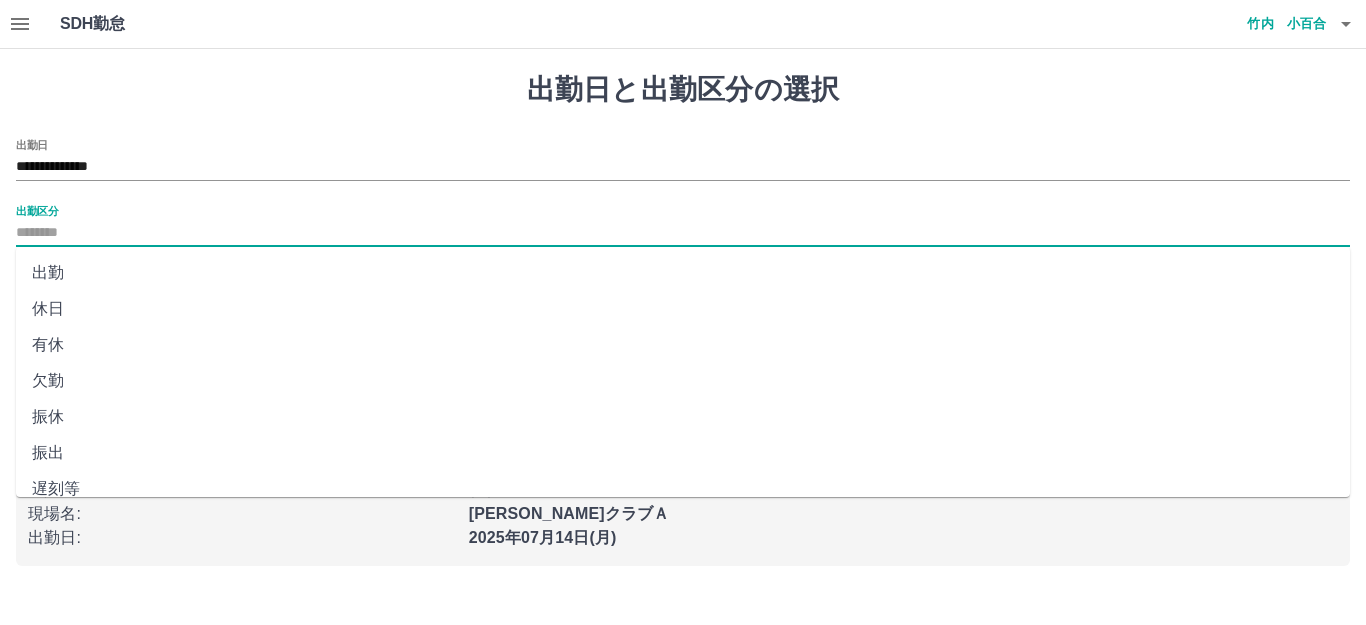 click on "有休" at bounding box center [683, 345] 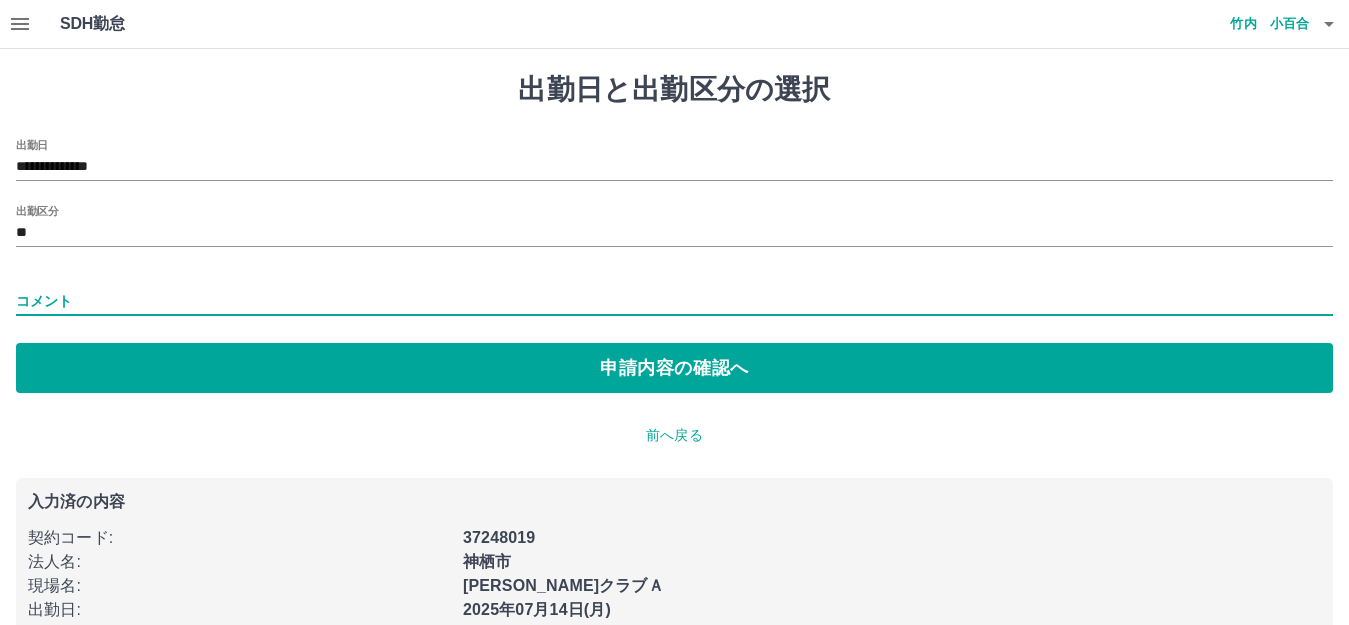click on "コメント" at bounding box center [674, 301] 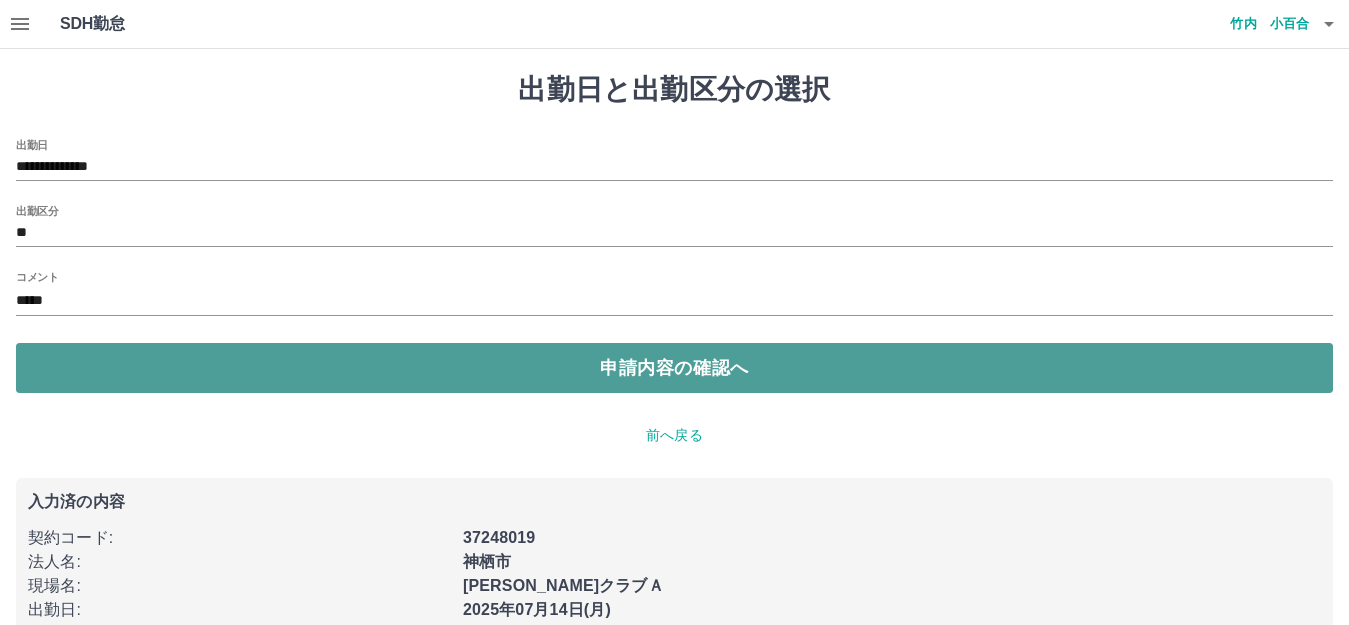 click on "申請内容の確認へ" at bounding box center (674, 368) 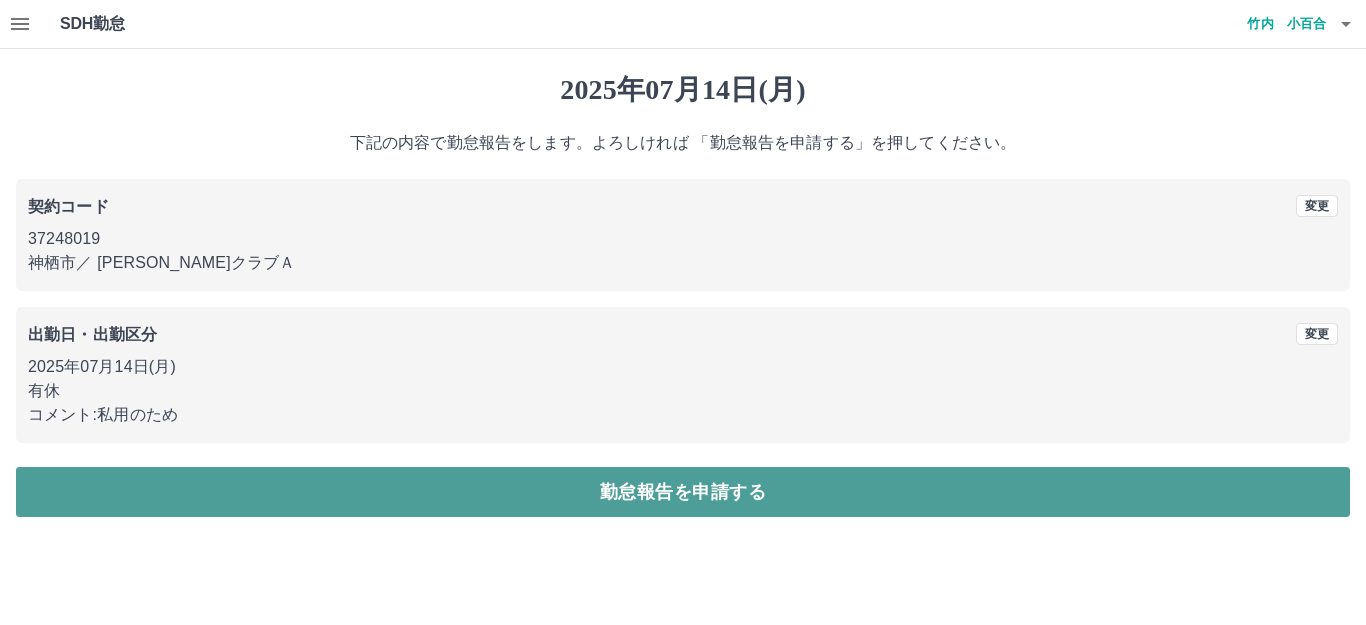 click on "勤怠報告を申請する" at bounding box center (683, 492) 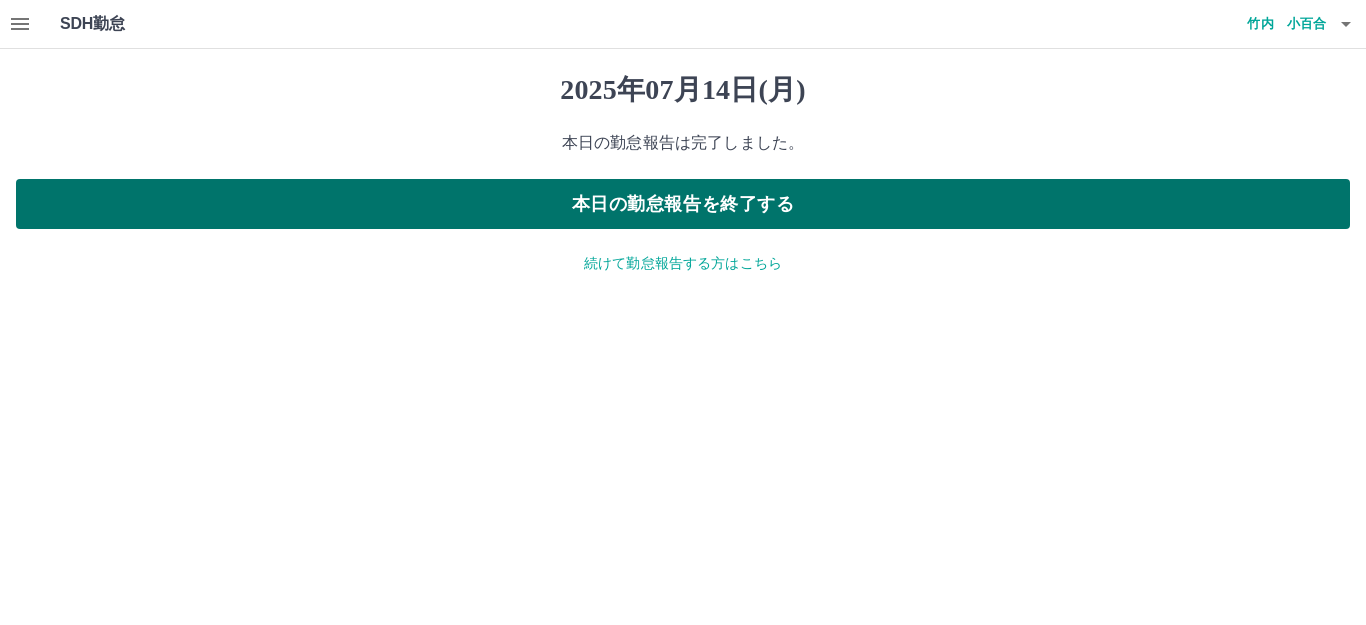 click on "本日の勤怠報告を終了する" at bounding box center (683, 204) 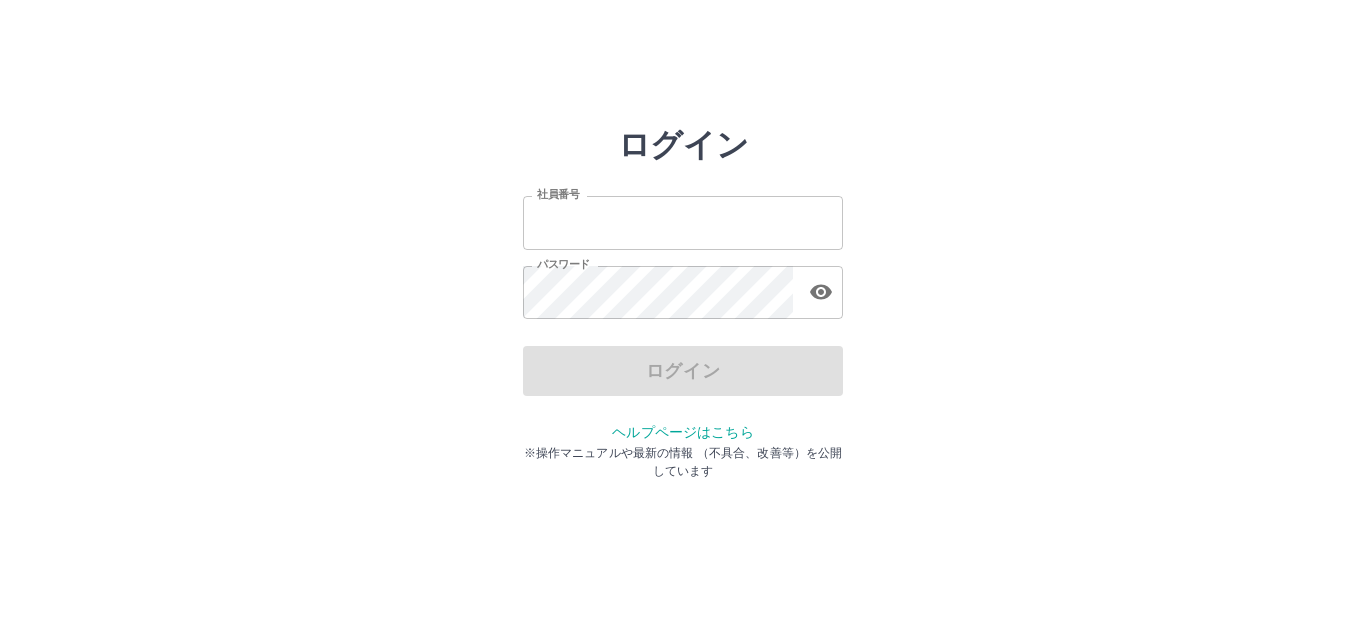 scroll, scrollTop: 0, scrollLeft: 0, axis: both 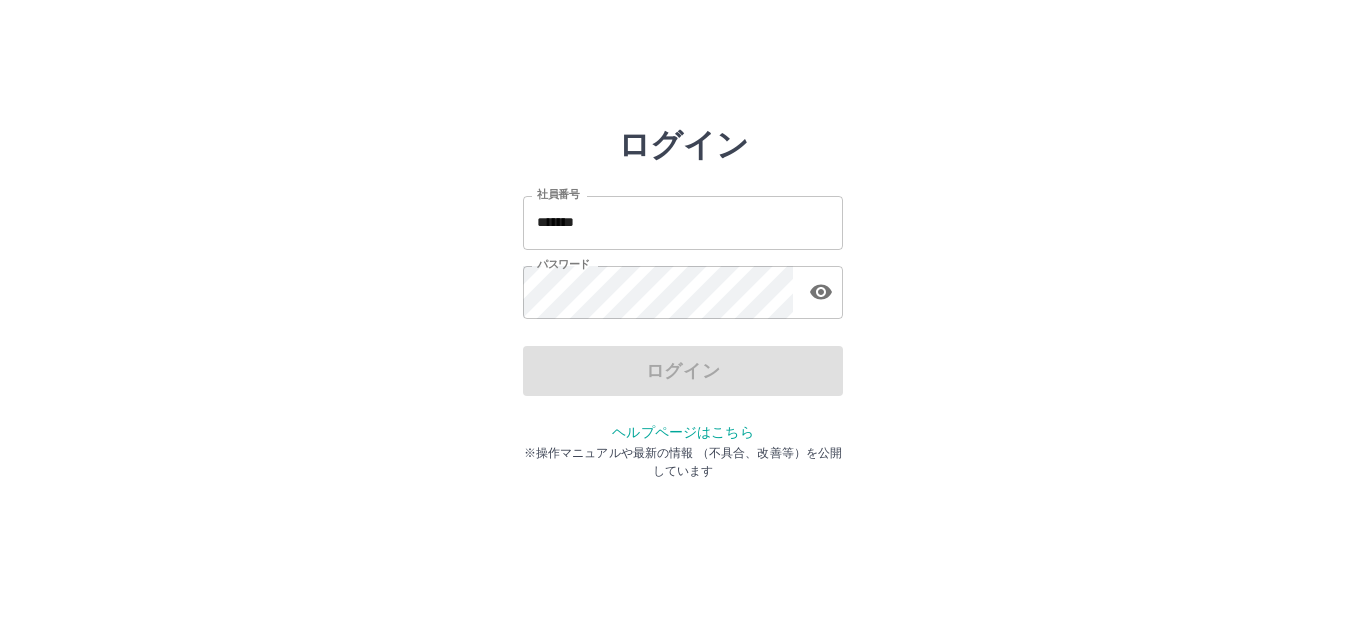 click on "ログイン" at bounding box center [683, 371] 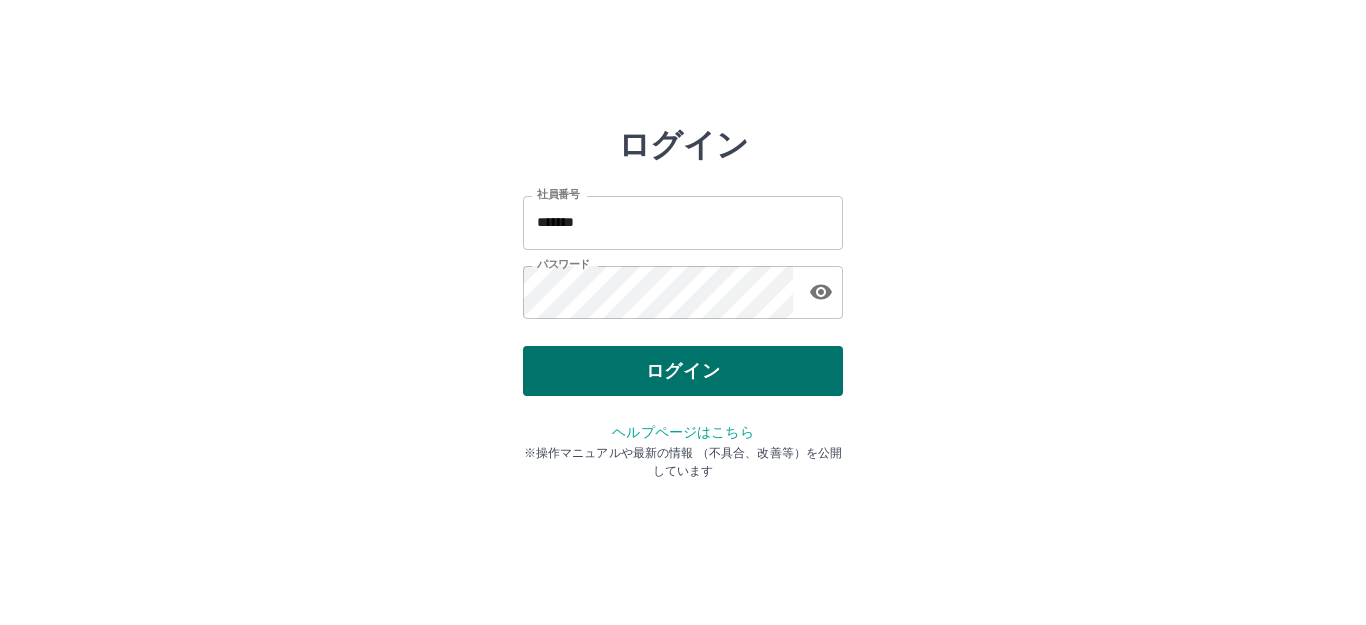 click on "ログイン" at bounding box center (683, 371) 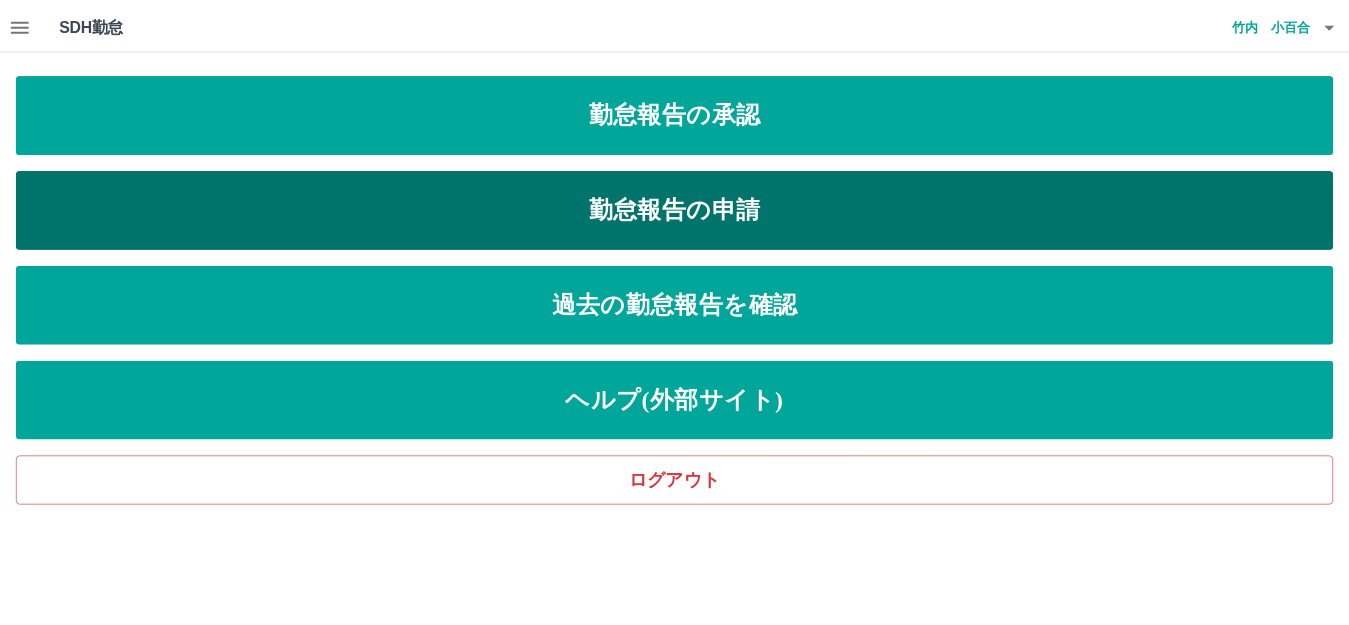 scroll, scrollTop: 0, scrollLeft: 0, axis: both 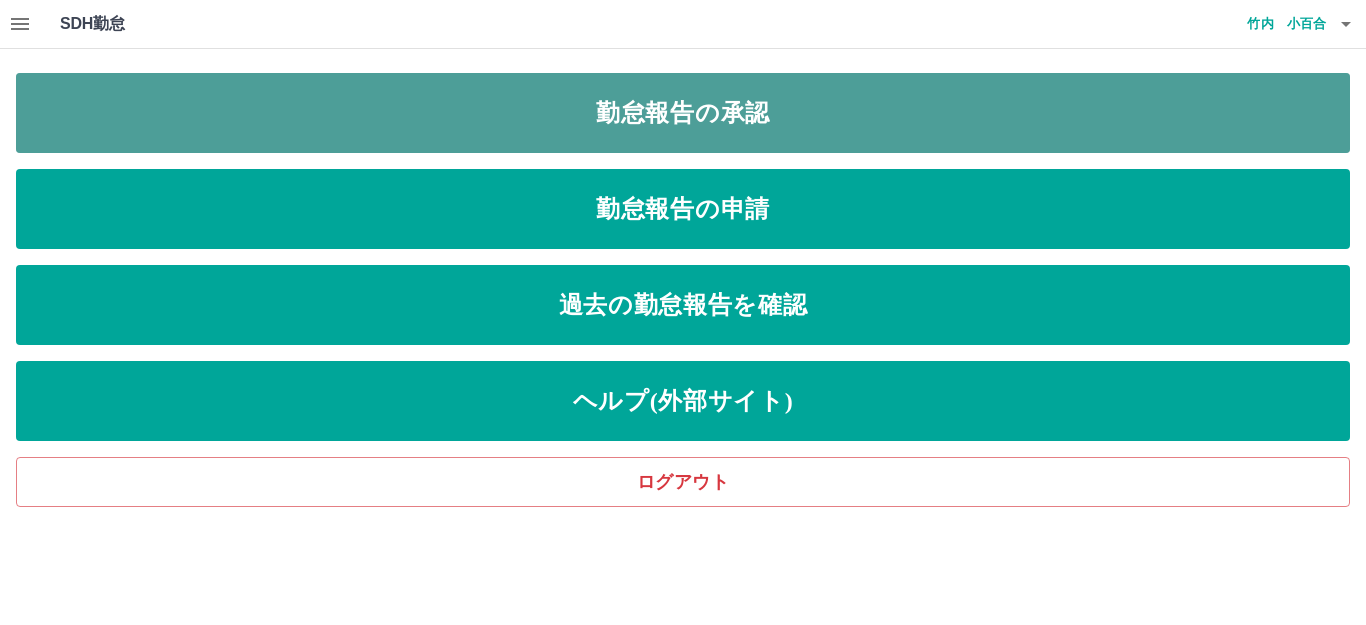 click on "勤怠報告の承認" at bounding box center [683, 113] 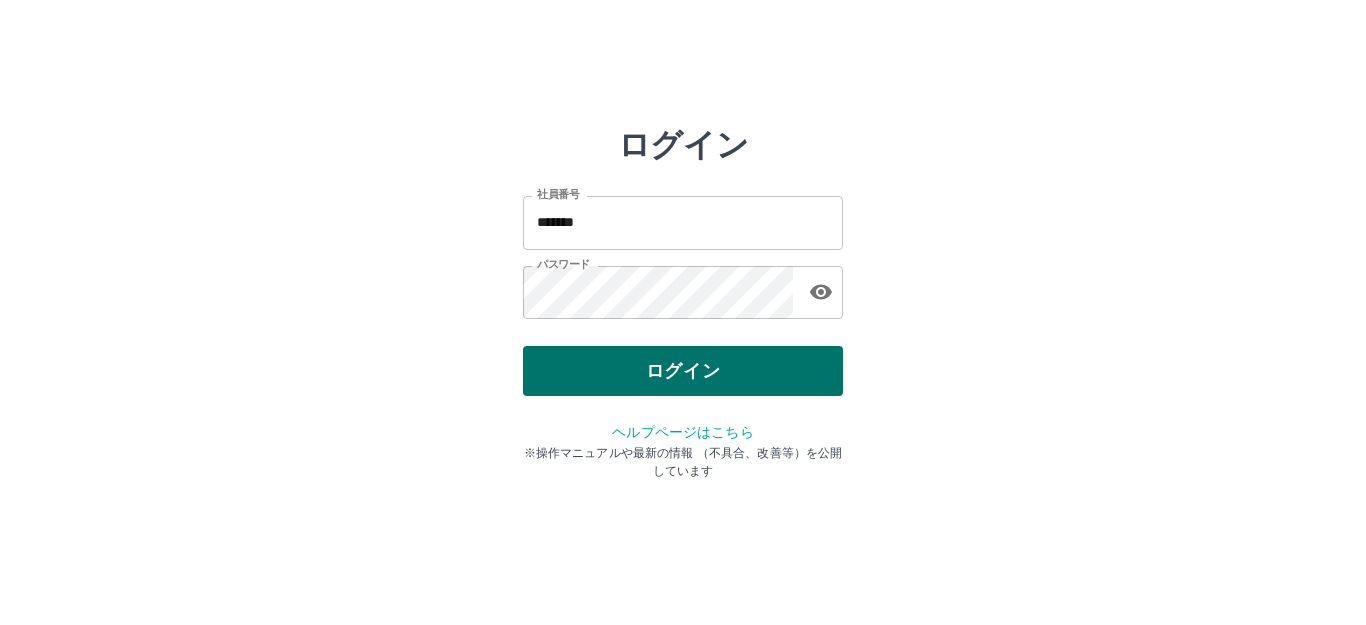 scroll, scrollTop: 0, scrollLeft: 0, axis: both 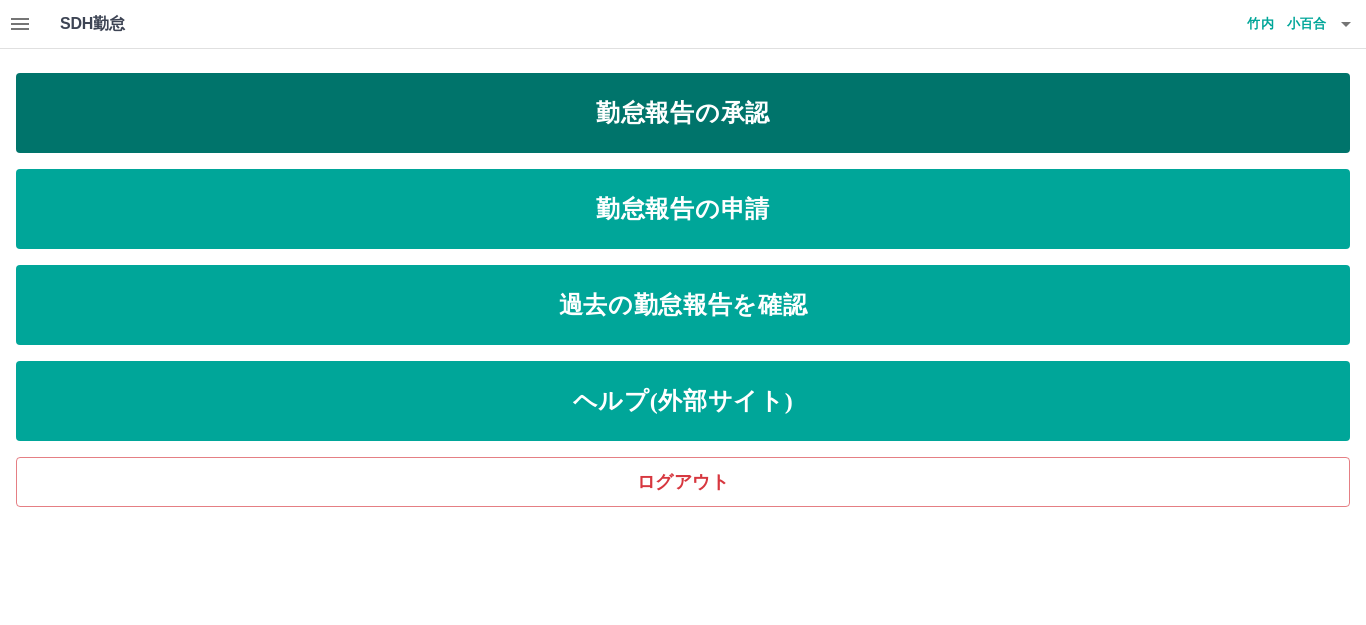 click on "勤怠報告の承認" at bounding box center (683, 113) 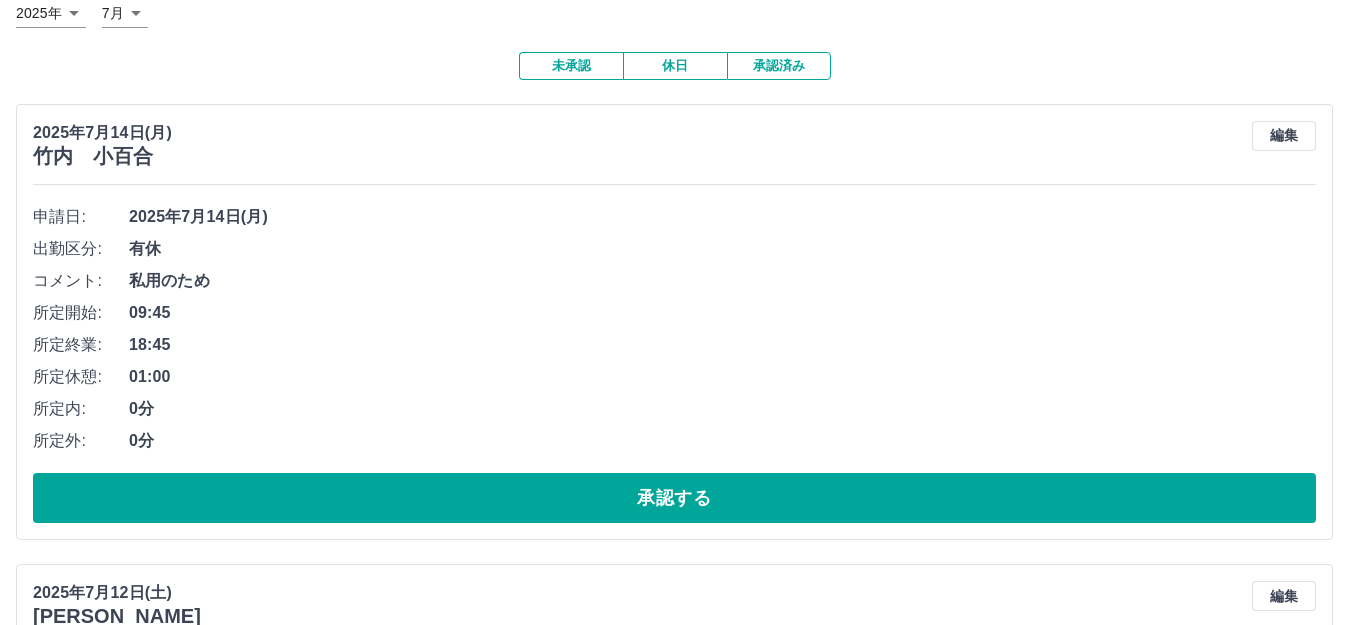 scroll, scrollTop: 133, scrollLeft: 0, axis: vertical 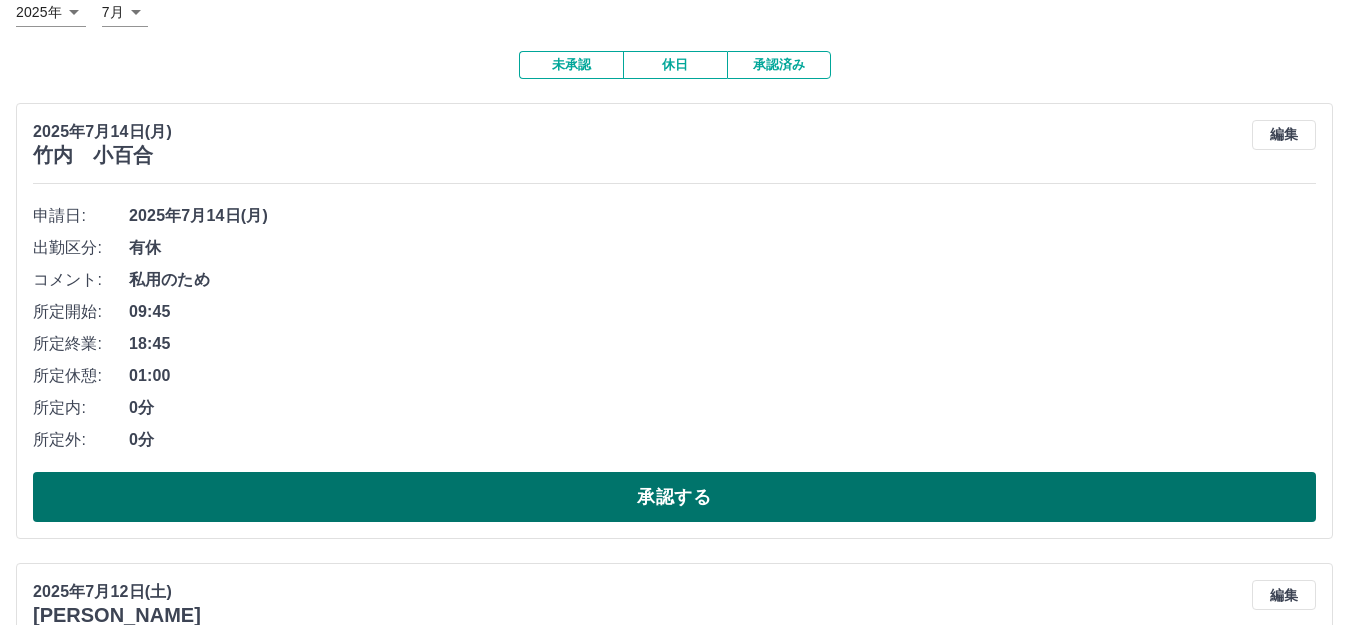click on "承認する" at bounding box center (674, 497) 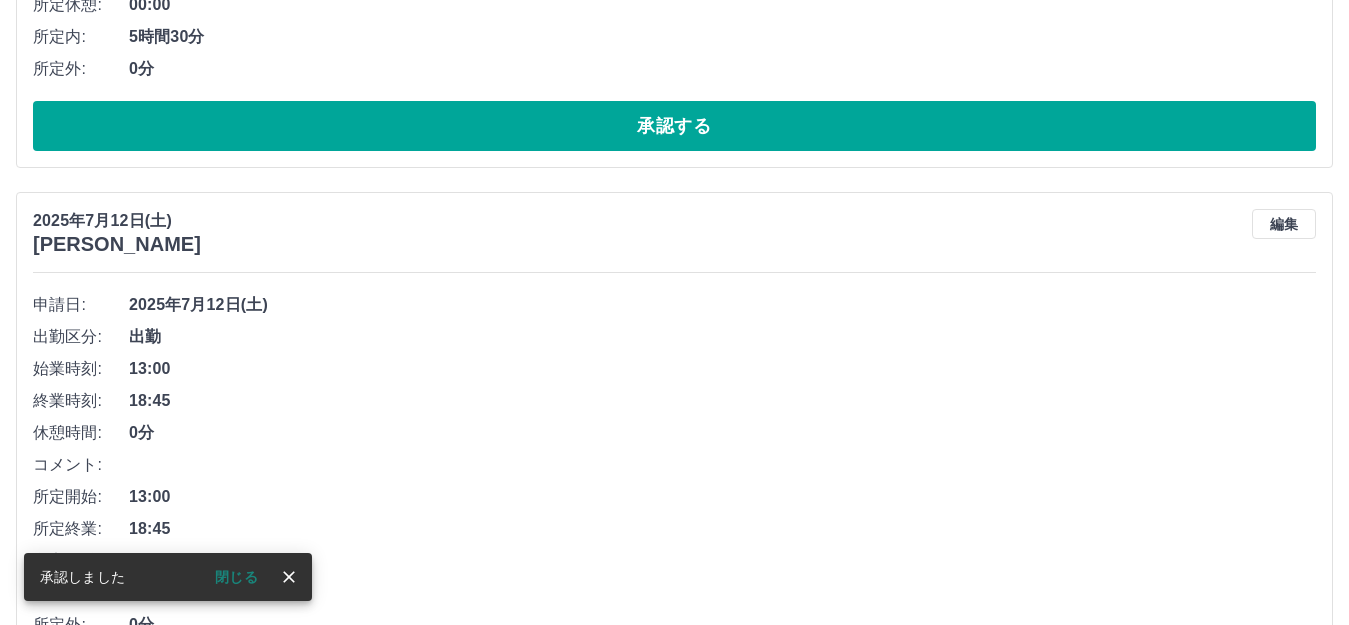 scroll, scrollTop: 140, scrollLeft: 0, axis: vertical 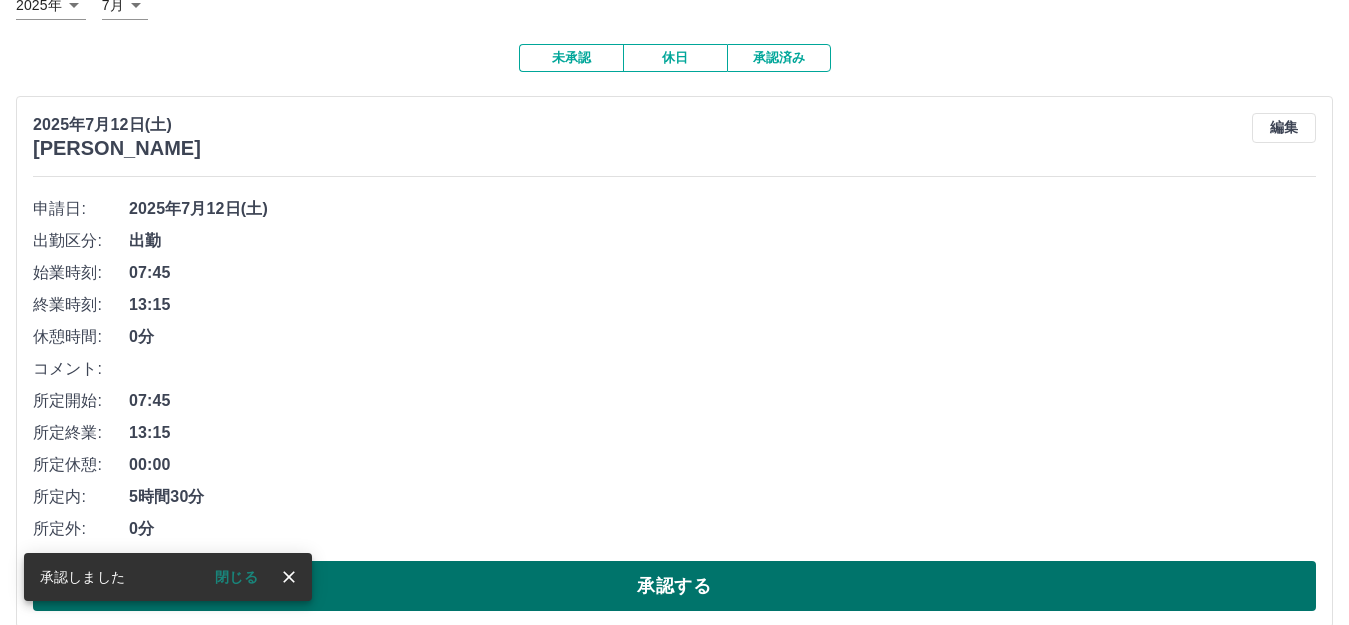 click on "承認する" at bounding box center (674, 586) 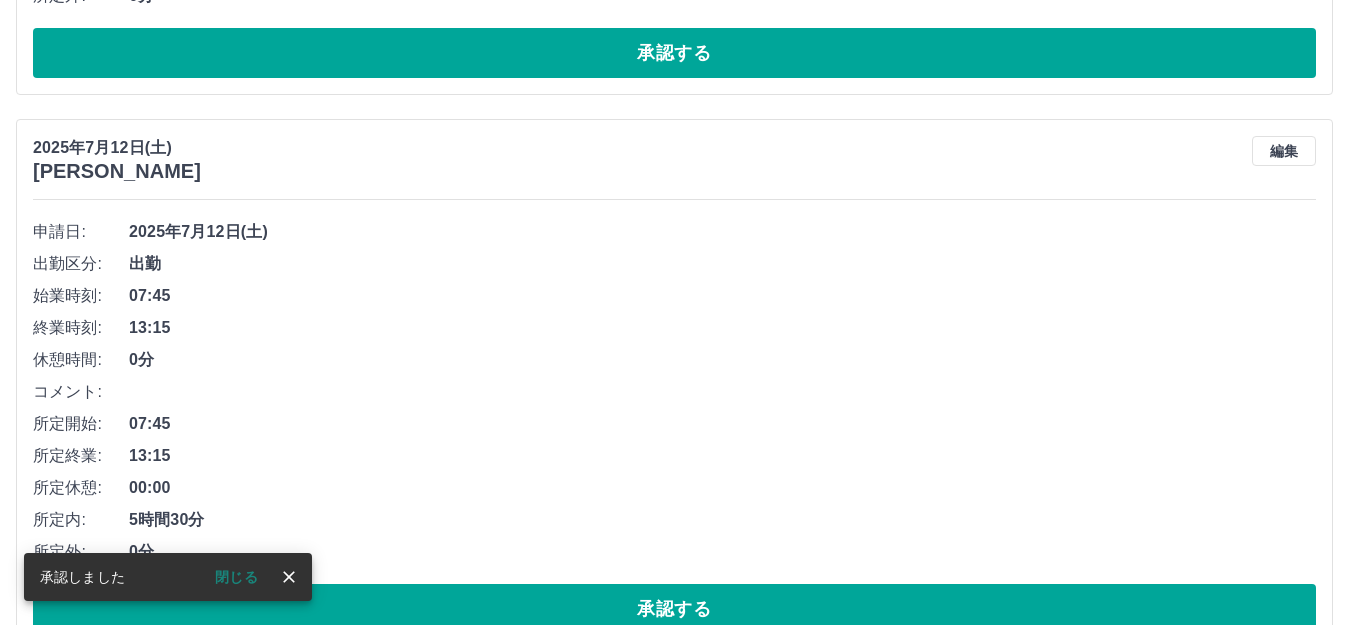 scroll, scrollTop: 117, scrollLeft: 0, axis: vertical 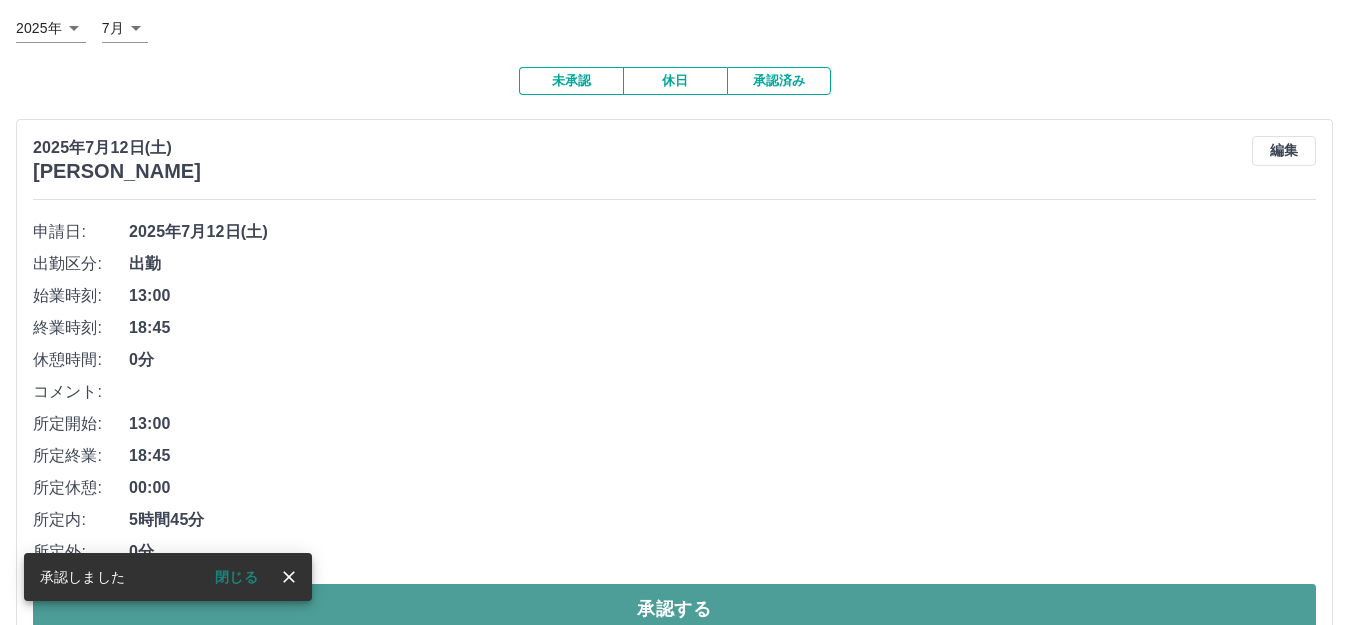 click on "承認する" at bounding box center (674, 609) 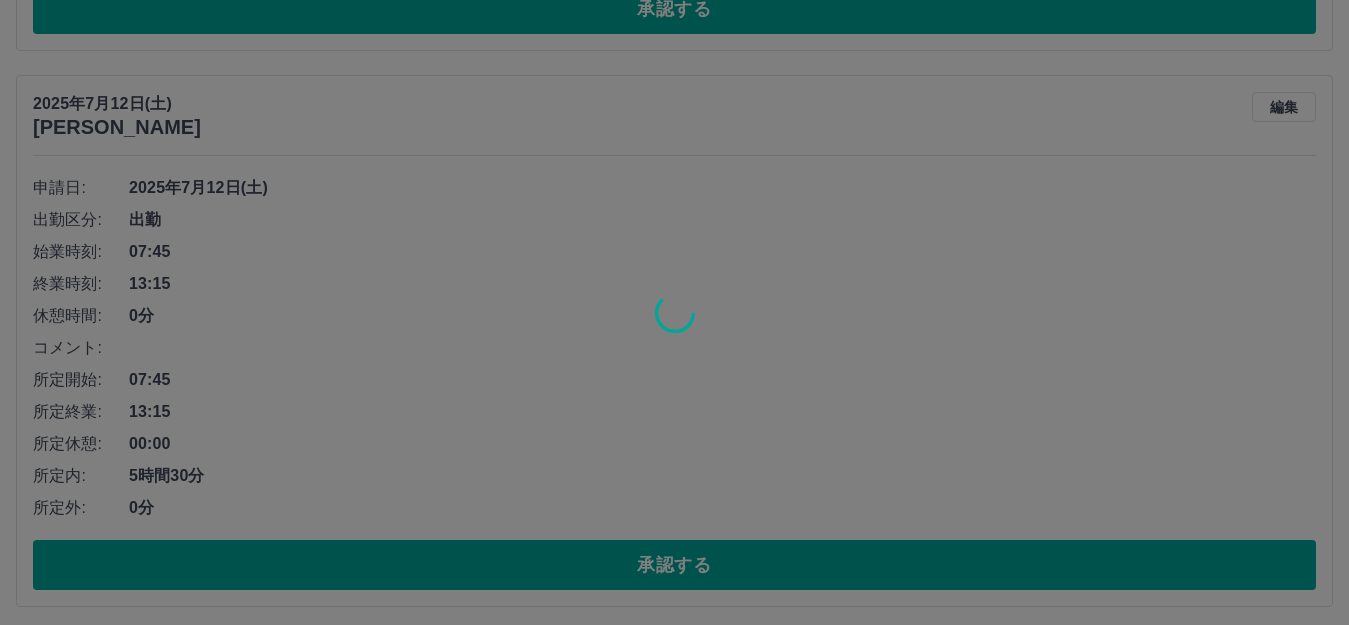 scroll, scrollTop: 161, scrollLeft: 0, axis: vertical 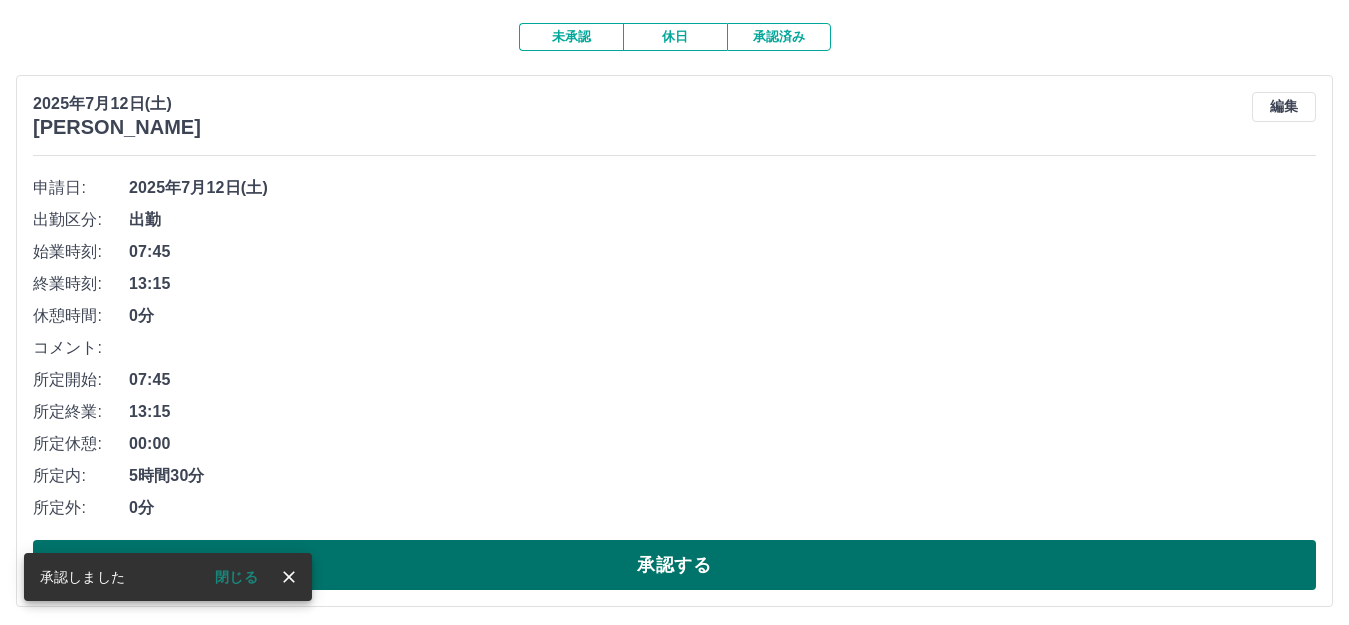 drag, startPoint x: 771, startPoint y: 575, endPoint x: 753, endPoint y: 564, distance: 21.095022 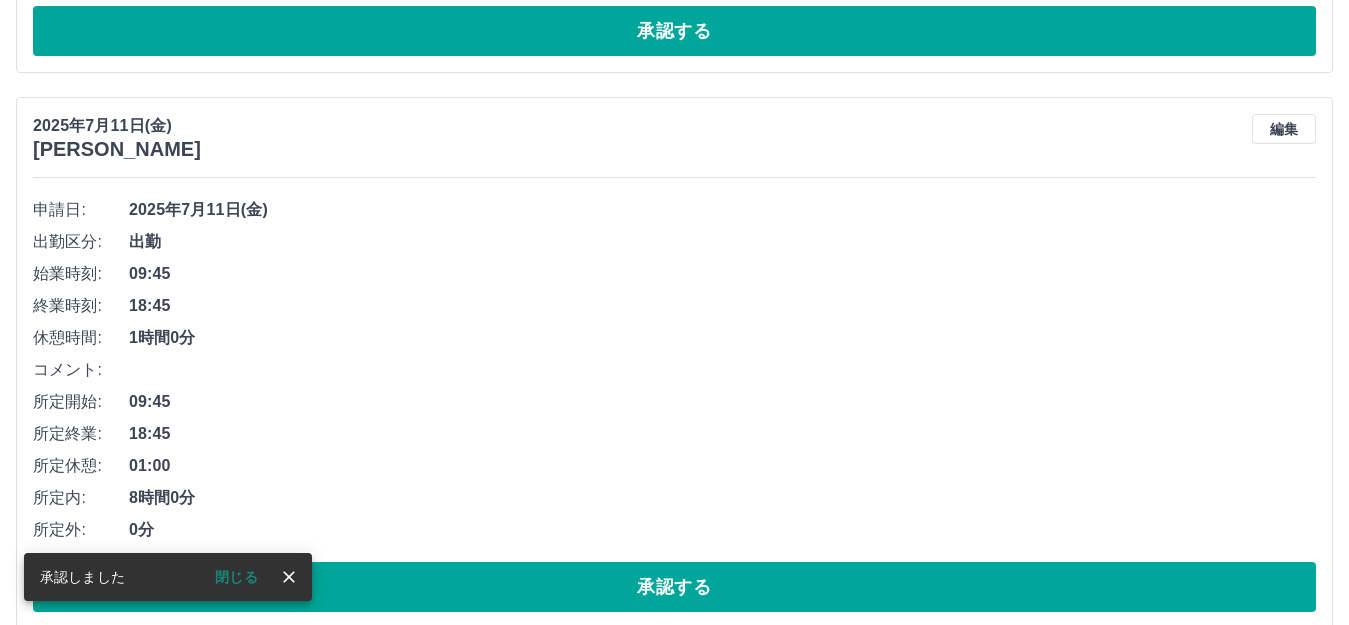 scroll, scrollTop: 139, scrollLeft: 0, axis: vertical 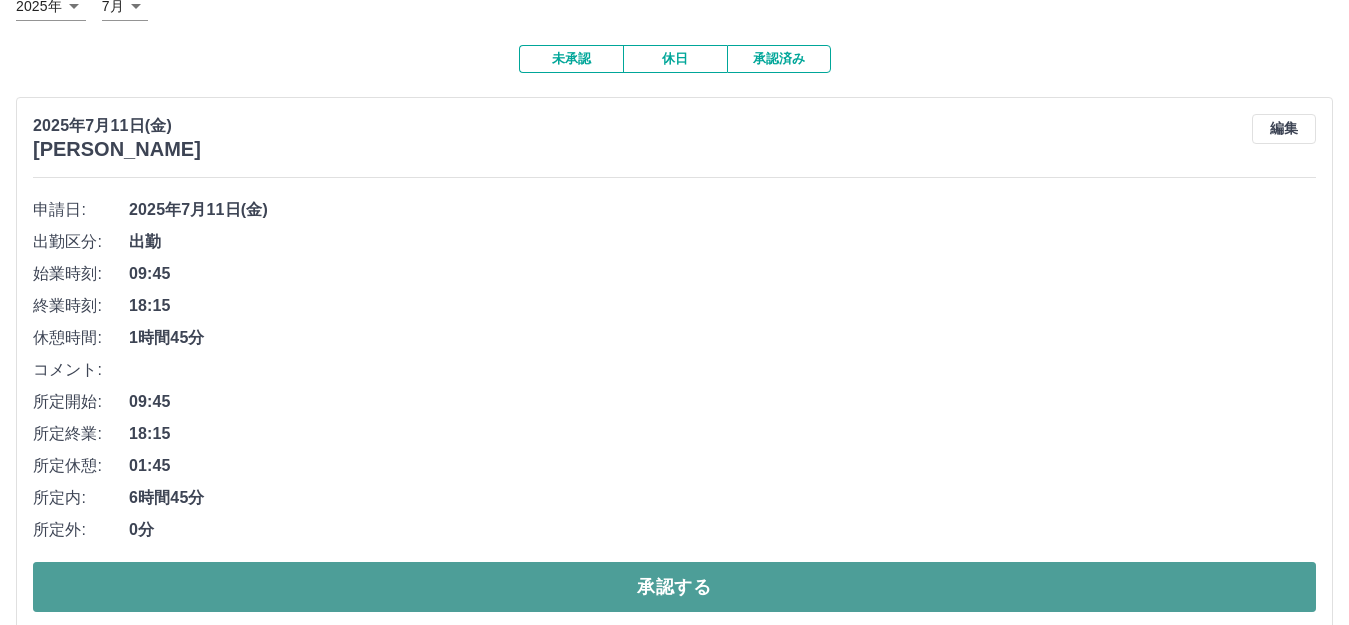 click on "承認する" at bounding box center [674, 587] 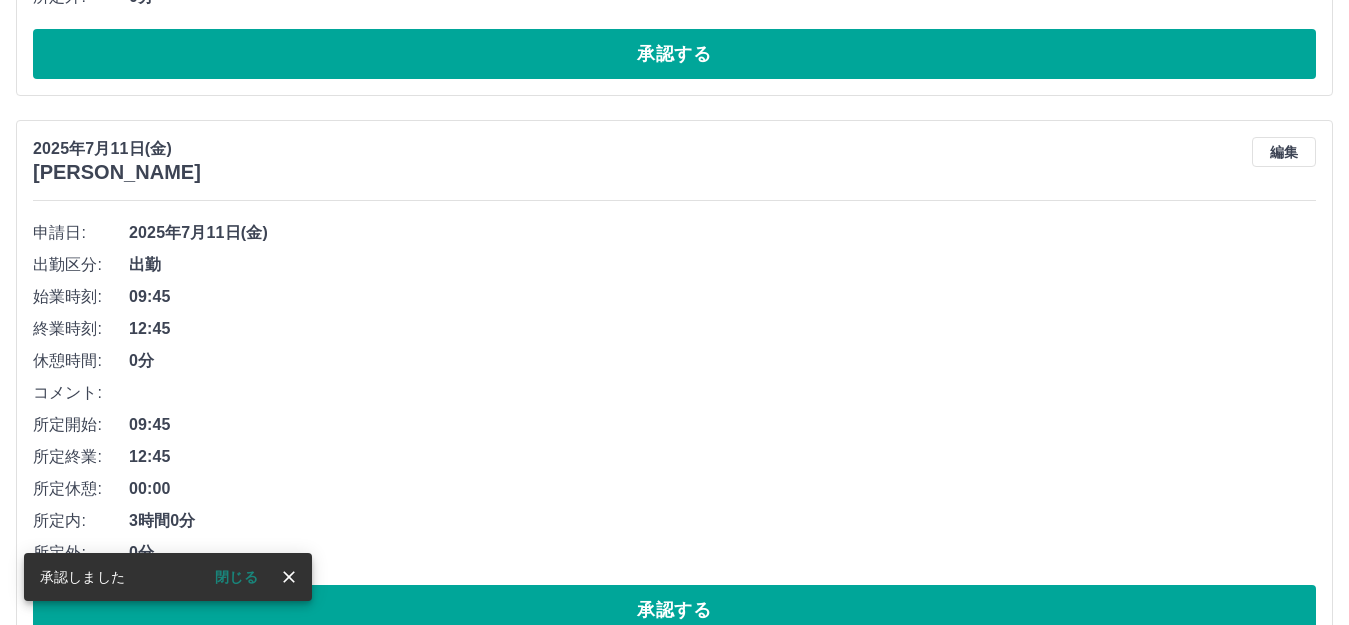 scroll, scrollTop: 116, scrollLeft: 0, axis: vertical 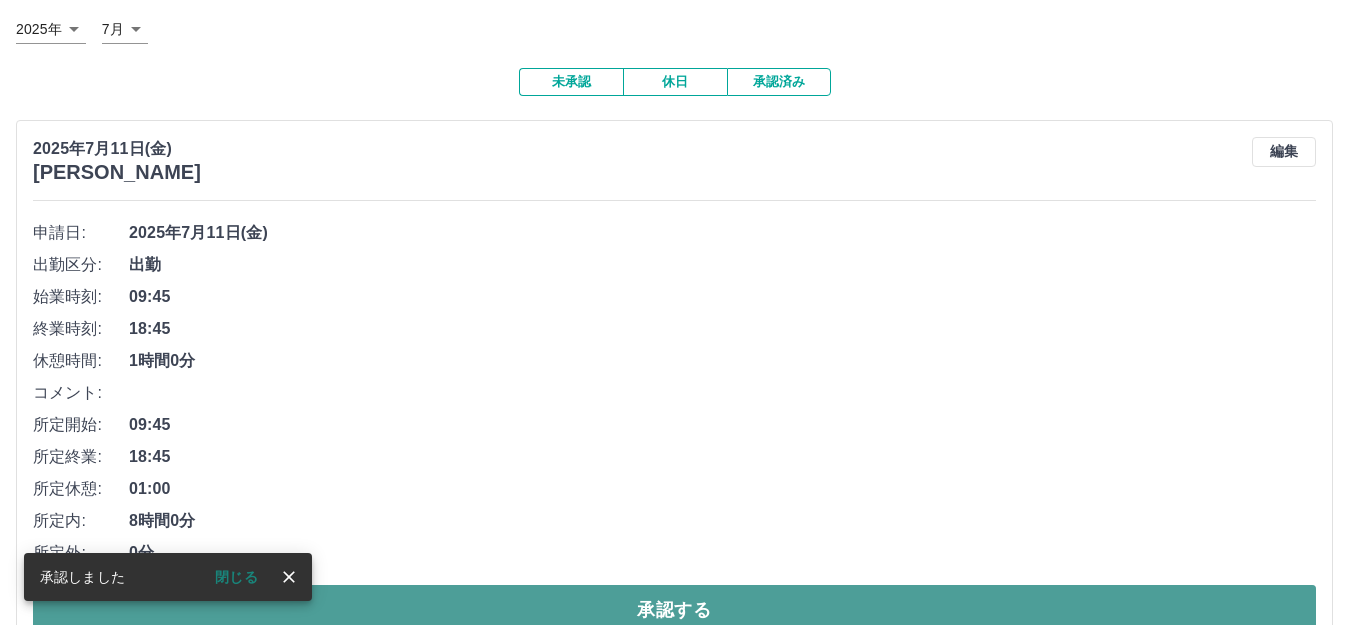drag, startPoint x: 705, startPoint y: 612, endPoint x: 706, endPoint y: 592, distance: 20.024984 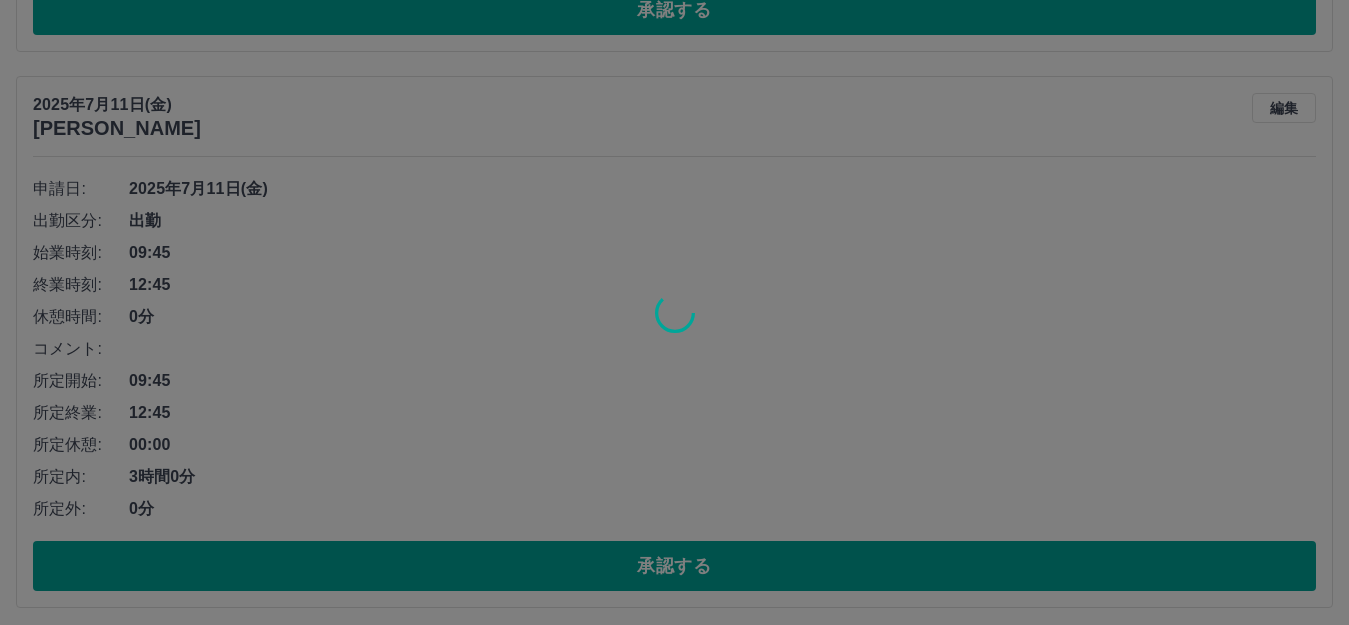 scroll, scrollTop: 160, scrollLeft: 0, axis: vertical 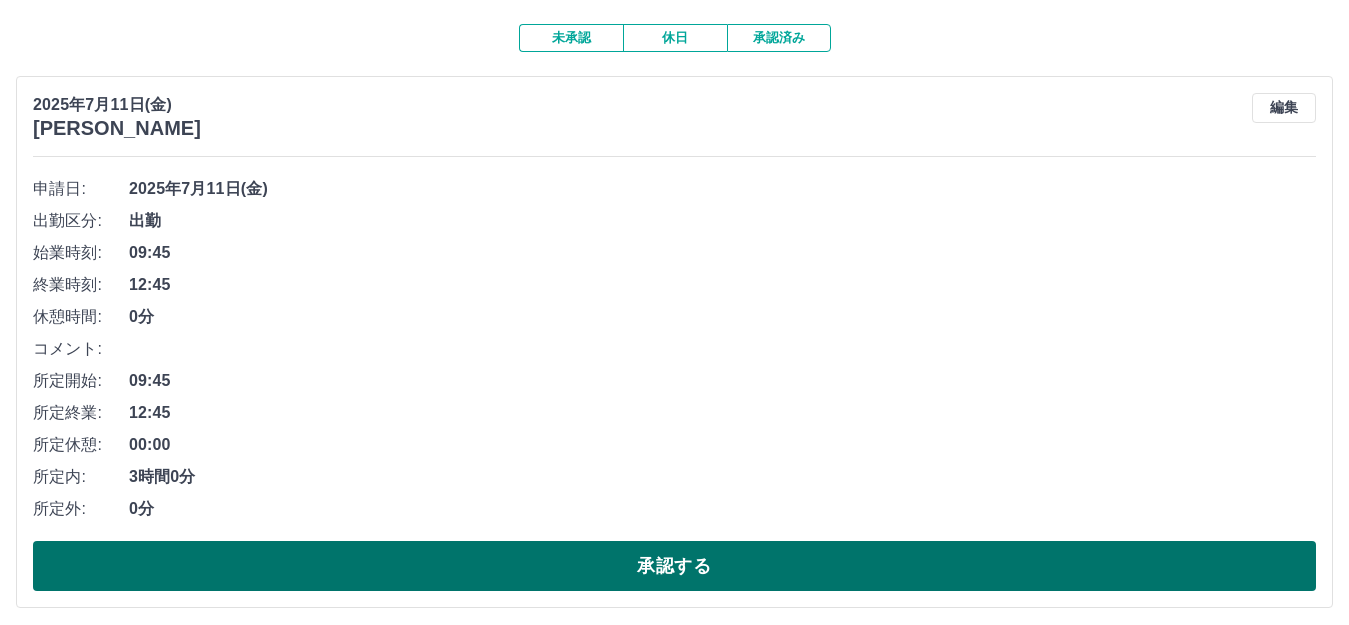 click on "承認する" at bounding box center (674, 566) 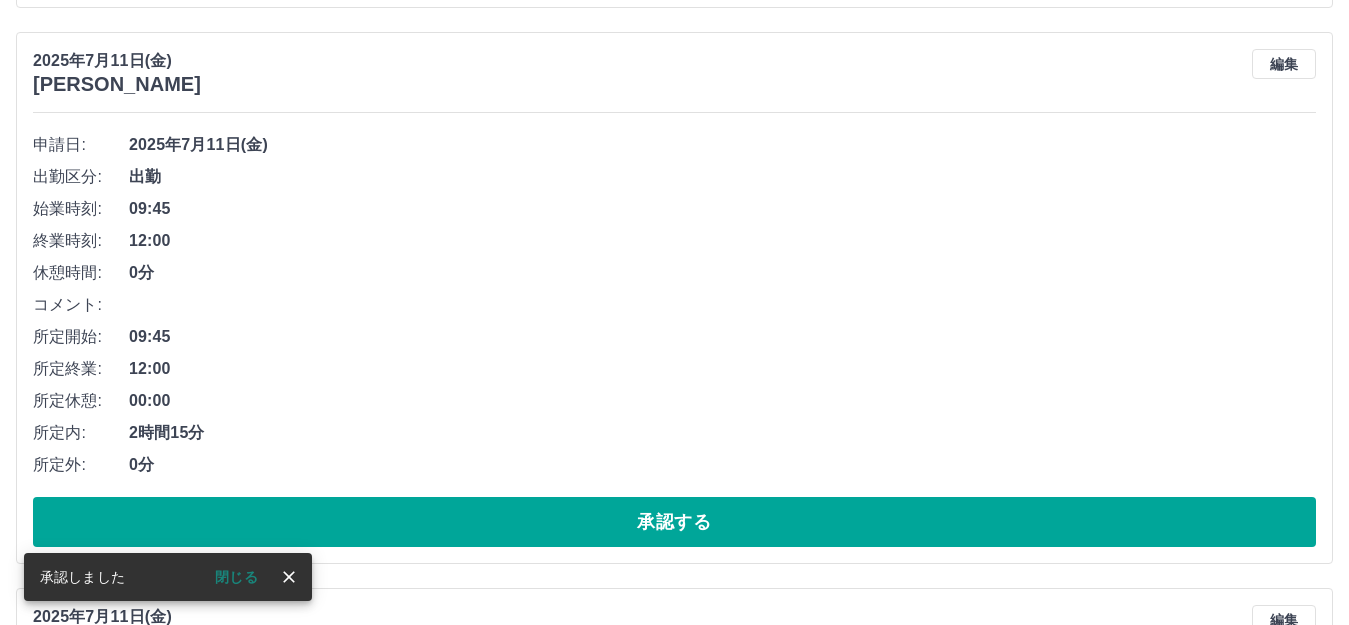 scroll, scrollTop: 204, scrollLeft: 0, axis: vertical 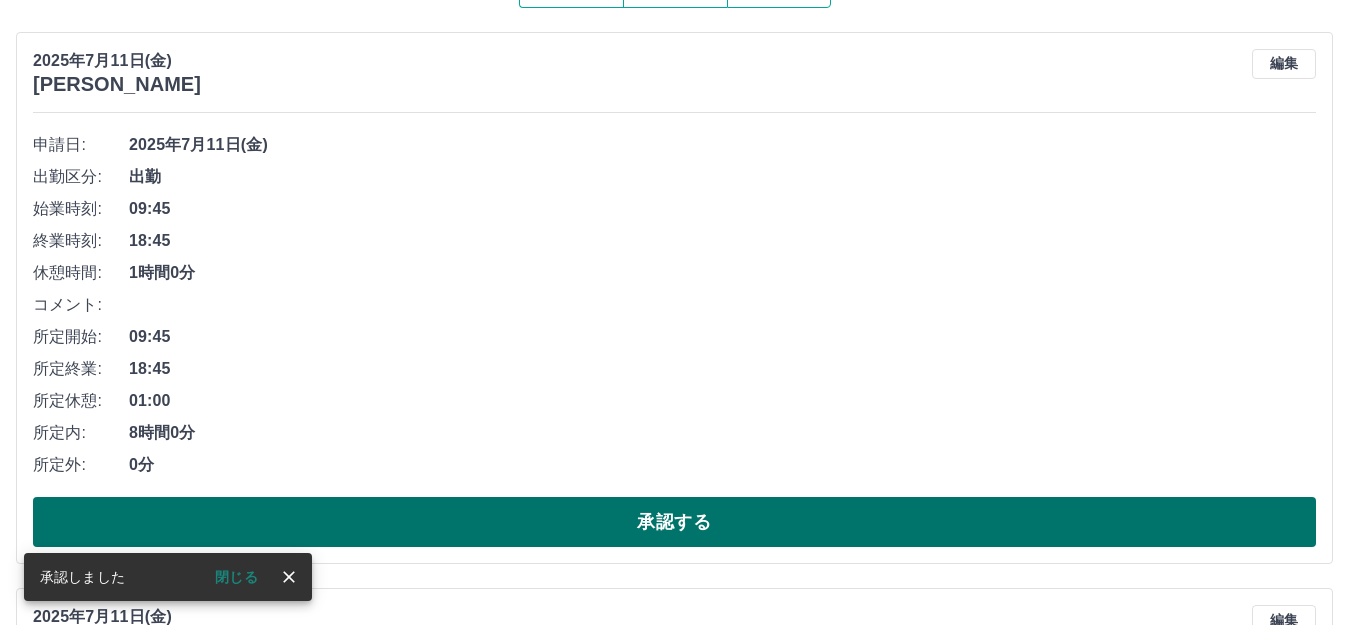 click on "承認する" at bounding box center [674, 522] 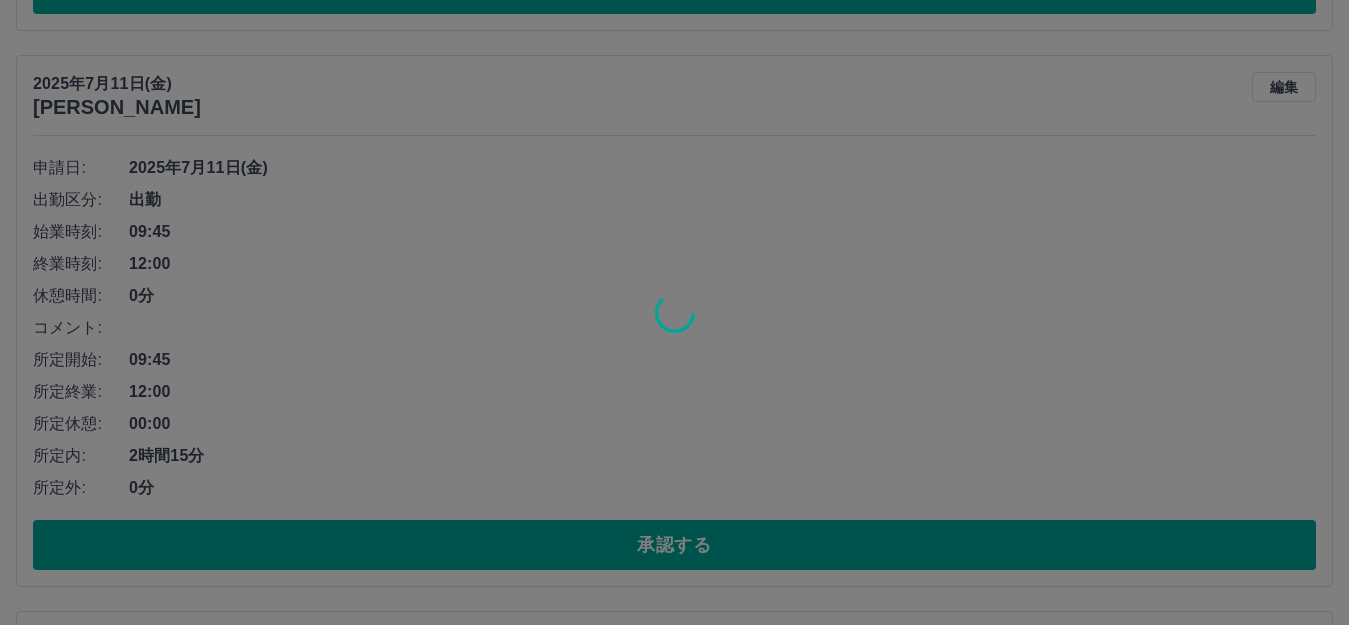 scroll, scrollTop: 181, scrollLeft: 0, axis: vertical 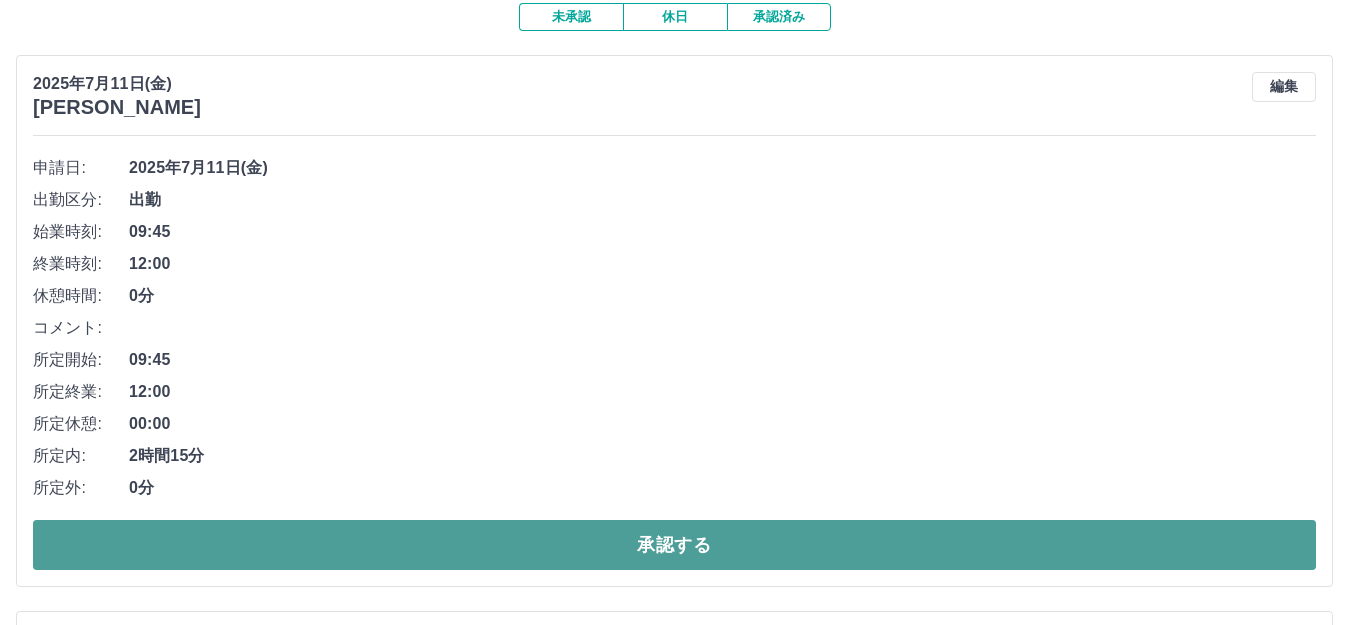 click on "承認する" at bounding box center (674, 545) 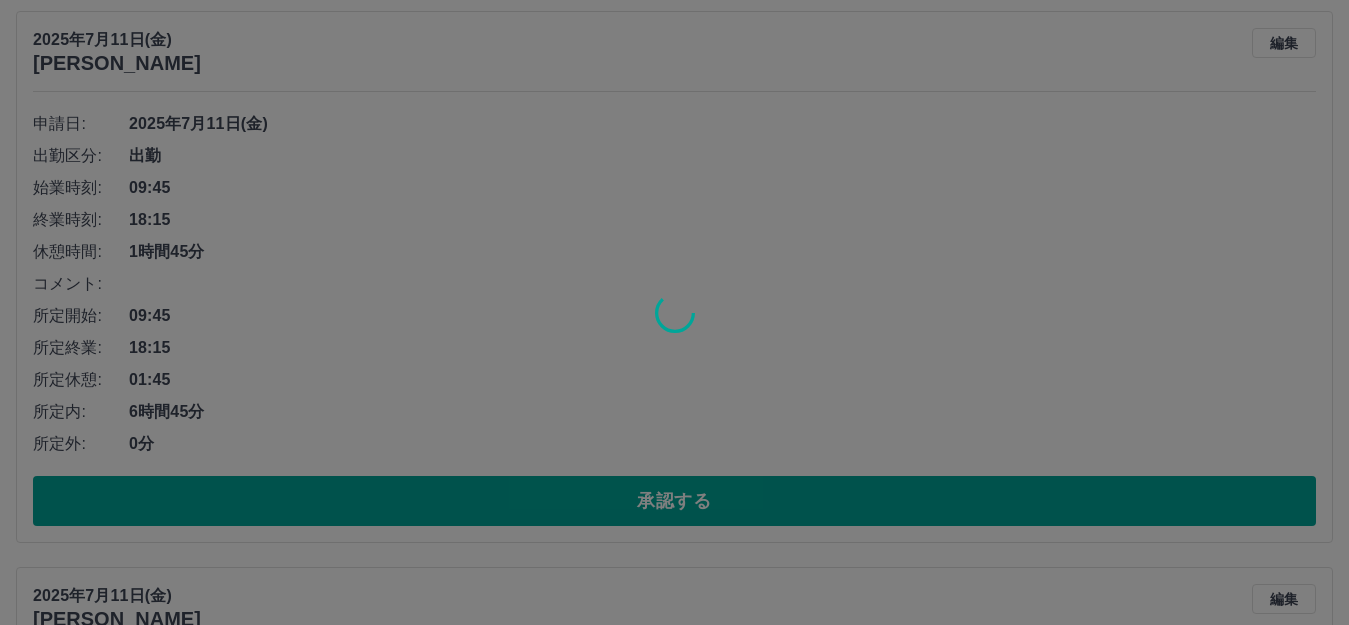 scroll, scrollTop: 225, scrollLeft: 0, axis: vertical 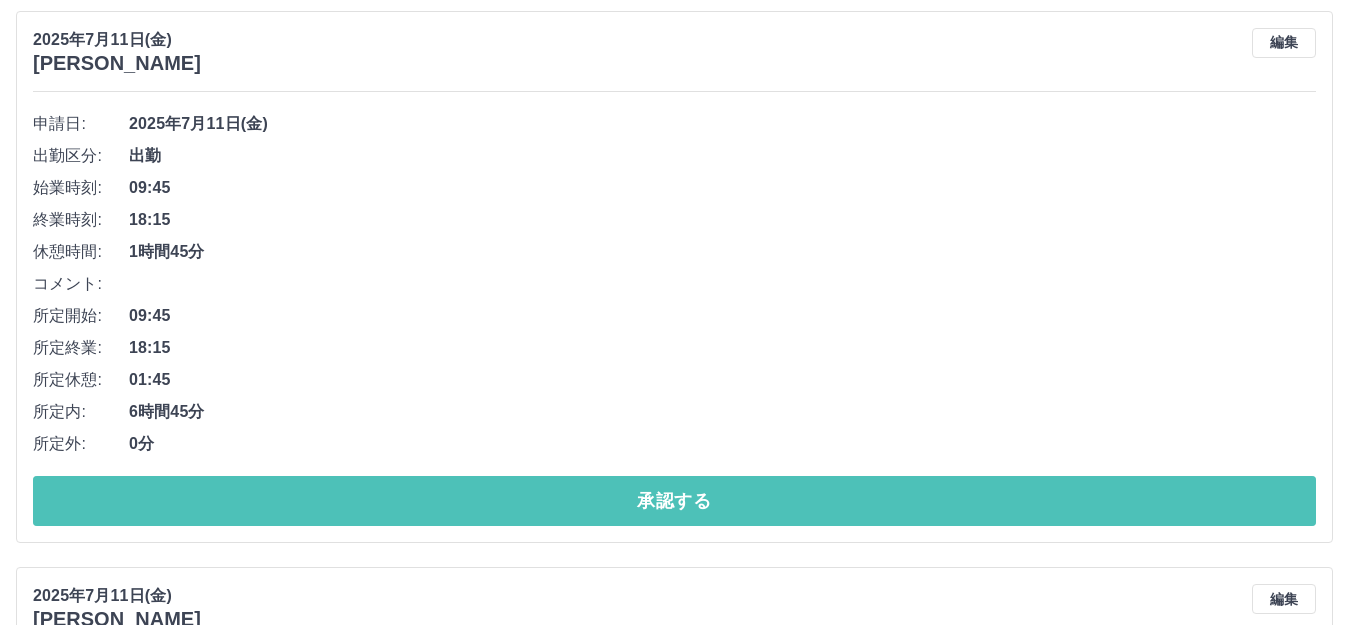 click on "承認する" at bounding box center [674, 501] 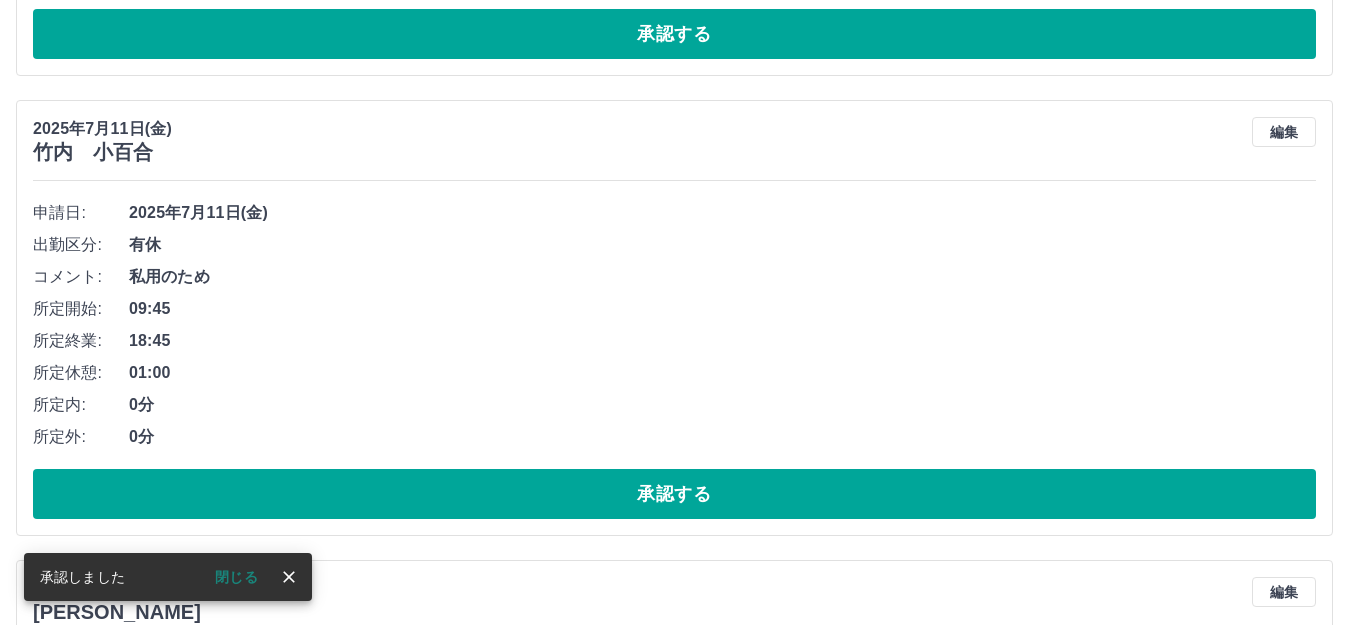 scroll, scrollTop: 136, scrollLeft: 0, axis: vertical 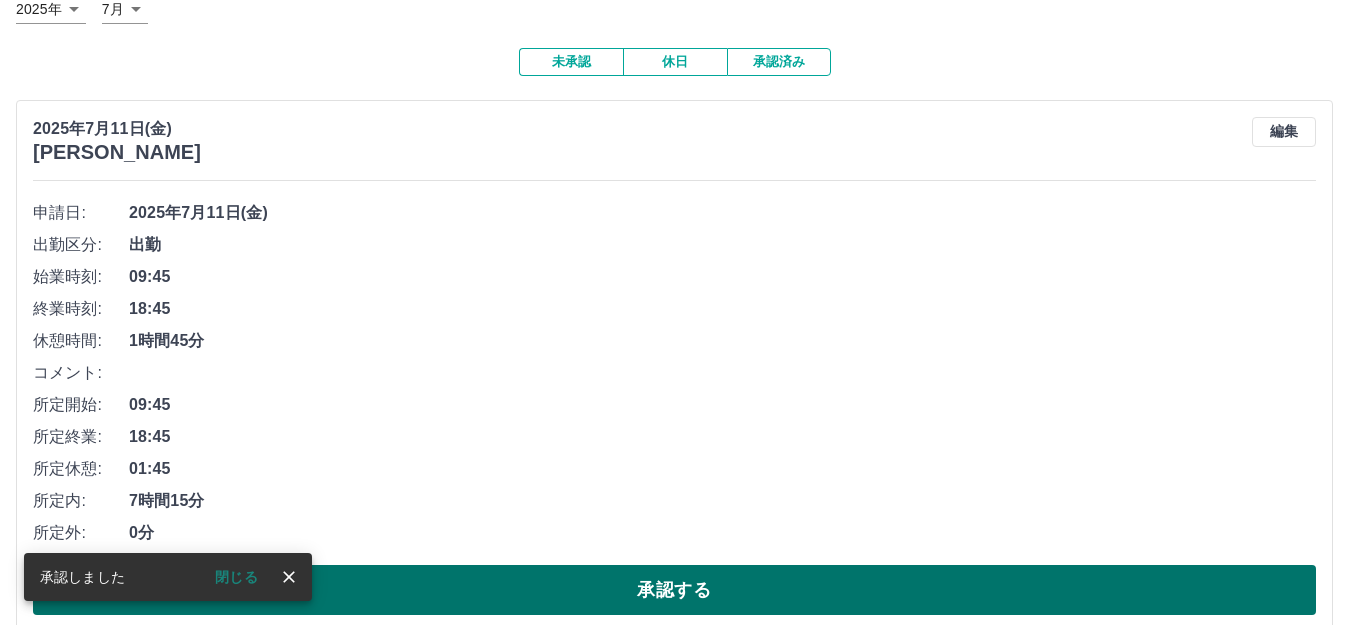 click on "承認する" at bounding box center (674, 590) 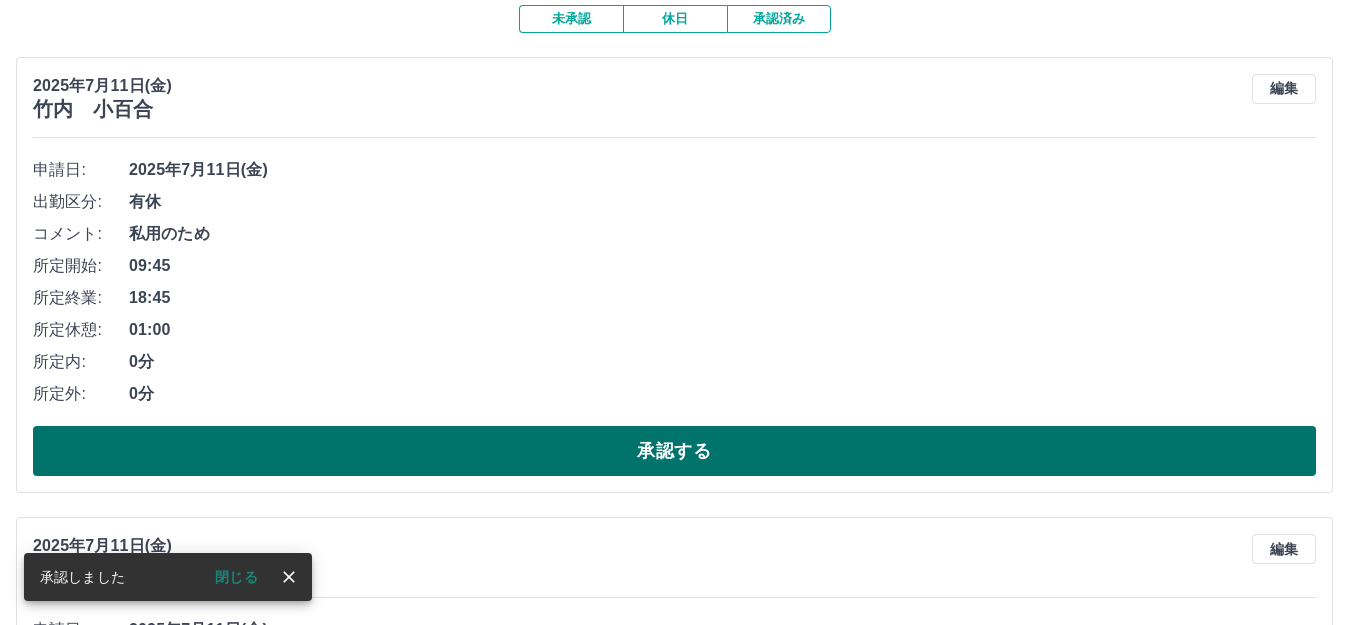 scroll, scrollTop: 180, scrollLeft: 0, axis: vertical 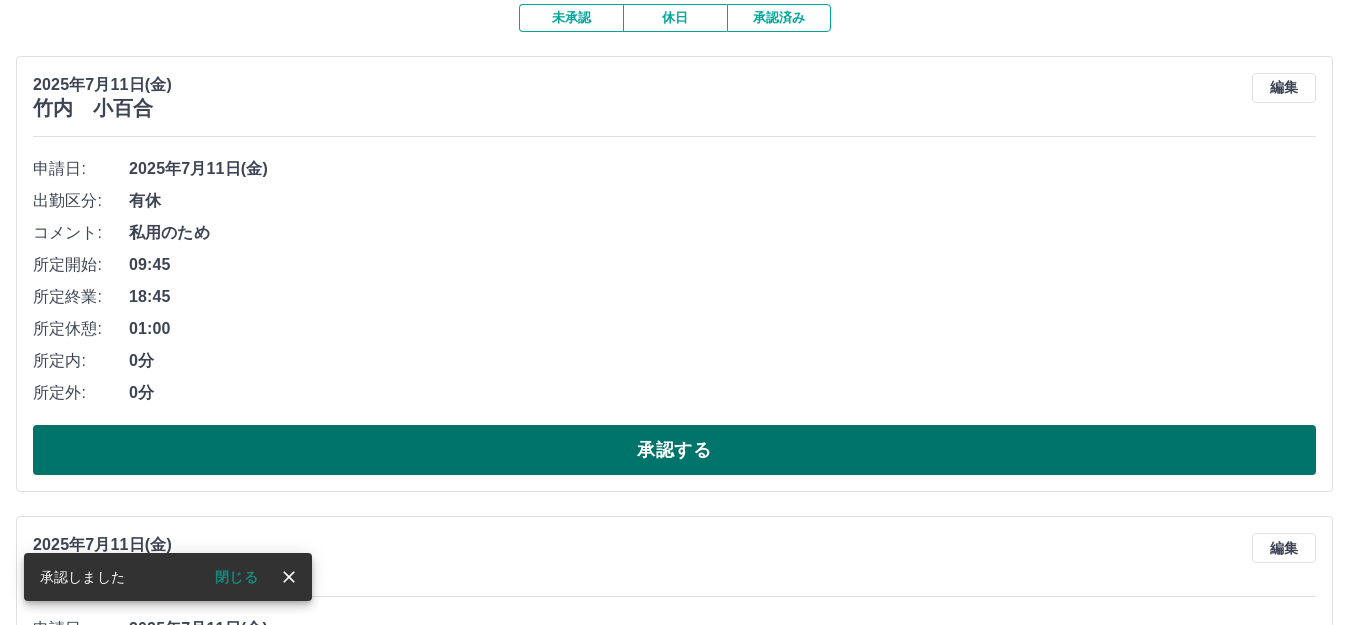 drag, startPoint x: 618, startPoint y: 452, endPoint x: 641, endPoint y: 446, distance: 23.769728 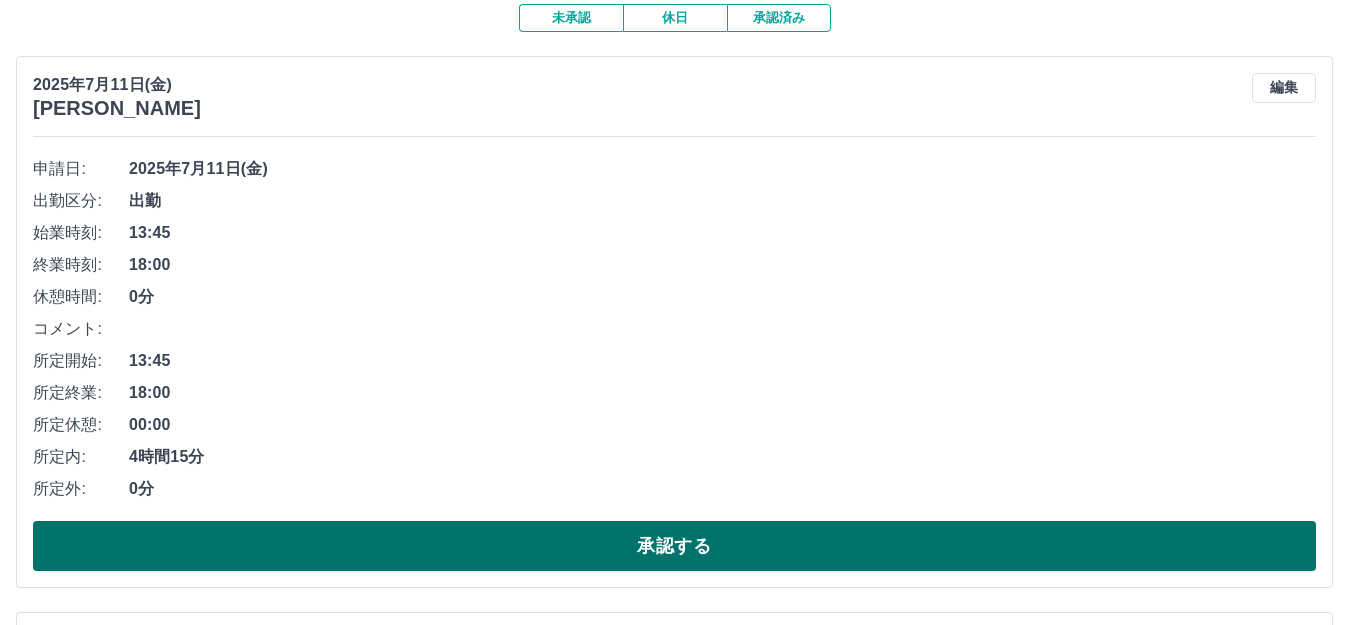 drag, startPoint x: 692, startPoint y: 548, endPoint x: 685, endPoint y: 537, distance: 13.038404 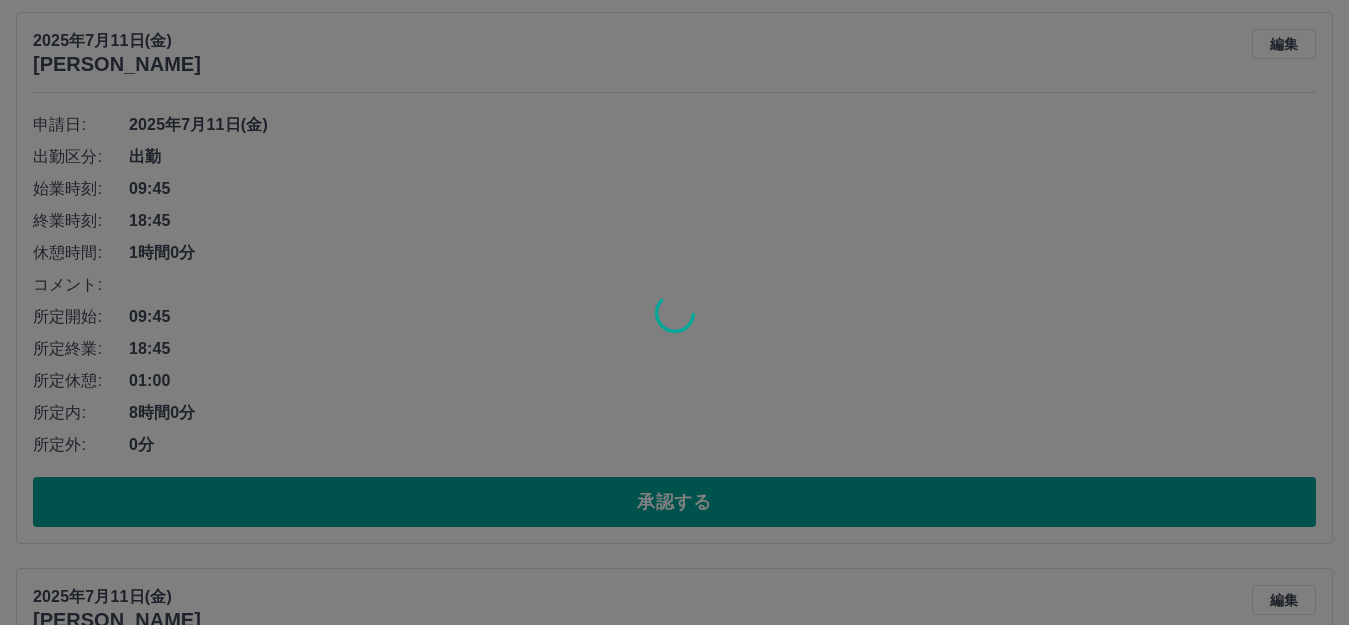 scroll, scrollTop: 224, scrollLeft: 0, axis: vertical 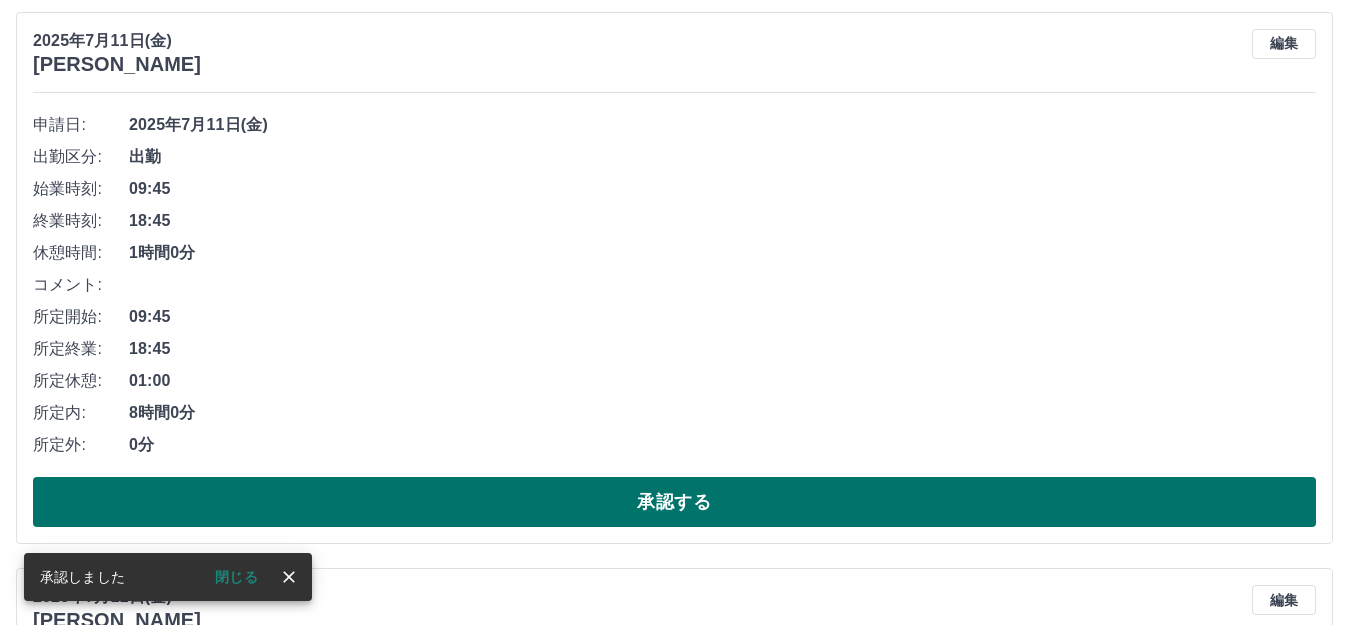 click on "承認する" at bounding box center [674, 502] 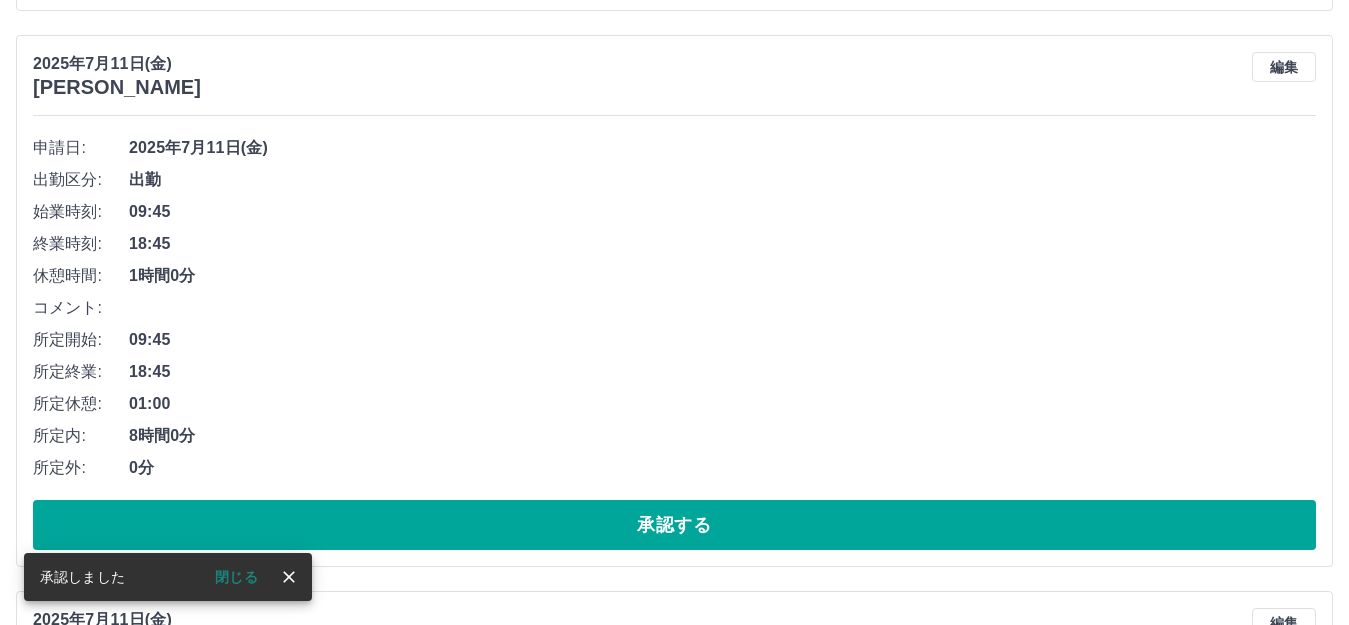 scroll, scrollTop: 201, scrollLeft: 0, axis: vertical 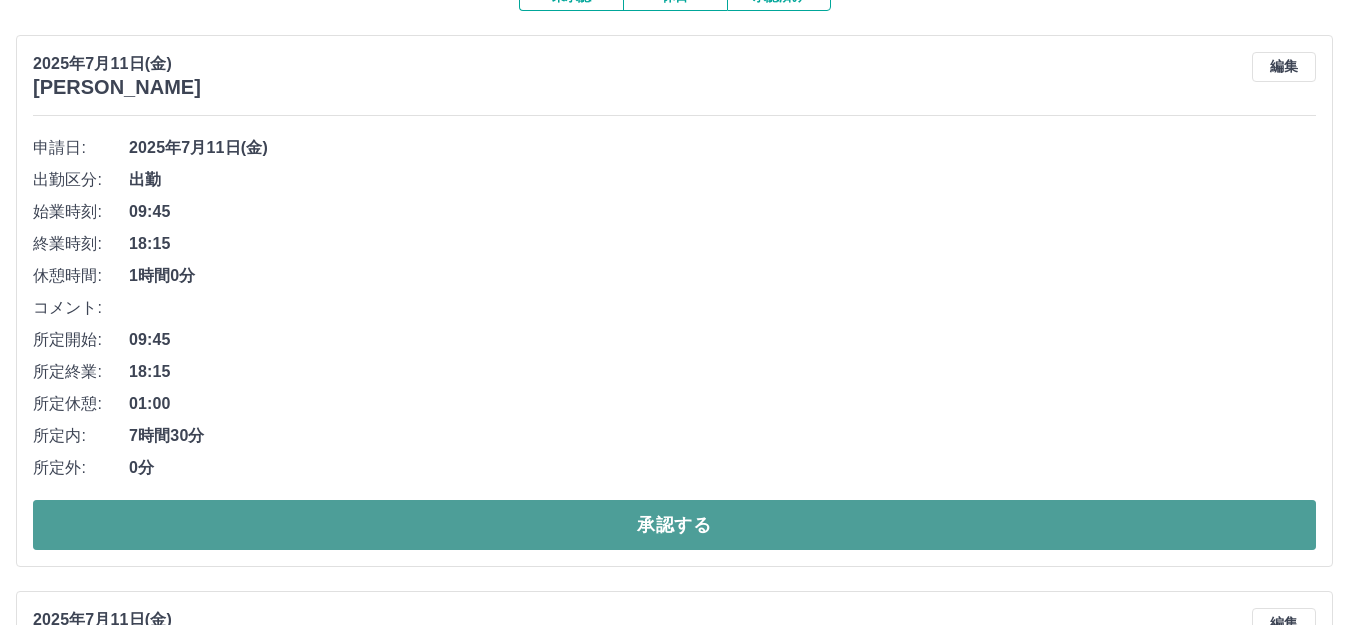 click on "承認する" at bounding box center (674, 525) 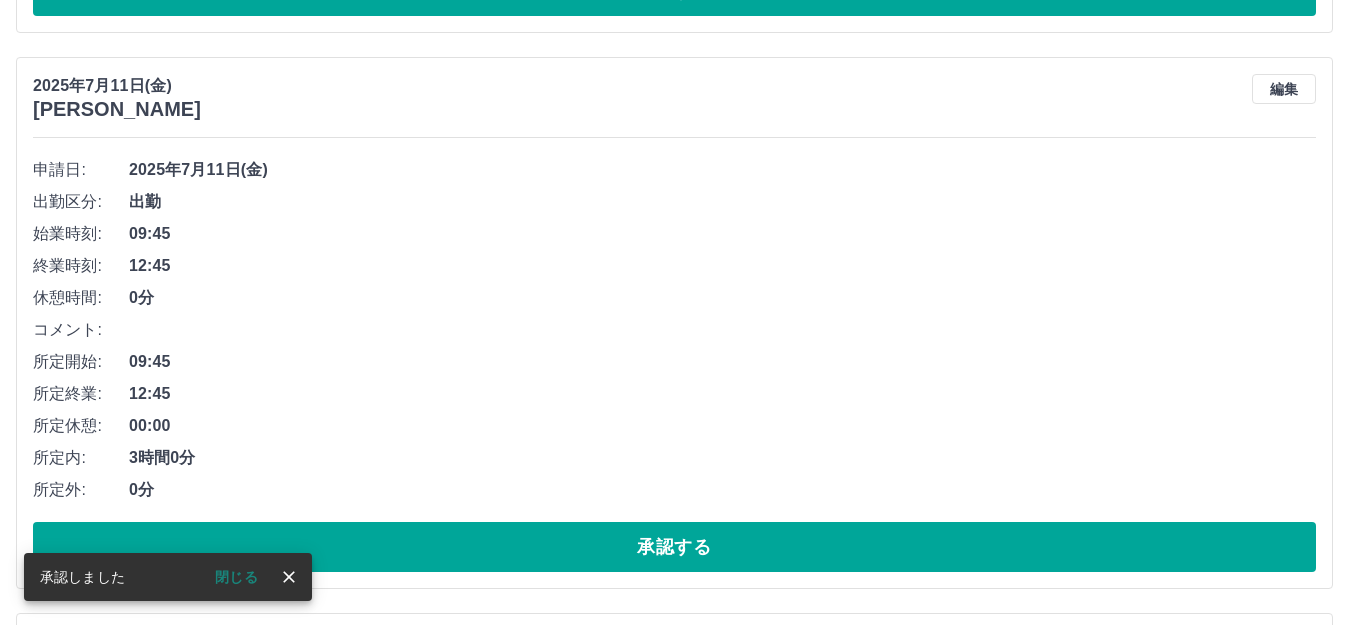 scroll, scrollTop: 179, scrollLeft: 0, axis: vertical 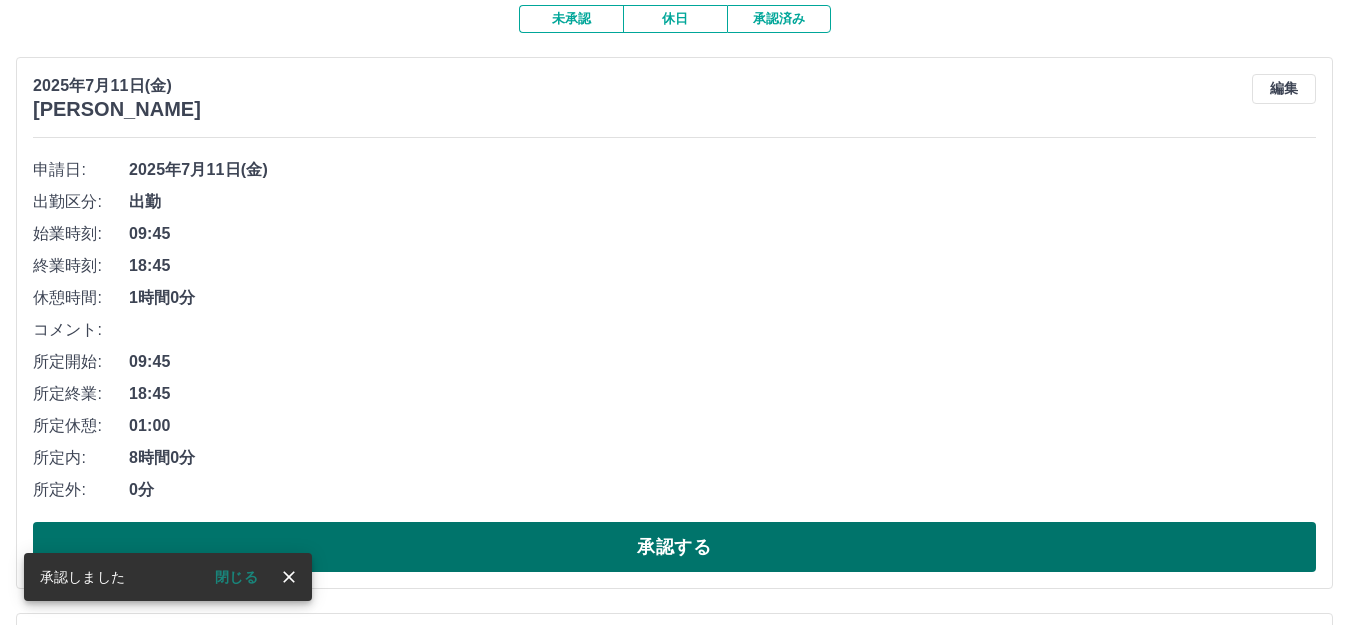 drag, startPoint x: 595, startPoint y: 553, endPoint x: 605, endPoint y: 547, distance: 11.661903 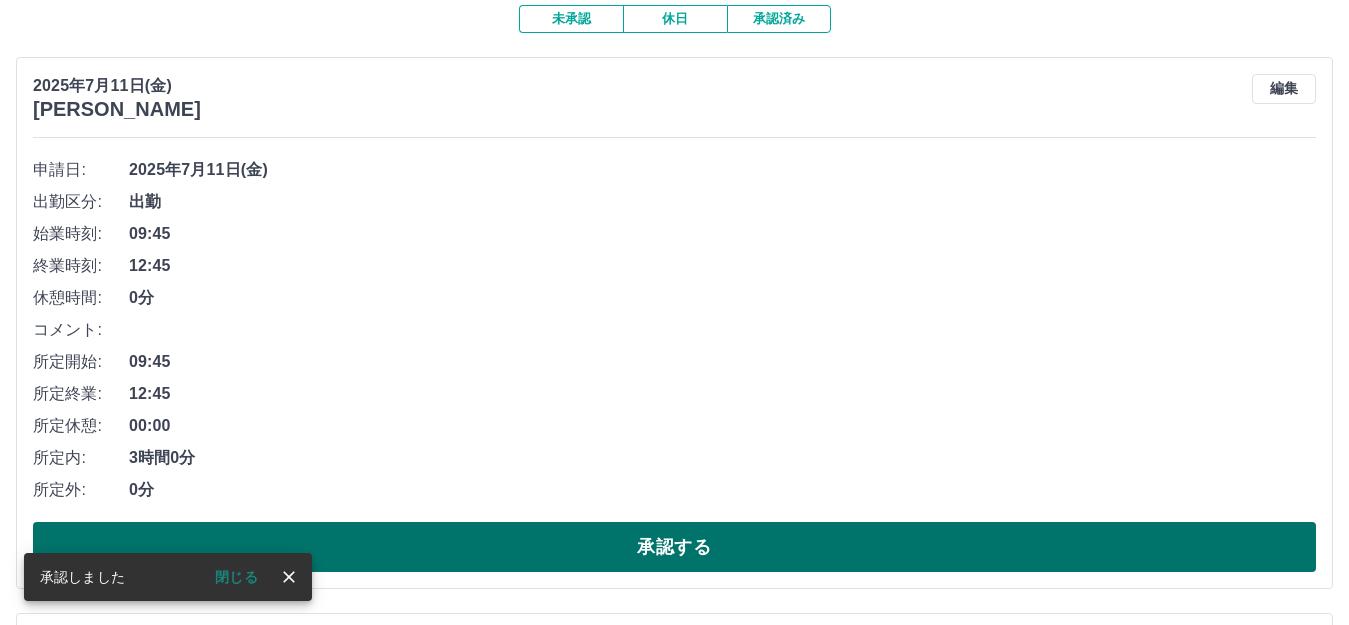 click on "承認する" at bounding box center (674, 547) 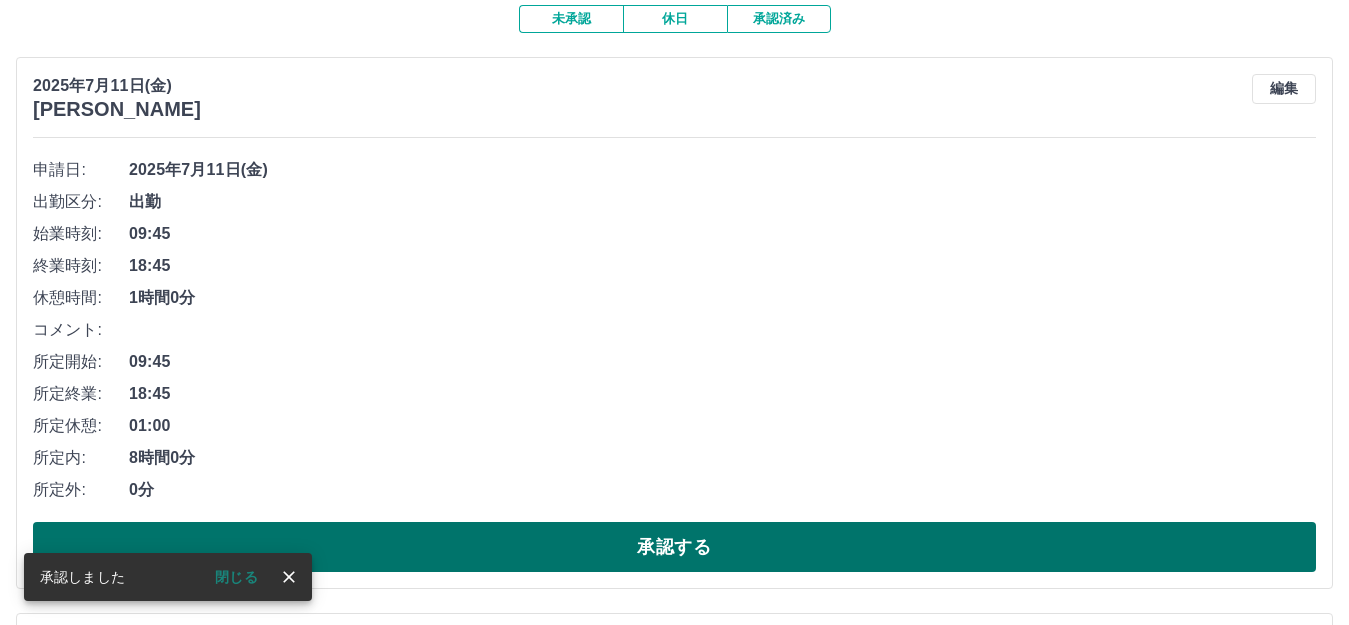 click on "承認する" at bounding box center (674, 547) 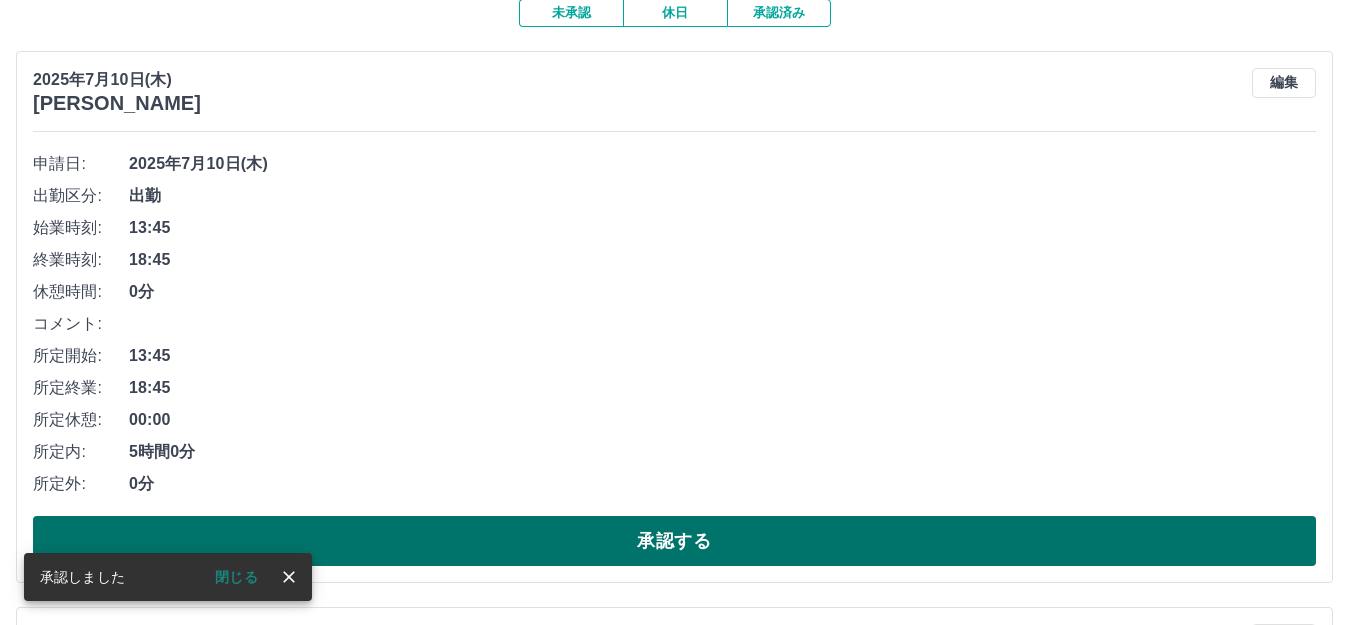 scroll, scrollTop: 200, scrollLeft: 0, axis: vertical 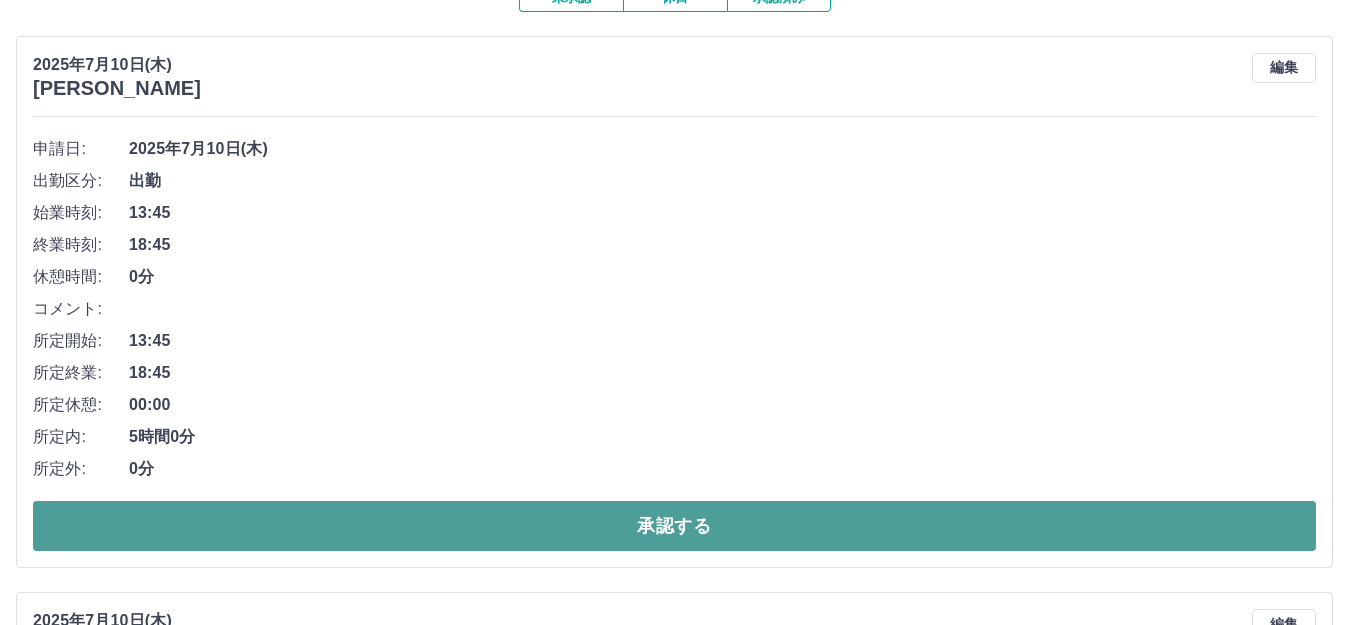 click on "承認する" at bounding box center [674, 526] 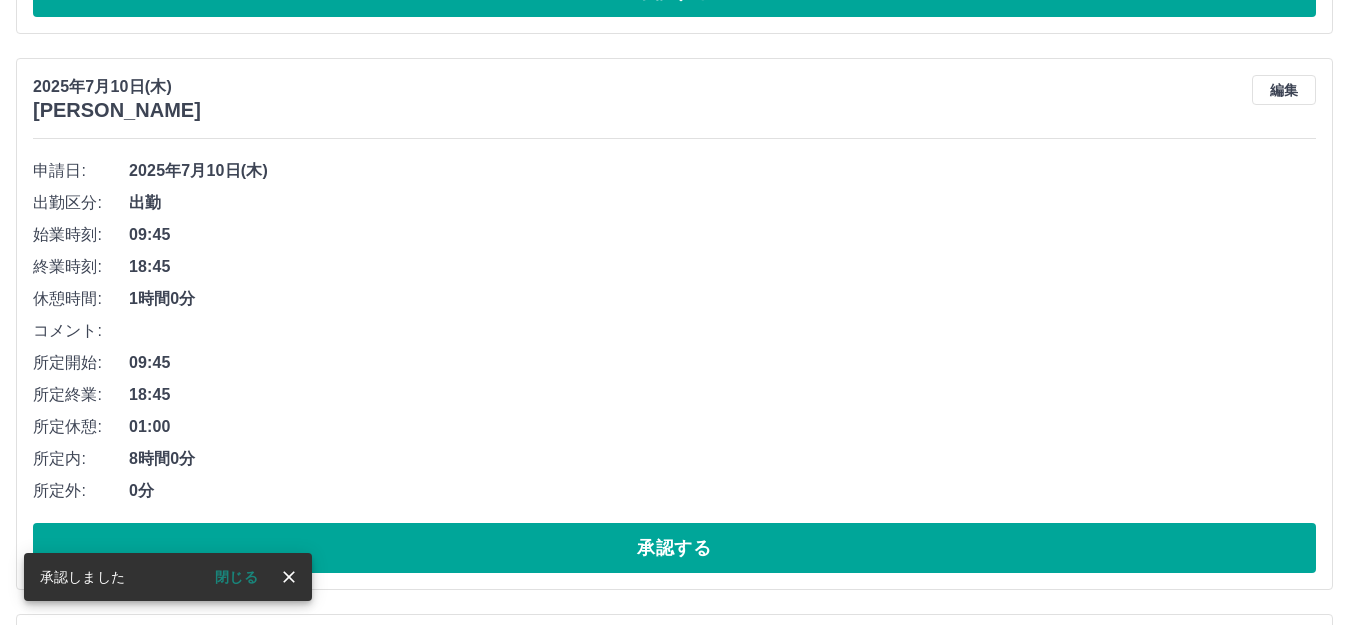 scroll, scrollTop: 178, scrollLeft: 0, axis: vertical 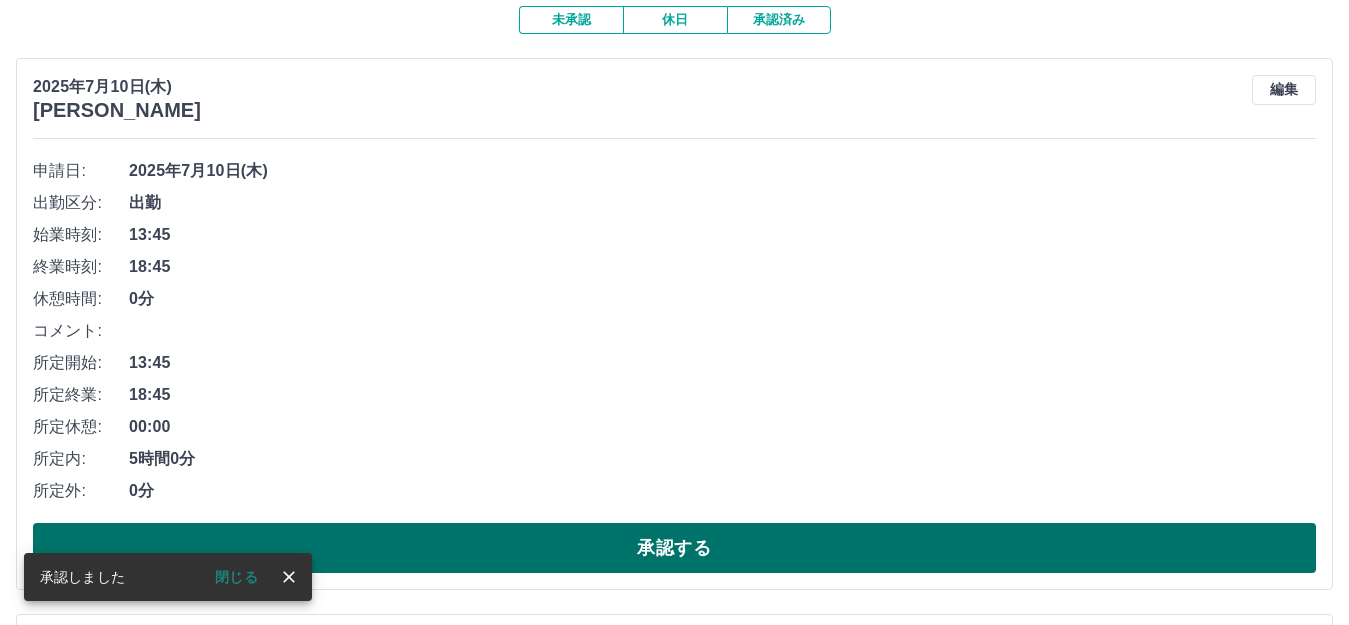 click on "承認する" at bounding box center [674, 548] 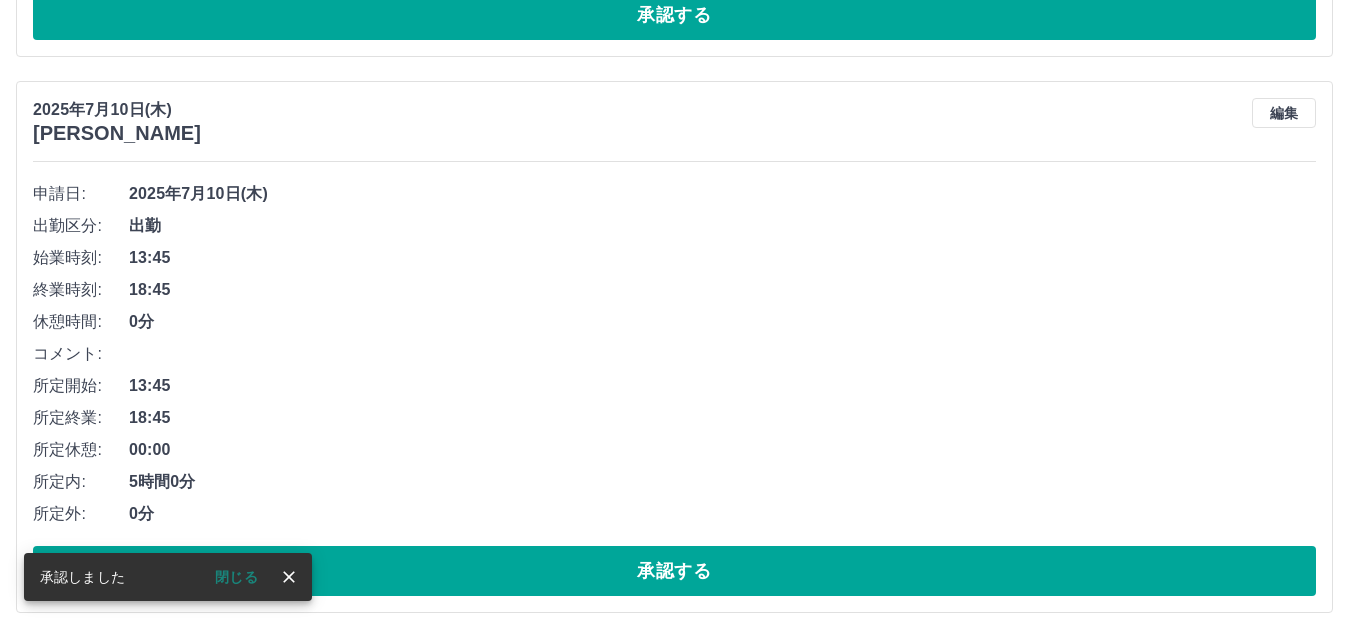 scroll, scrollTop: 155, scrollLeft: 0, axis: vertical 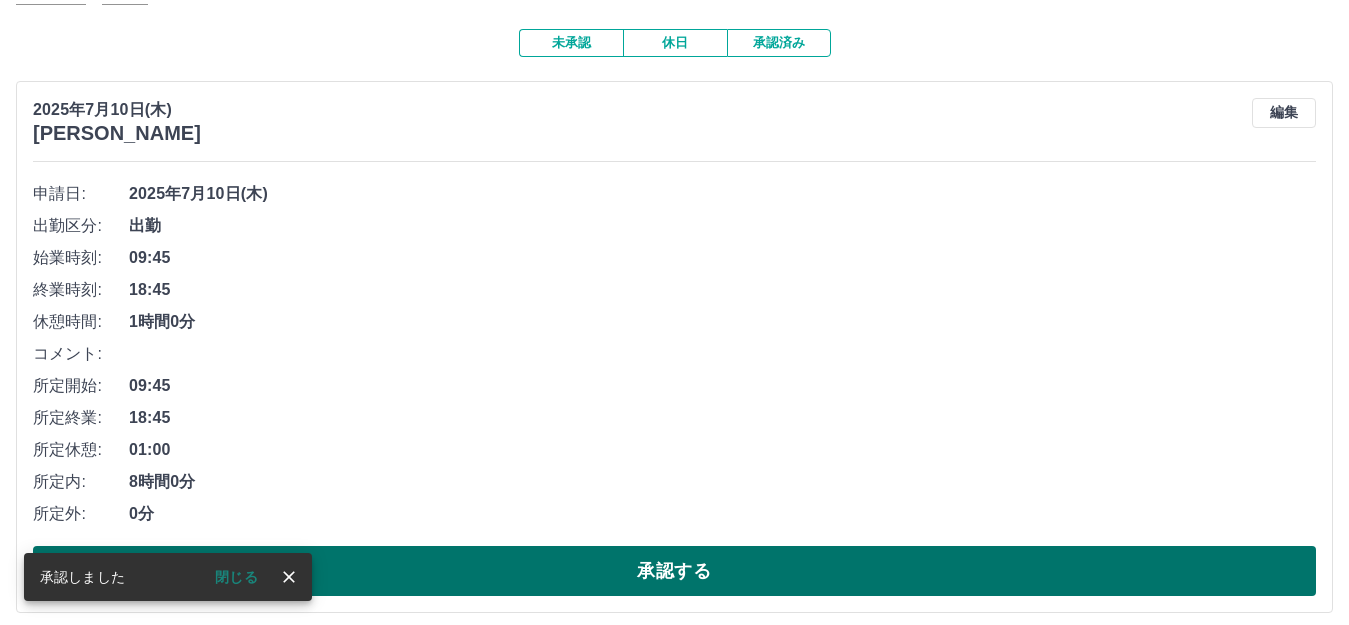 click on "承認する" at bounding box center (674, 571) 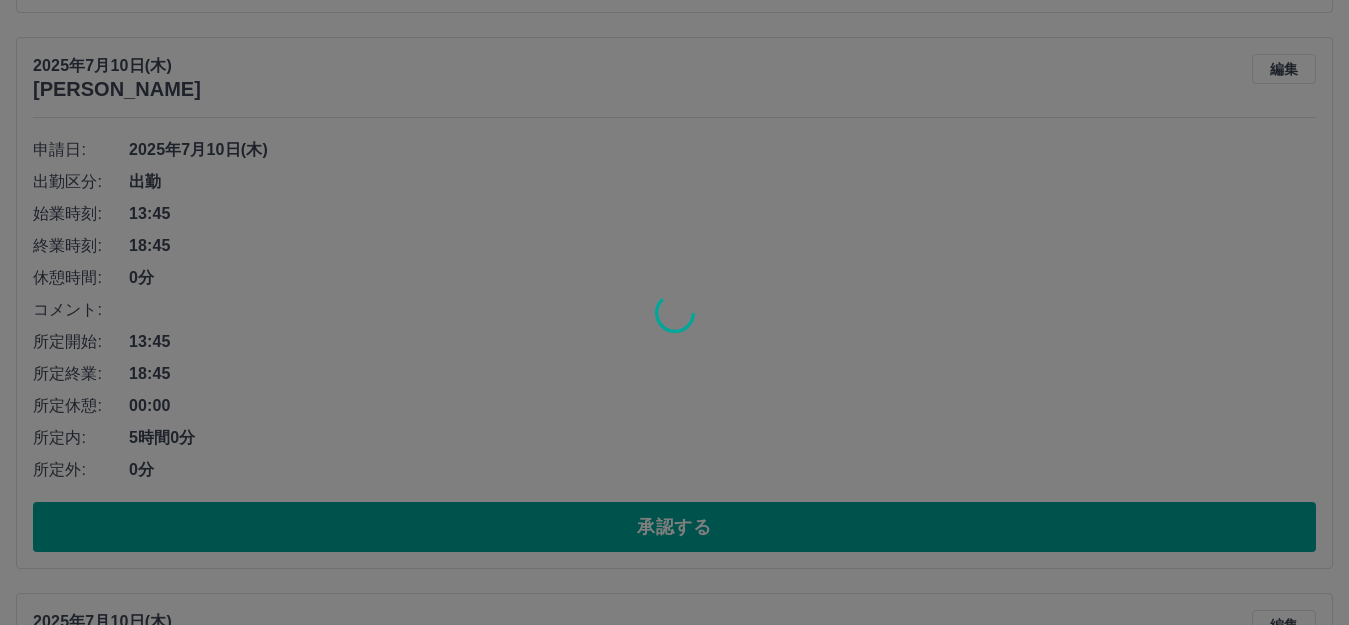 scroll, scrollTop: 199, scrollLeft: 0, axis: vertical 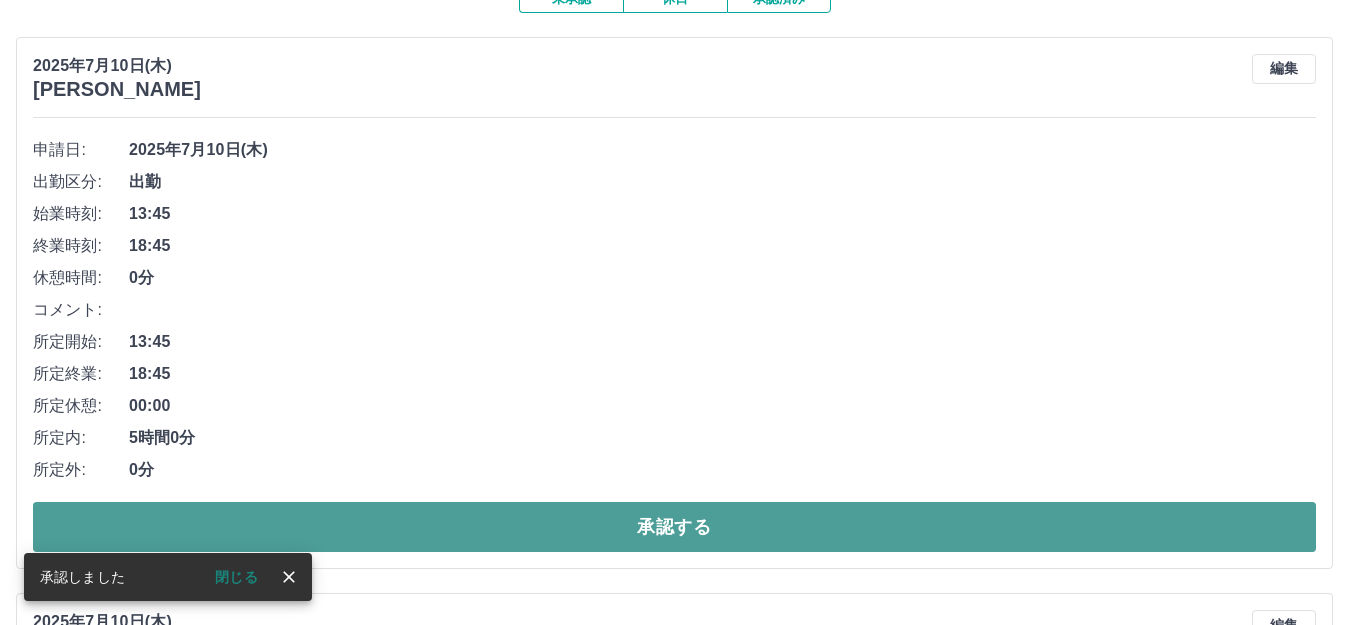 drag, startPoint x: 591, startPoint y: 524, endPoint x: 555, endPoint y: 505, distance: 40.706264 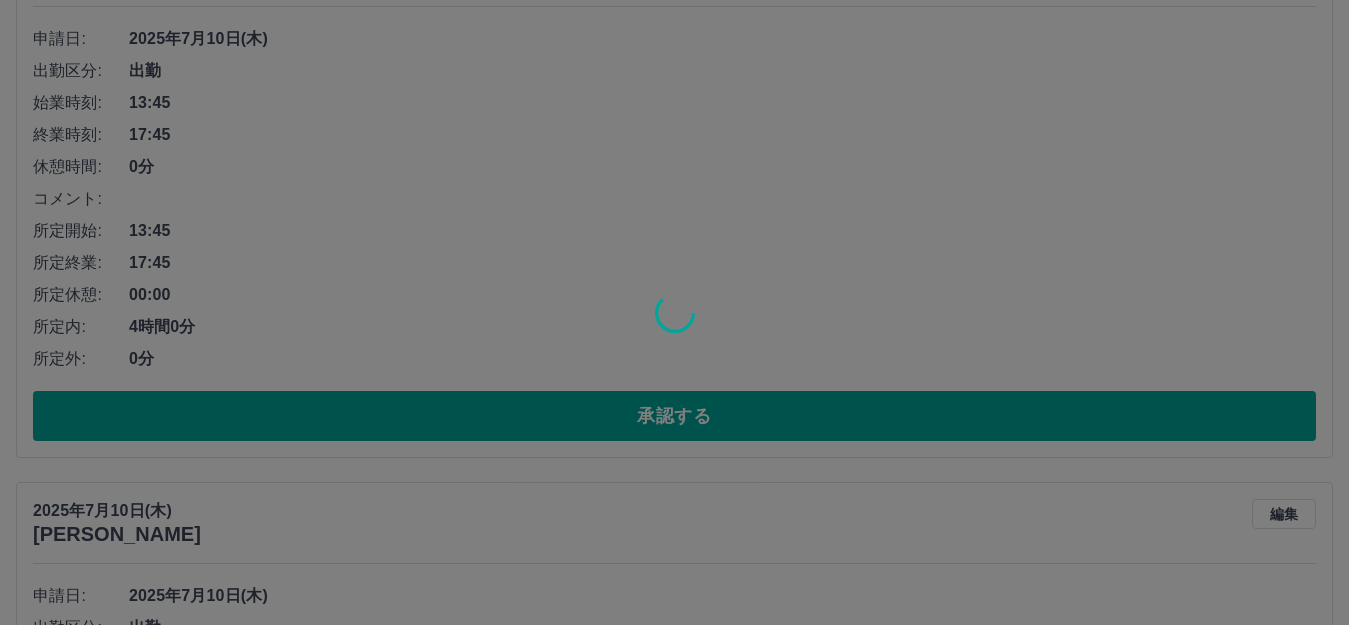 scroll, scrollTop: 310, scrollLeft: 0, axis: vertical 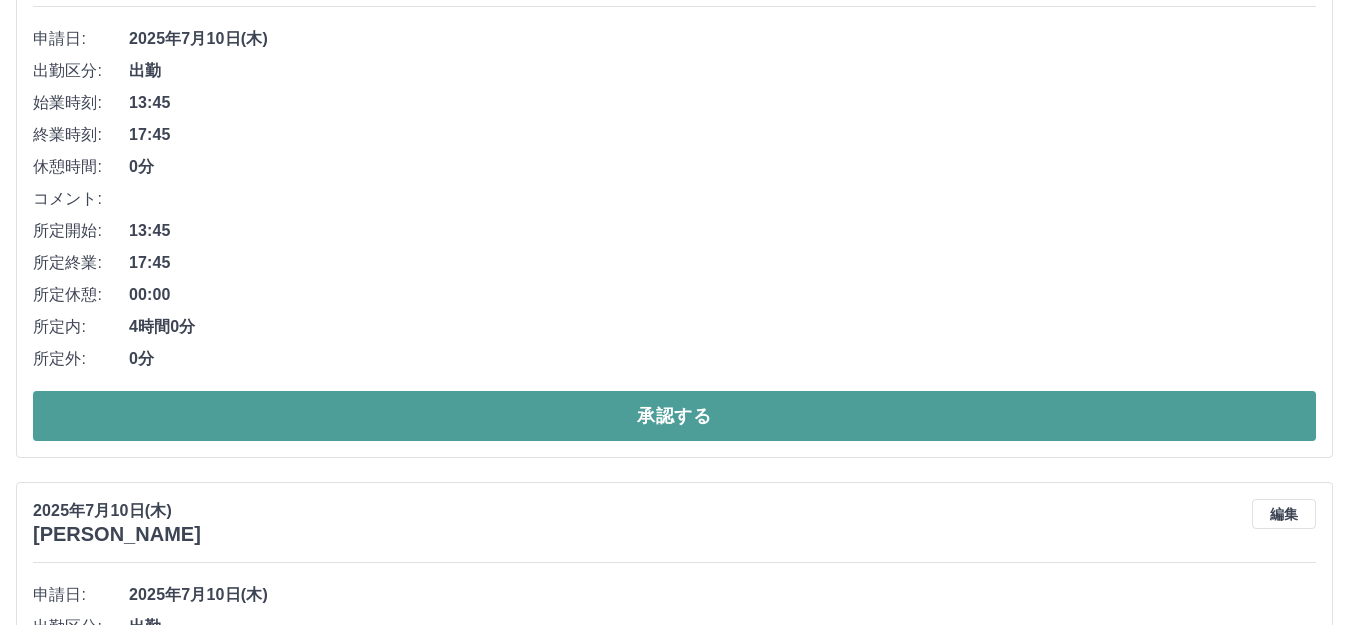 click on "承認する" at bounding box center [674, 416] 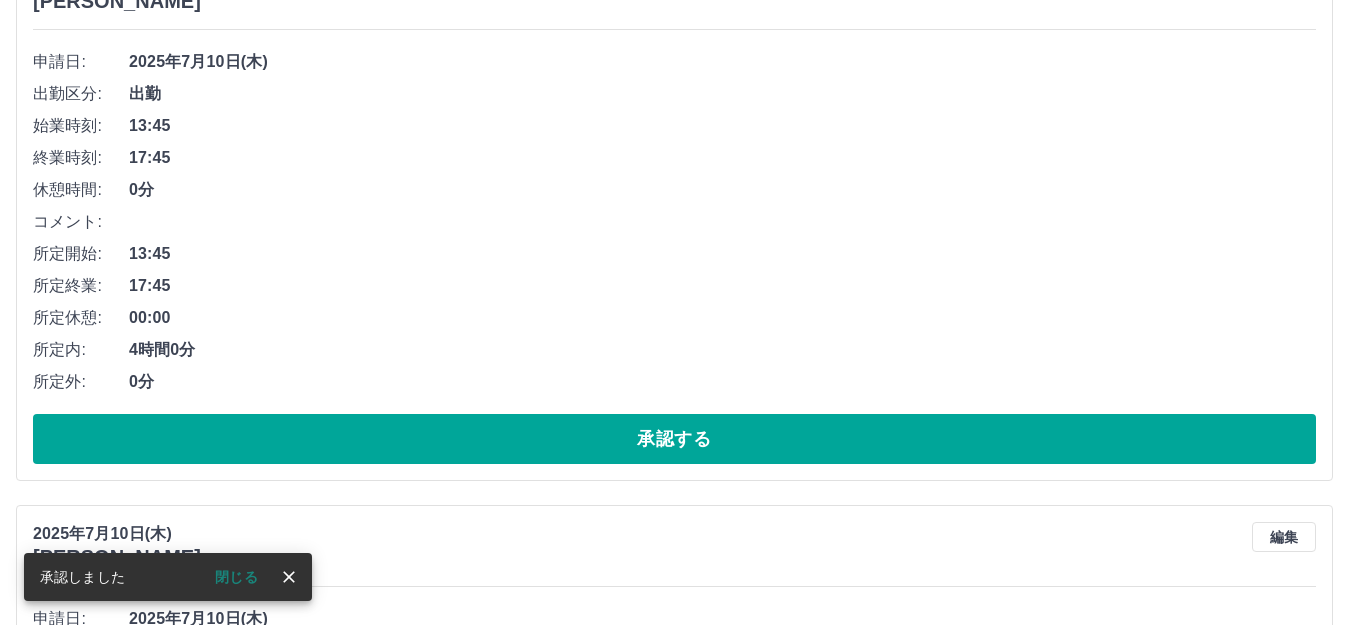 scroll, scrollTop: 287, scrollLeft: 0, axis: vertical 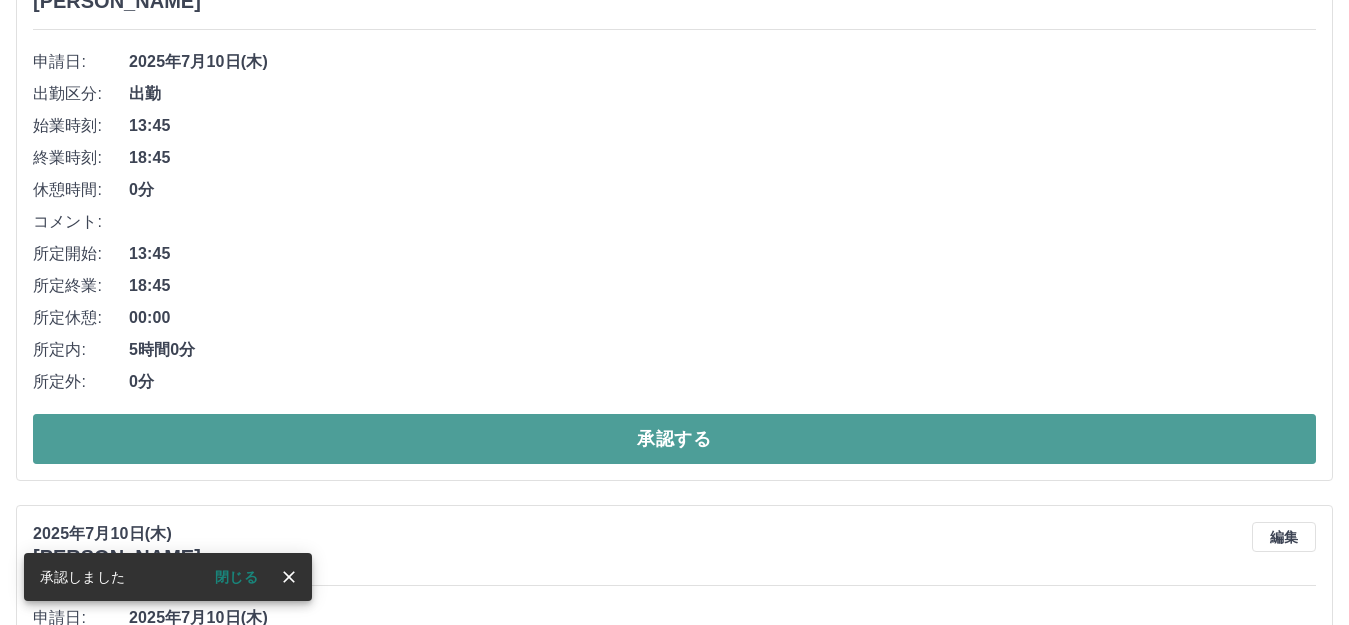 click on "承認する" at bounding box center (674, 439) 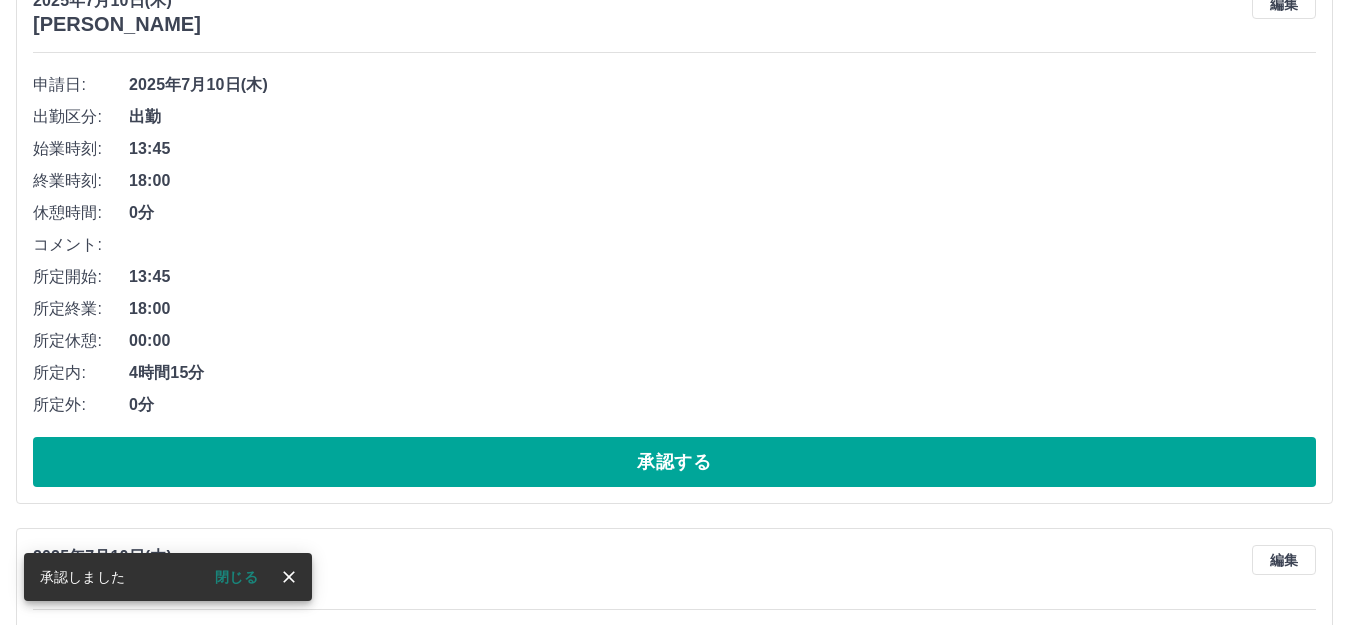 scroll, scrollTop: 264, scrollLeft: 0, axis: vertical 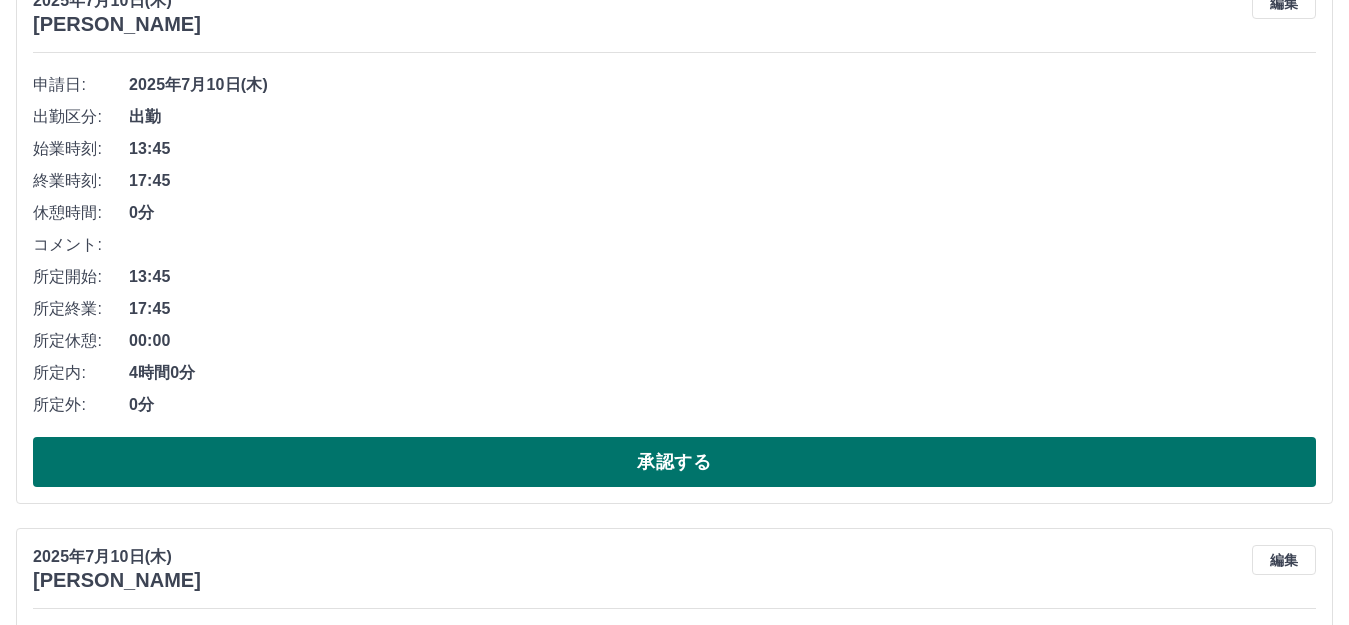 click on "承認する" at bounding box center [674, 462] 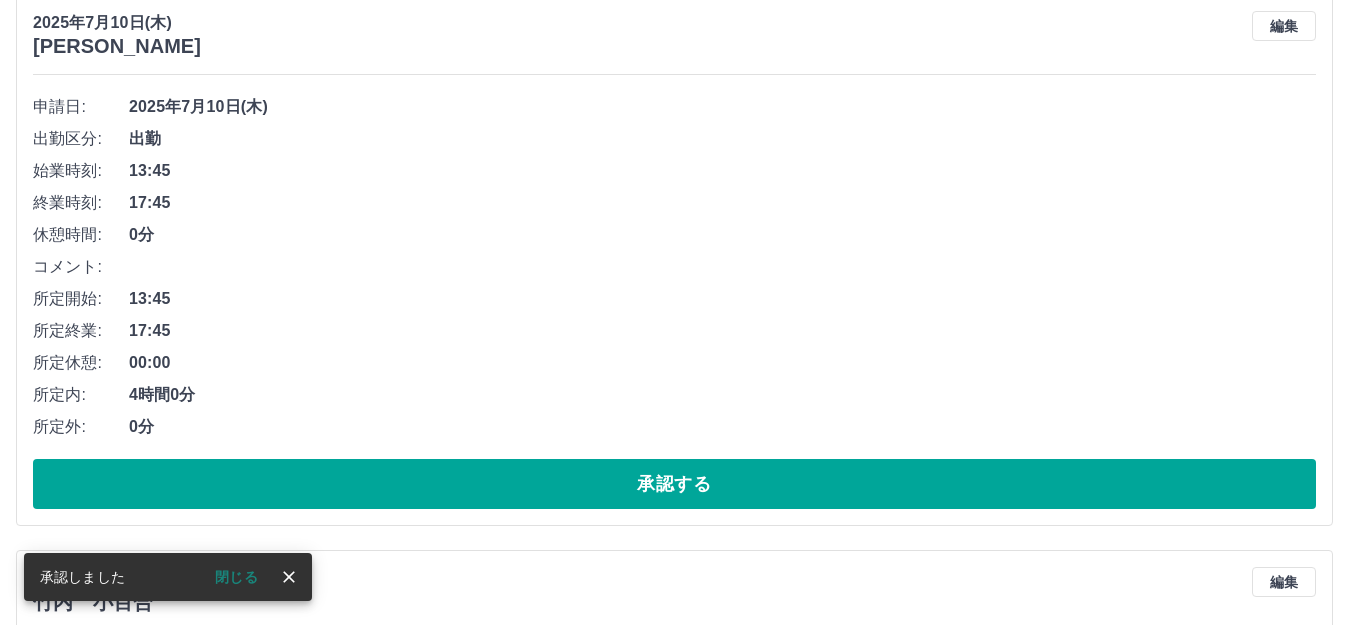 scroll, scrollTop: 242, scrollLeft: 0, axis: vertical 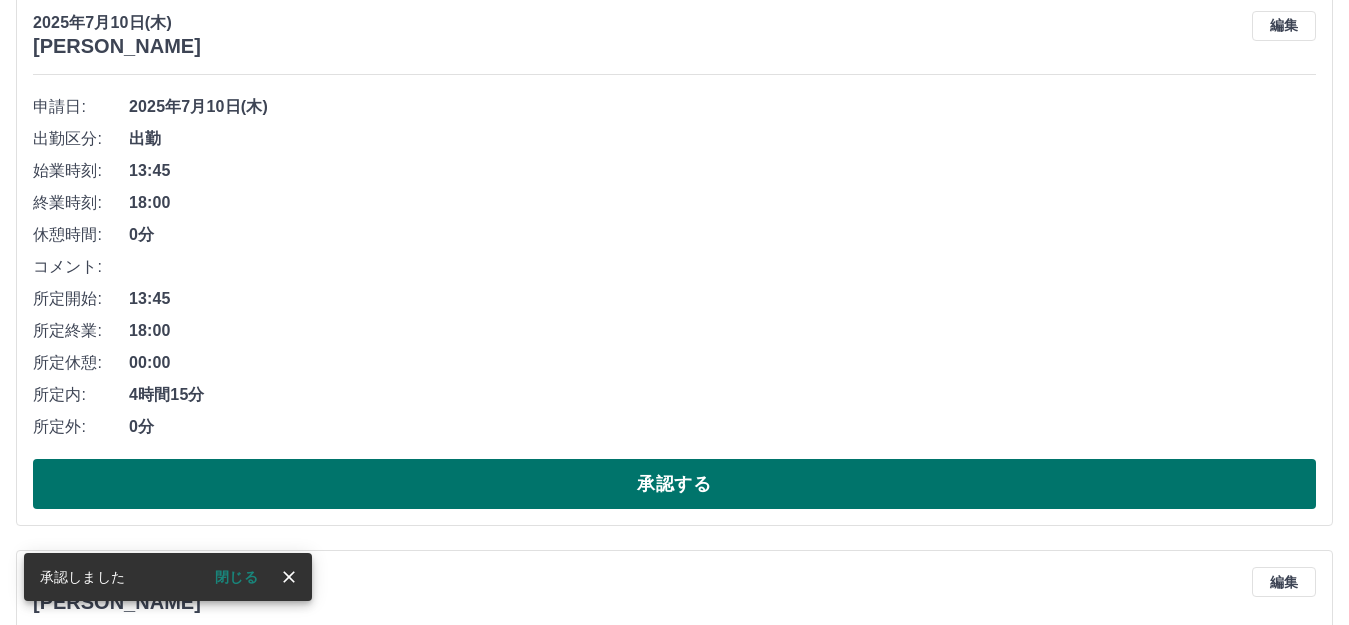 drag, startPoint x: 646, startPoint y: 487, endPoint x: 624, endPoint y: 479, distance: 23.409399 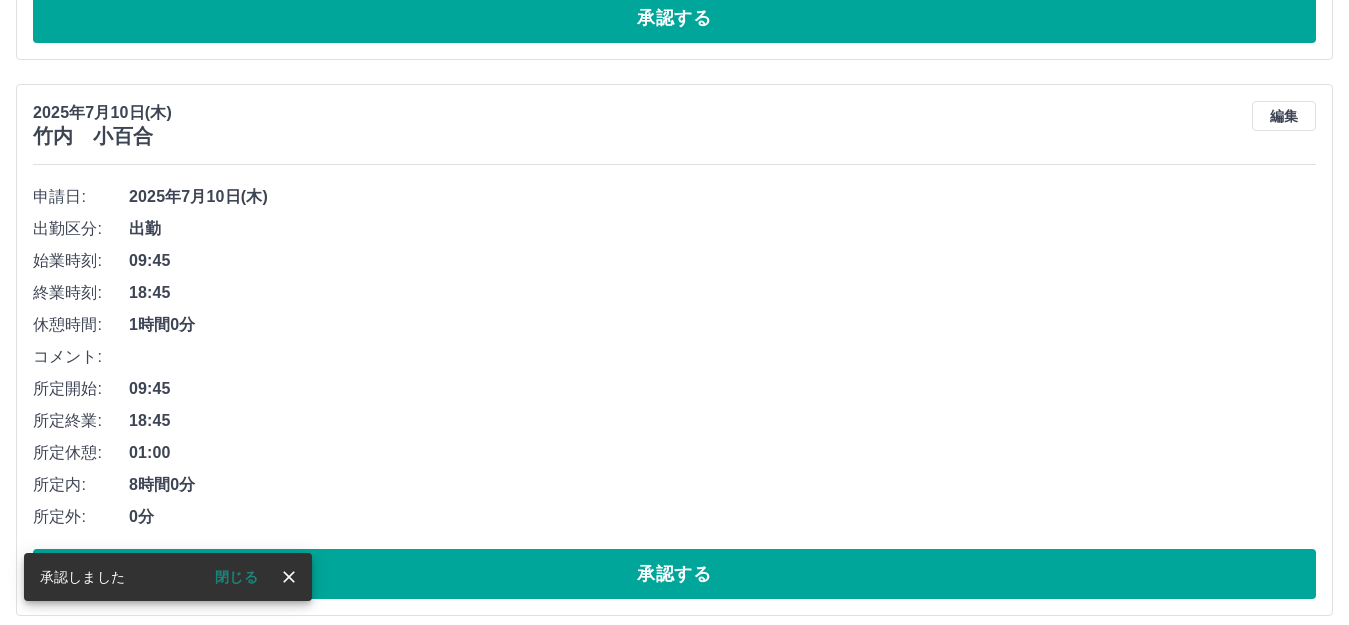 scroll, scrollTop: 152, scrollLeft: 0, axis: vertical 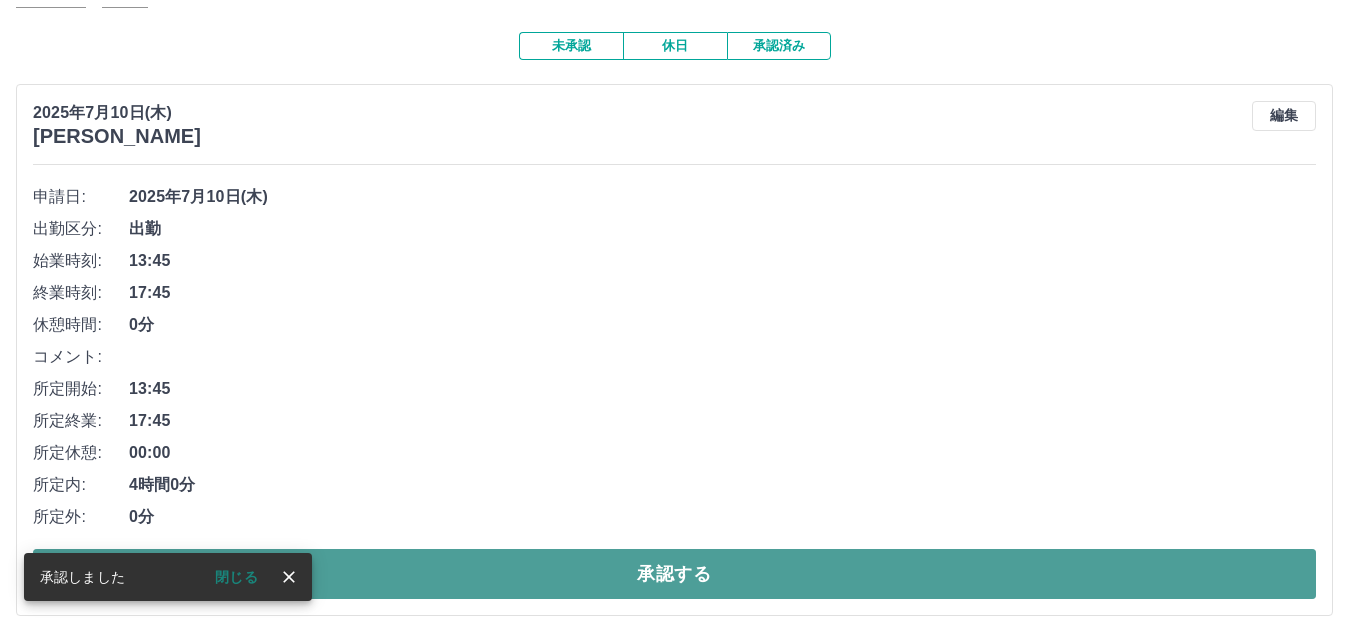 click on "承認する" at bounding box center [674, 574] 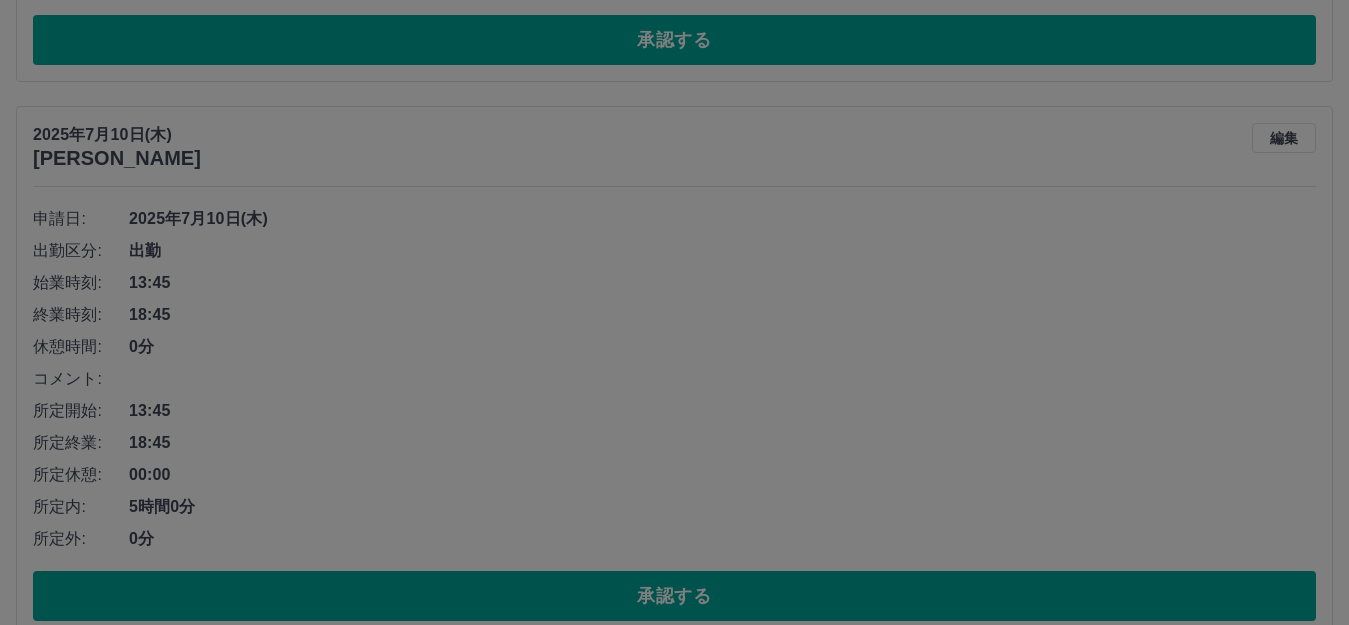 scroll, scrollTop: 130, scrollLeft: 0, axis: vertical 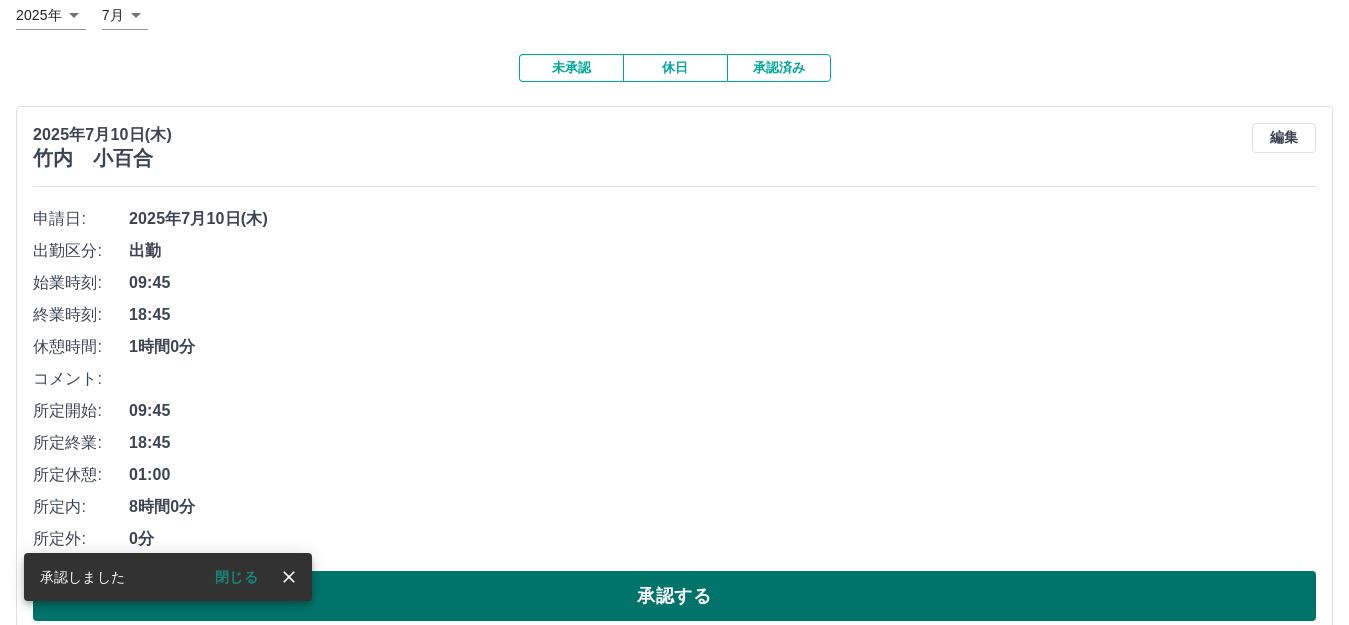 click on "承認する" at bounding box center [674, 596] 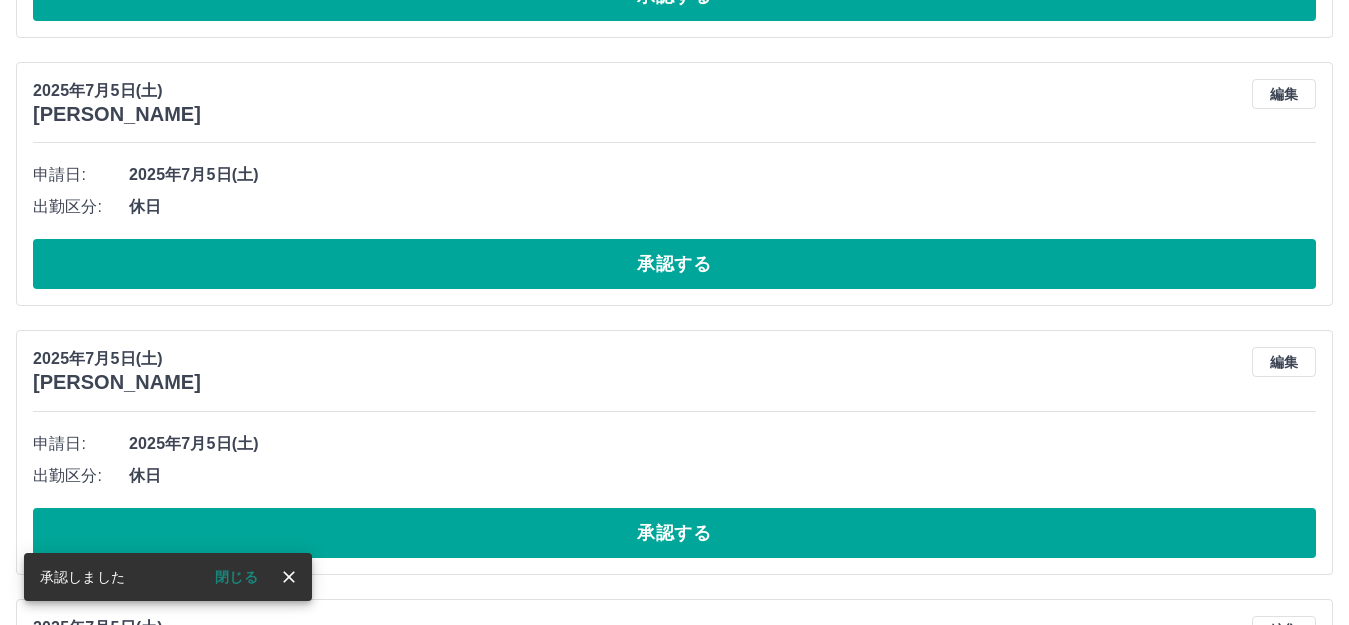scroll, scrollTop: 174, scrollLeft: 0, axis: vertical 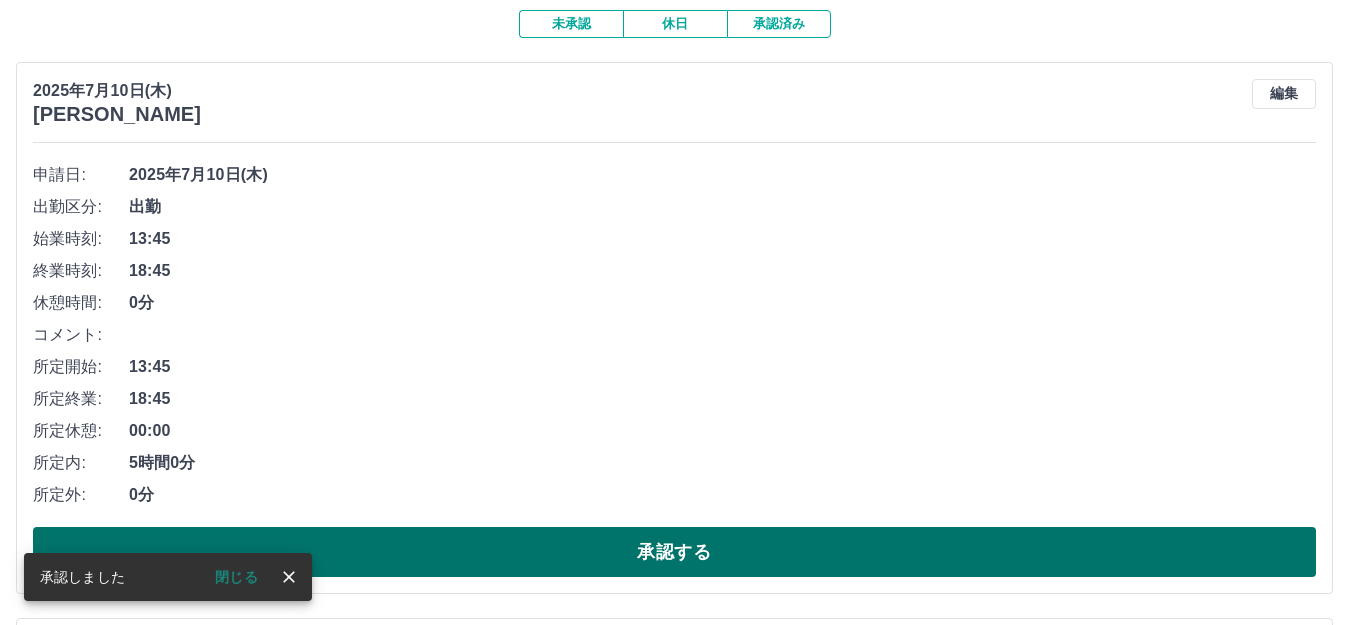 click on "承認する" at bounding box center (674, 552) 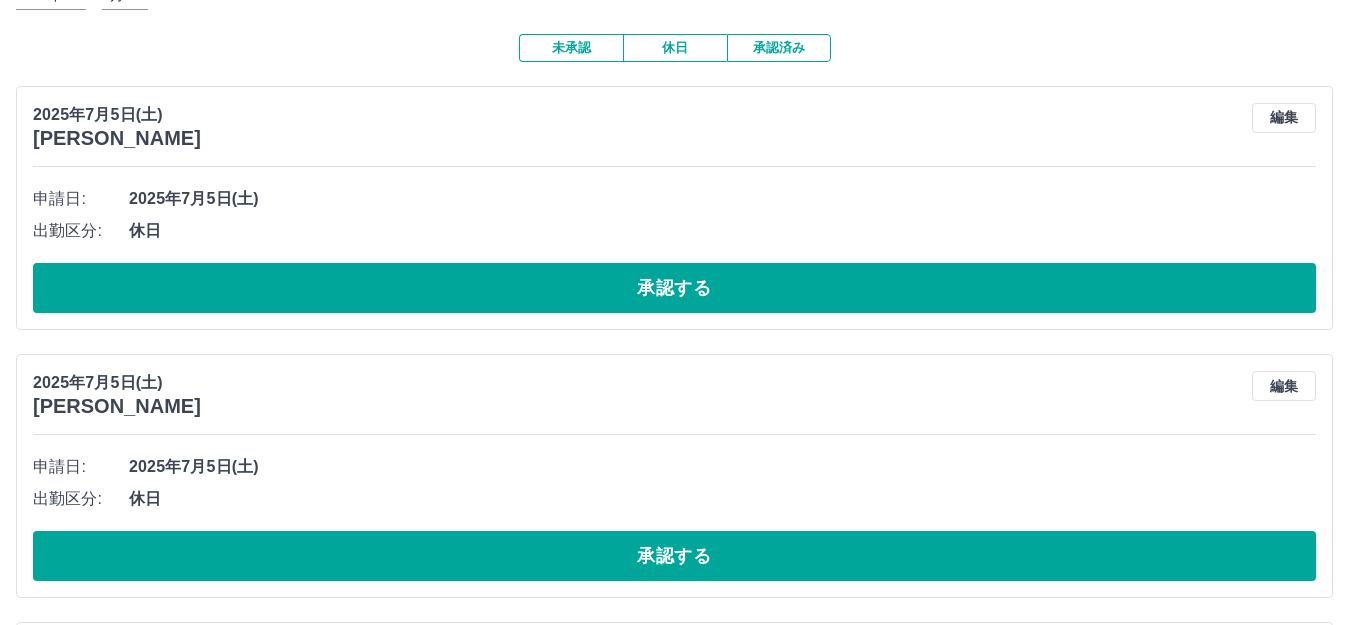 scroll, scrollTop: 133, scrollLeft: 0, axis: vertical 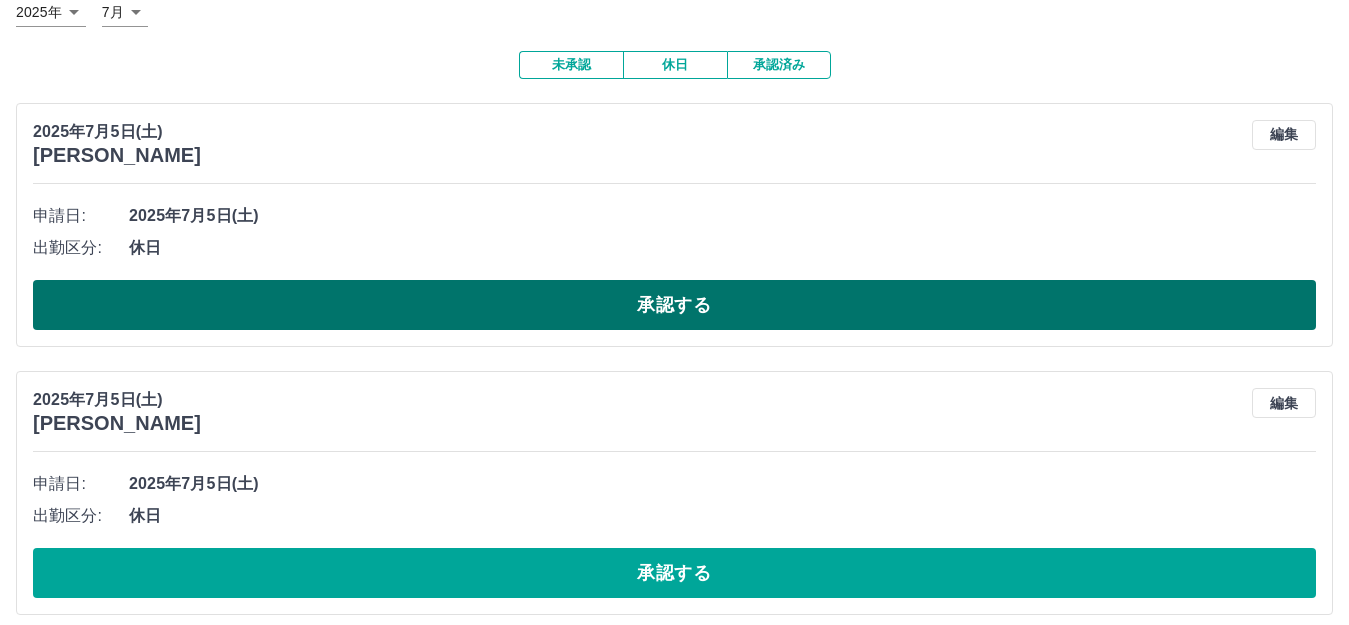 click on "承認する" at bounding box center (674, 305) 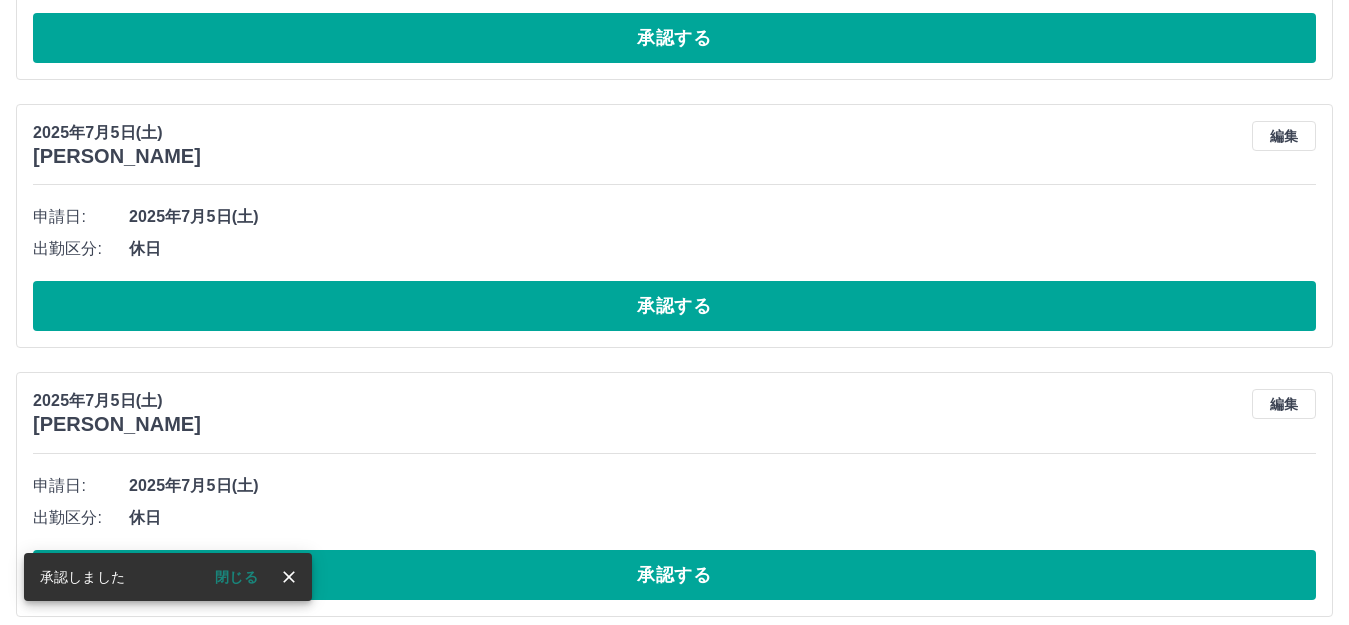 scroll, scrollTop: 132, scrollLeft: 0, axis: vertical 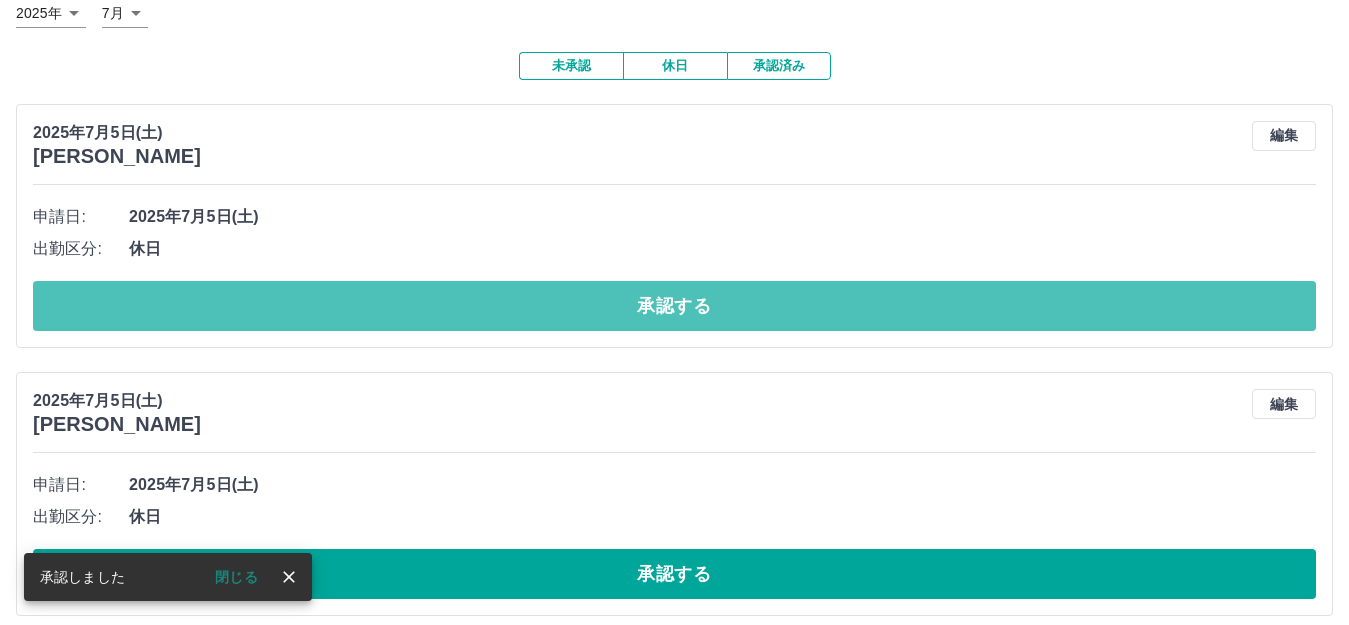 click on "承認する" at bounding box center (674, 306) 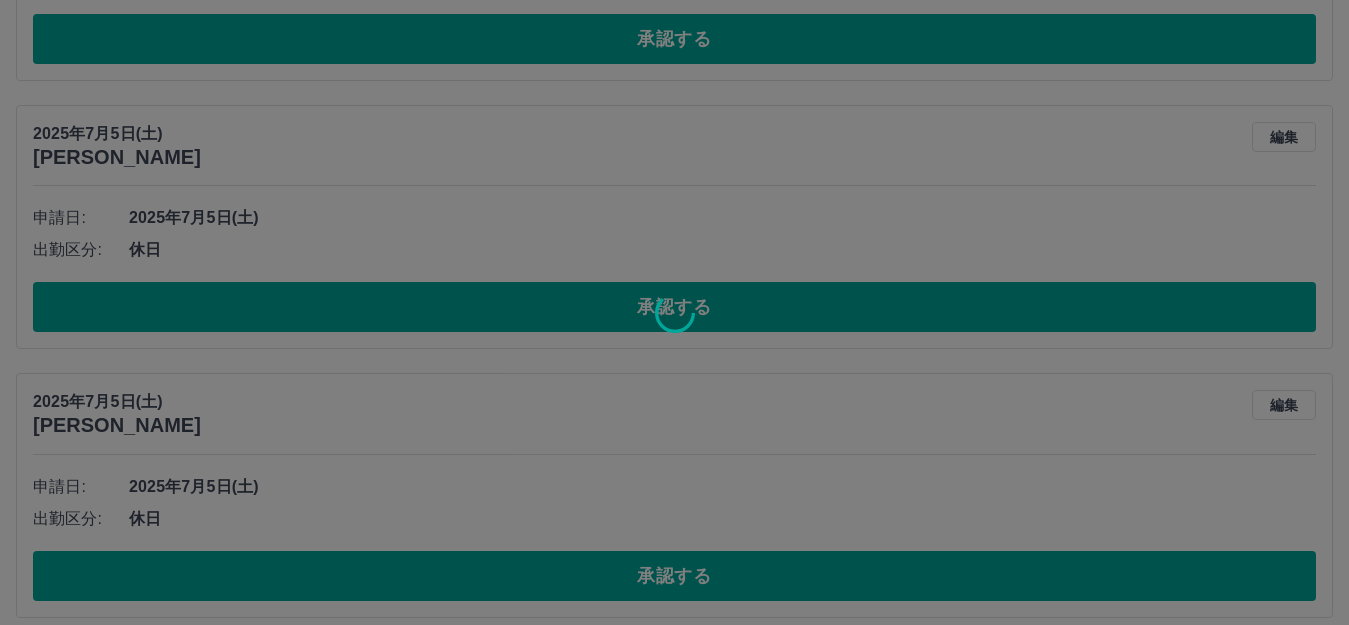 scroll, scrollTop: 131, scrollLeft: 0, axis: vertical 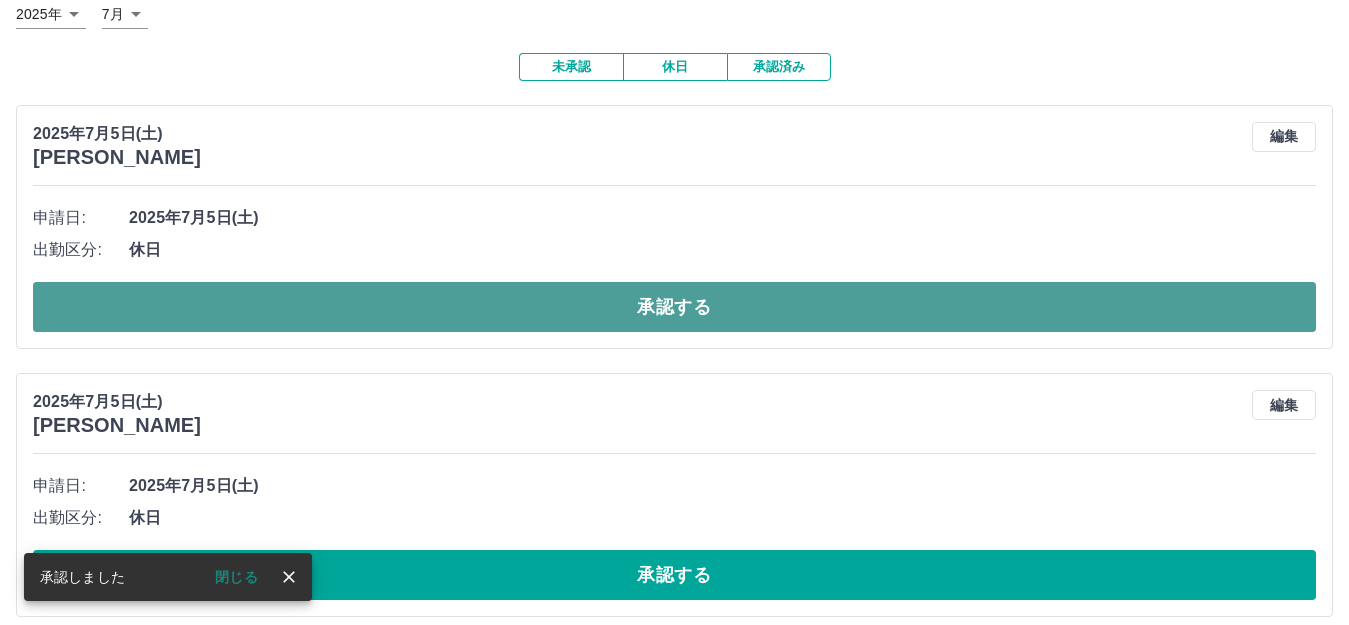 click on "承認する" at bounding box center [674, 307] 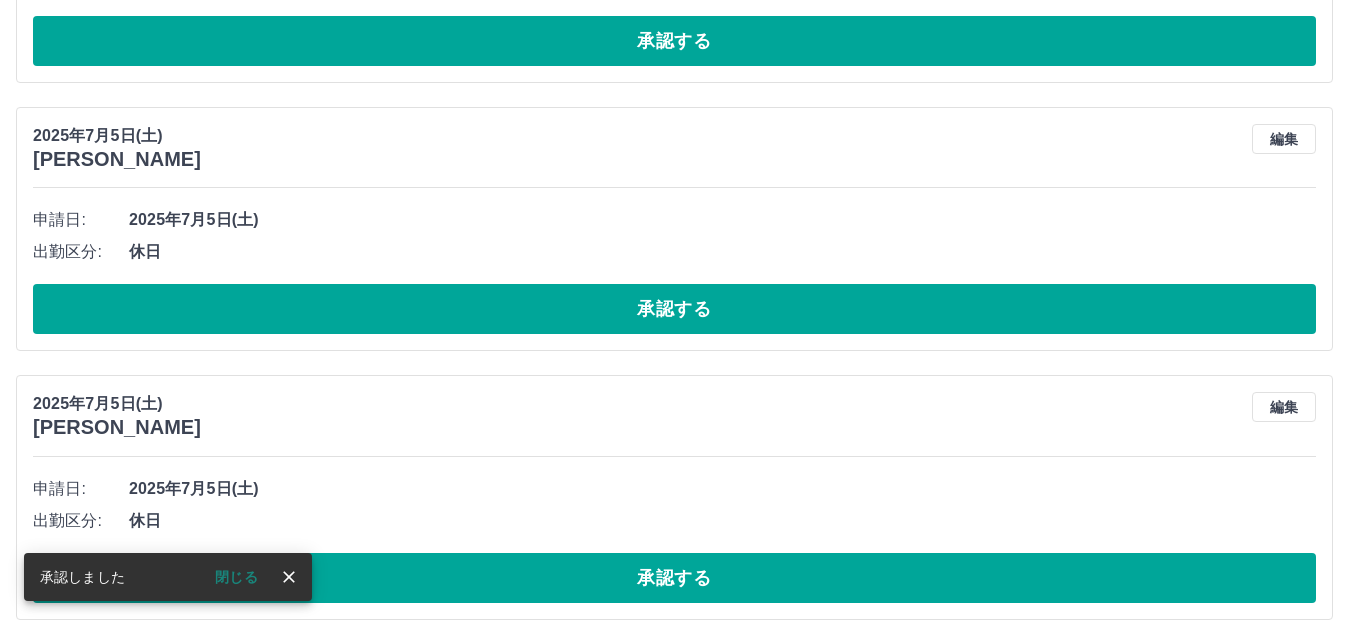 scroll, scrollTop: 129, scrollLeft: 0, axis: vertical 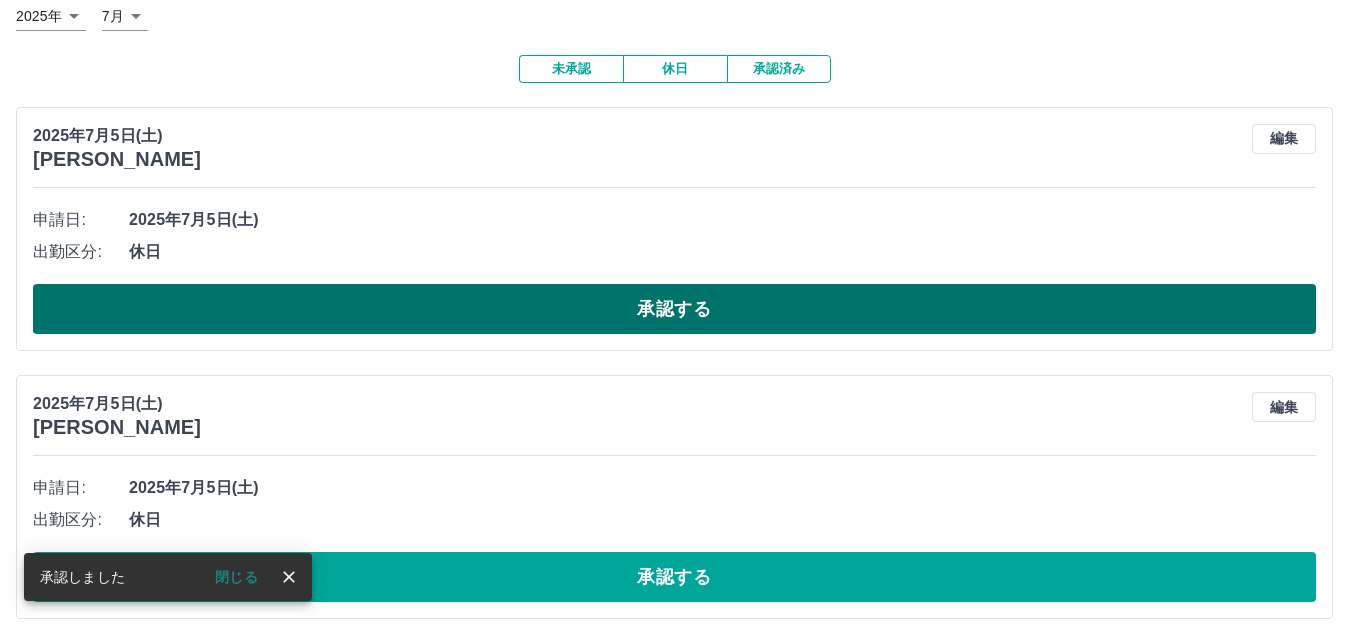 click on "承認する" at bounding box center [674, 309] 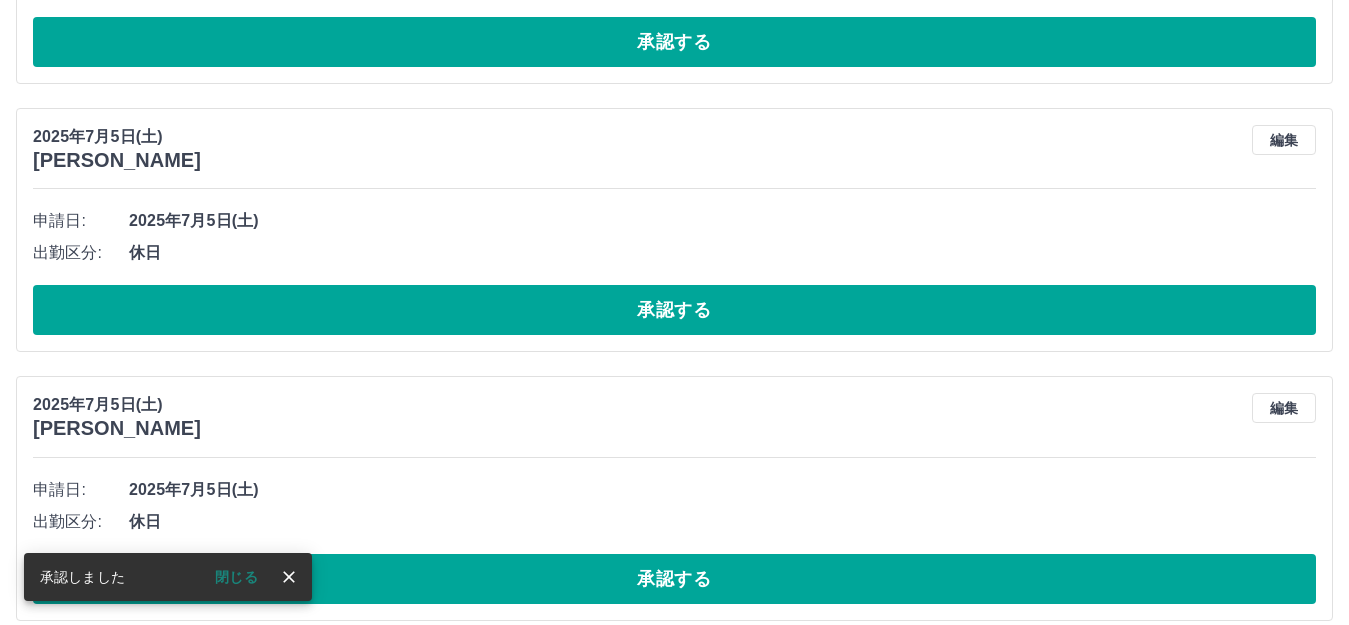 scroll, scrollTop: 128, scrollLeft: 0, axis: vertical 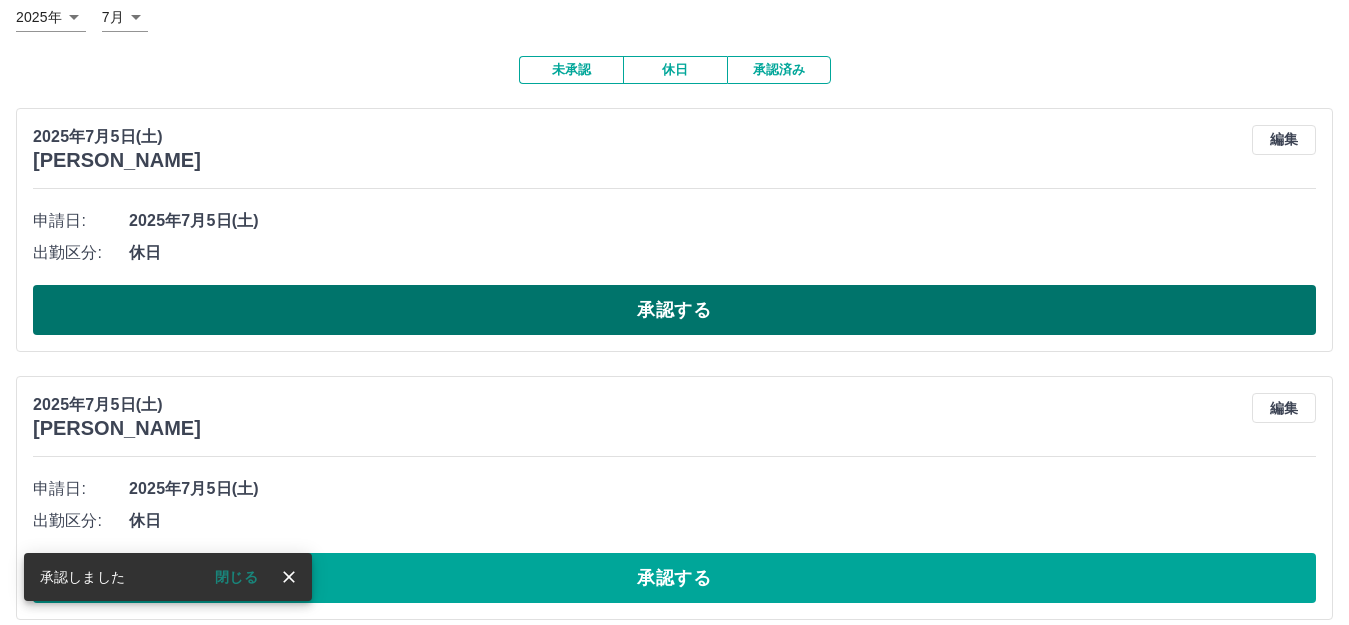 click on "承認する" at bounding box center (674, 310) 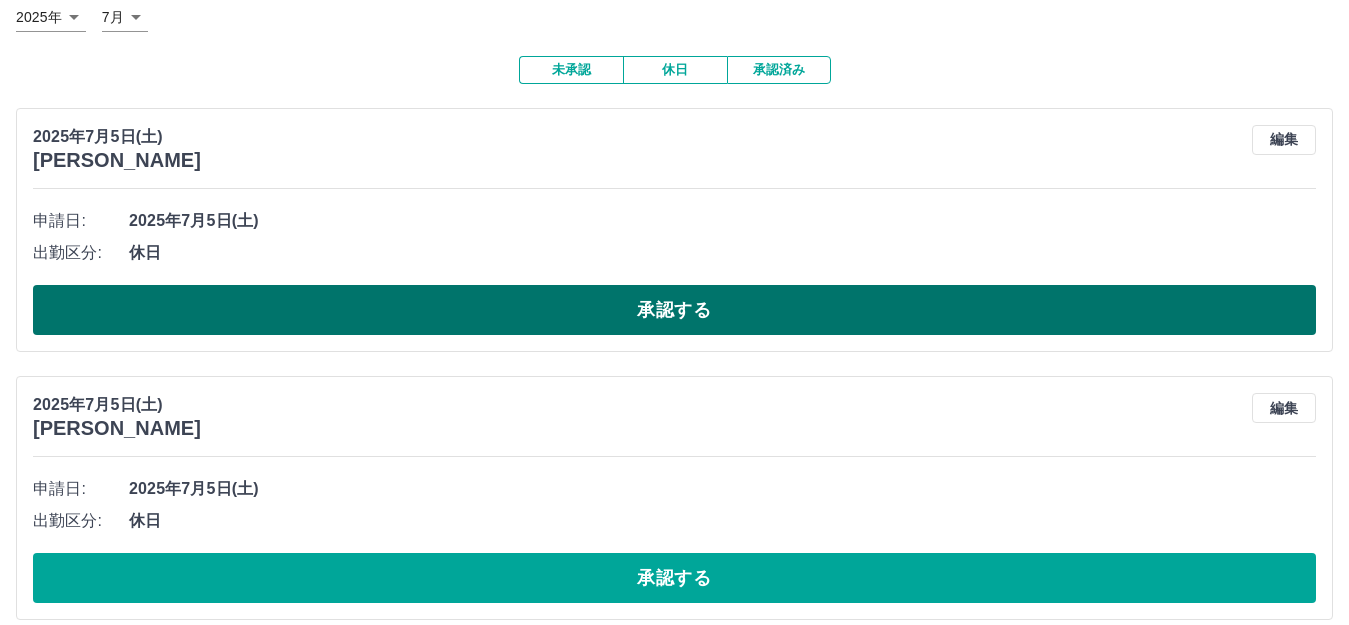 click on "承認する" at bounding box center (674, 310) 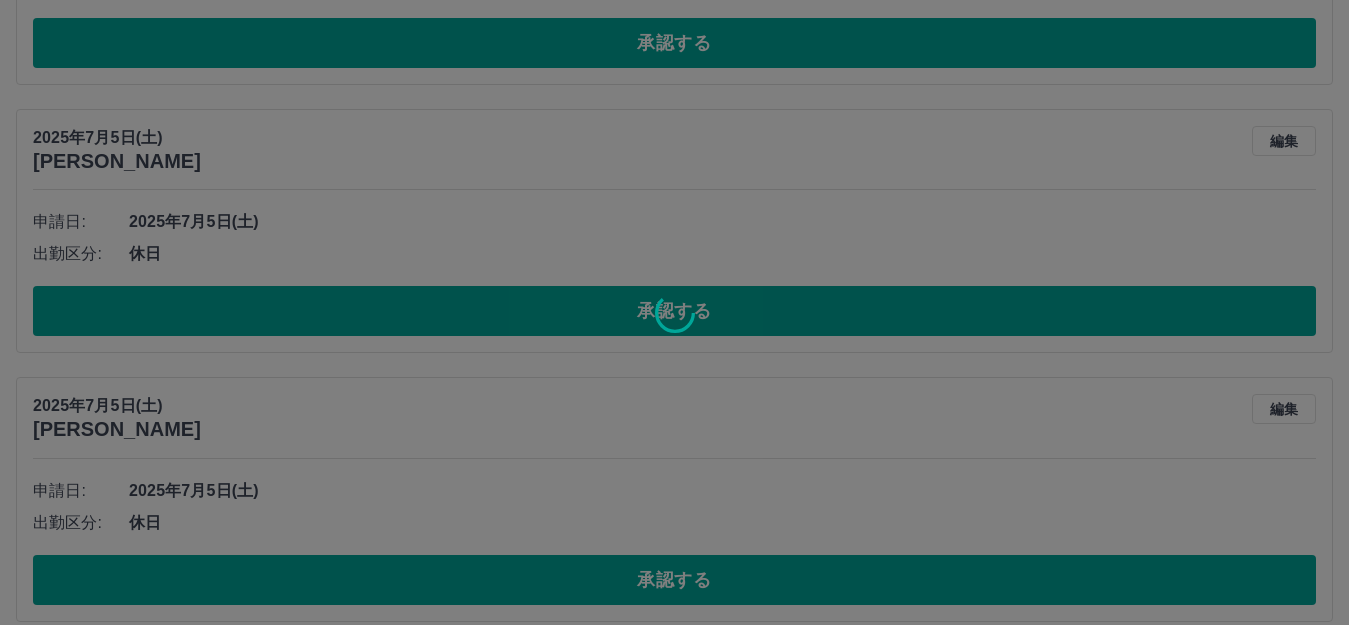 scroll, scrollTop: 127, scrollLeft: 0, axis: vertical 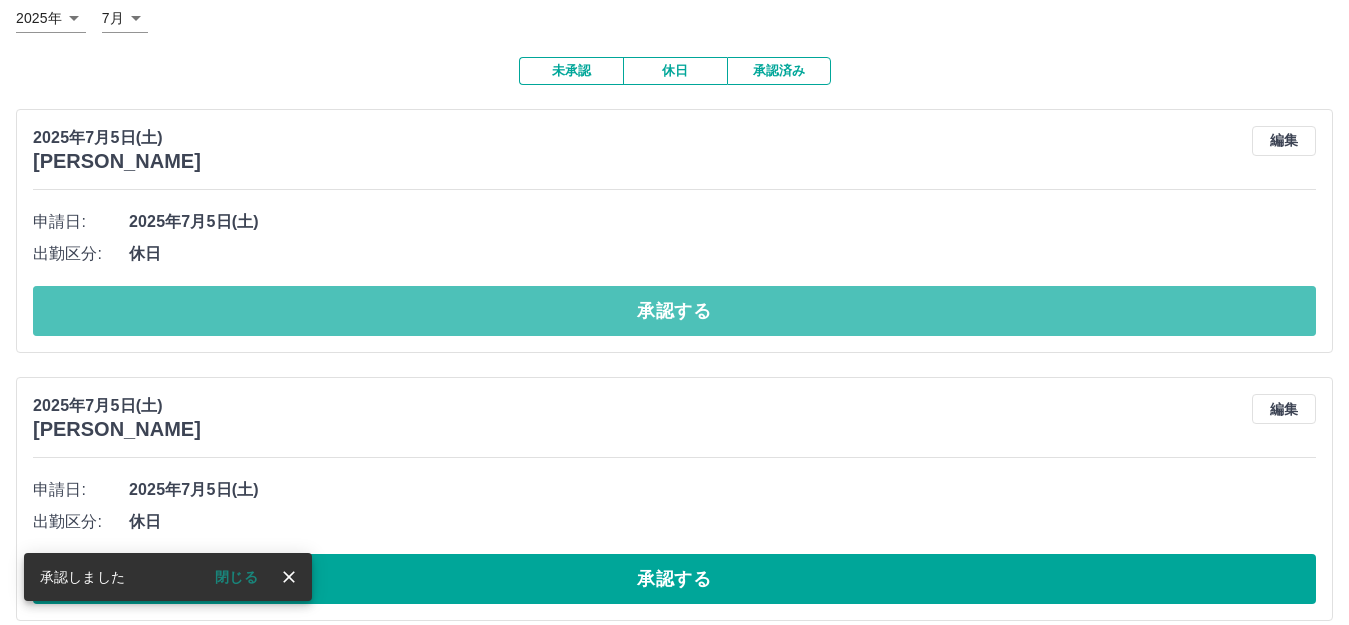 click on "承認する" at bounding box center [674, 311] 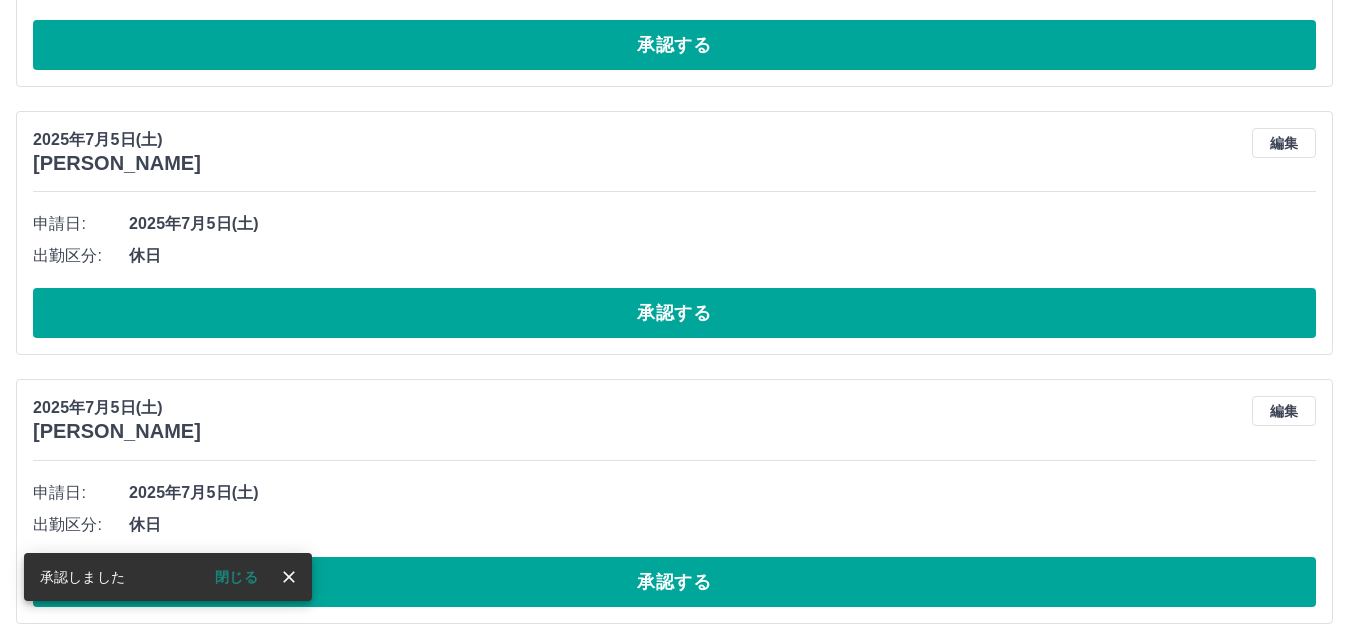 scroll, scrollTop: 125, scrollLeft: 0, axis: vertical 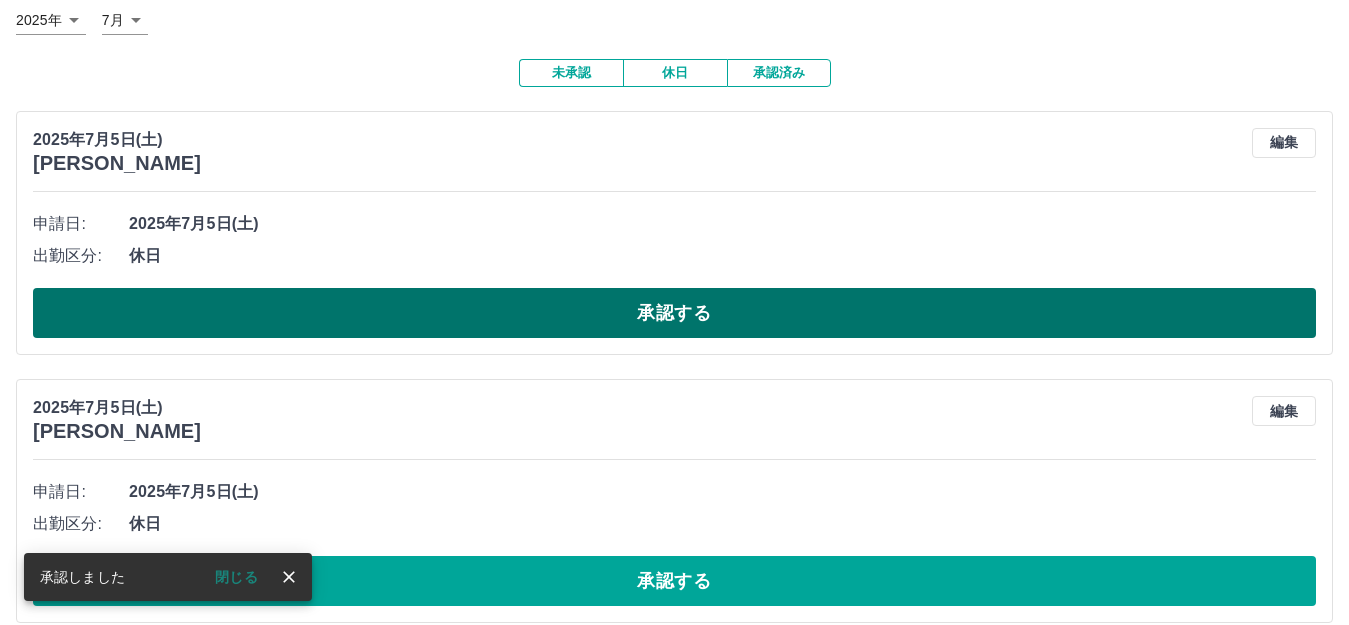 click on "承認する" at bounding box center (674, 313) 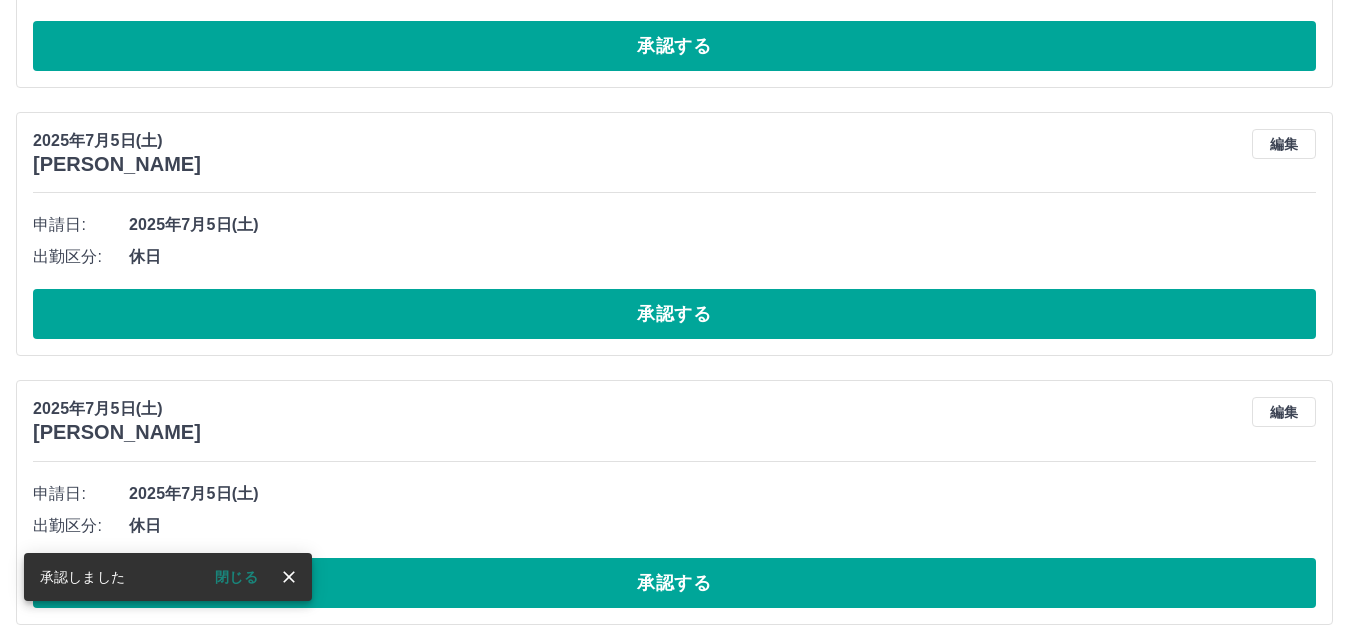 scroll, scrollTop: 124, scrollLeft: 0, axis: vertical 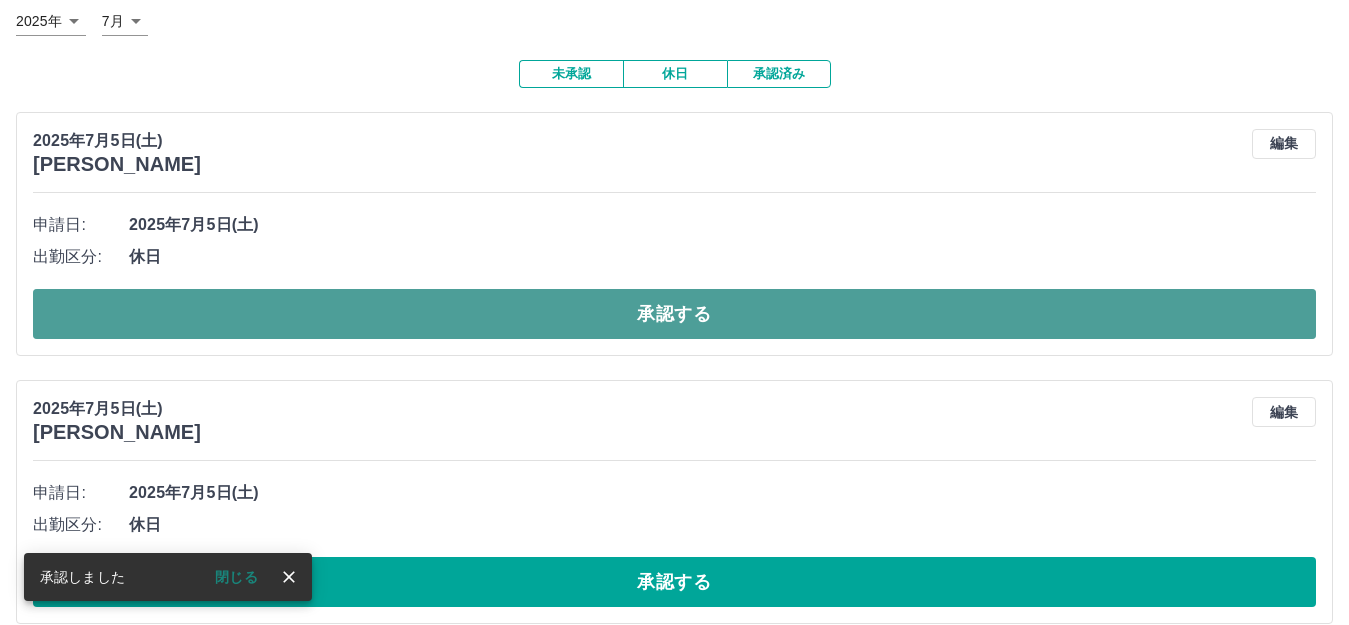 click on "承認する" at bounding box center (674, 314) 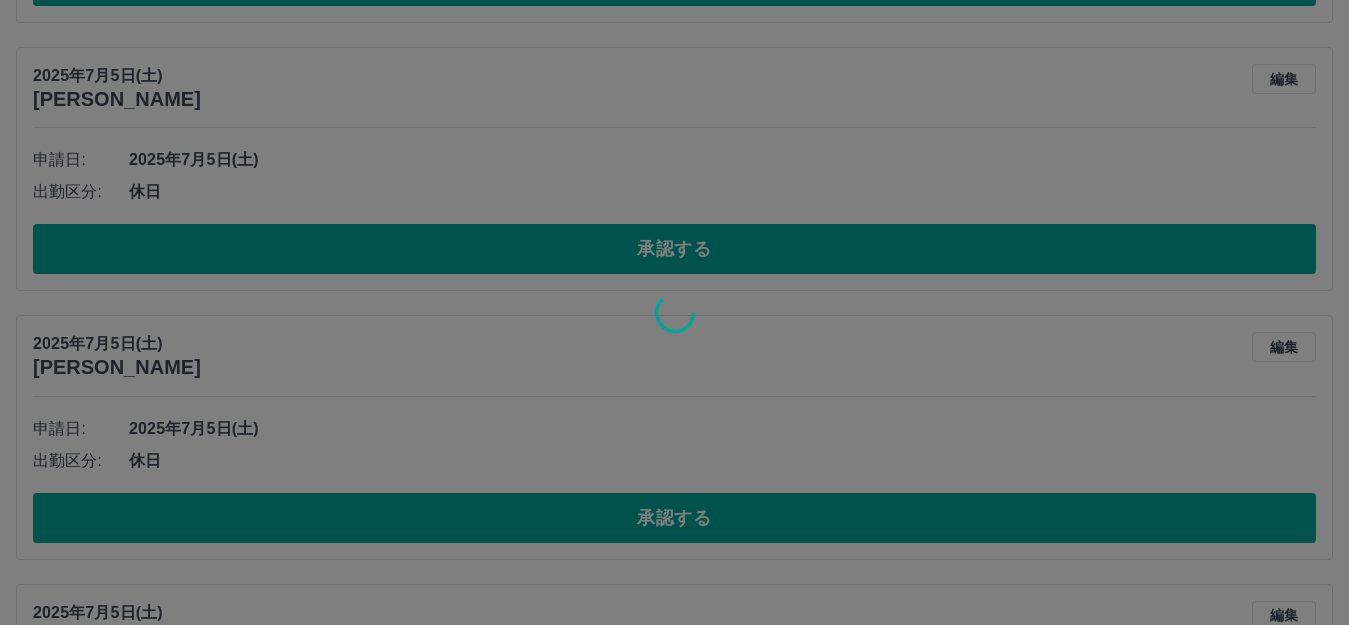 scroll, scrollTop: 189, scrollLeft: 0, axis: vertical 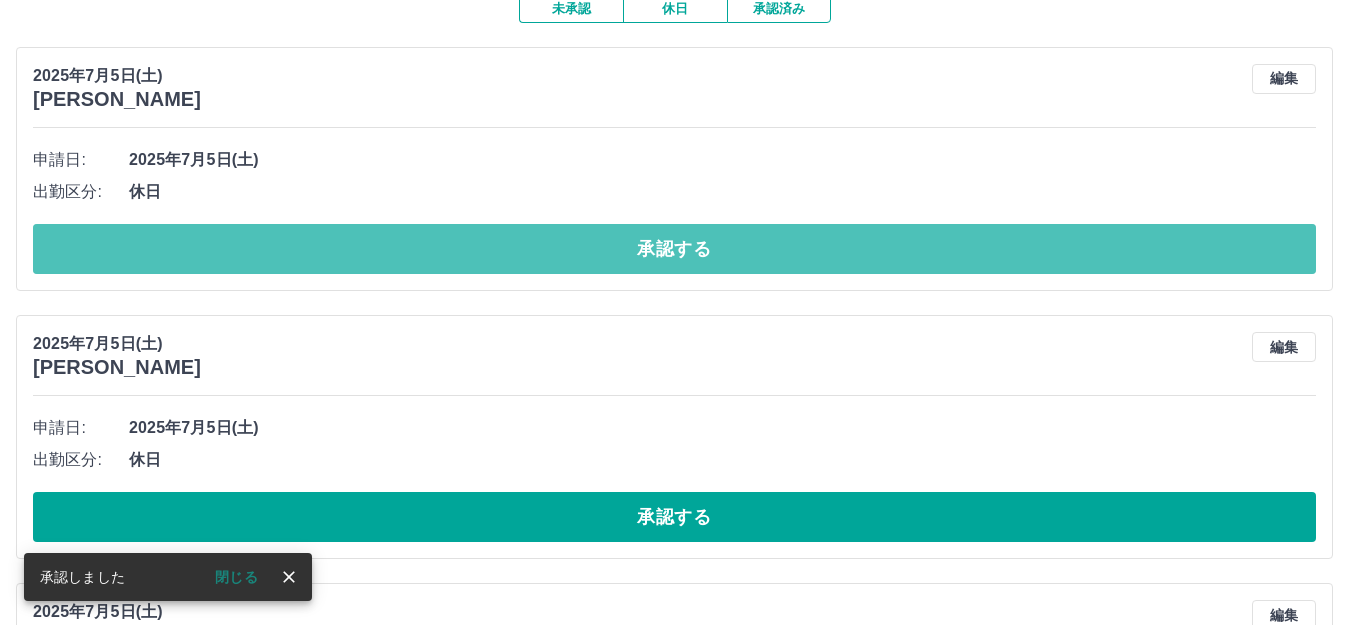 click on "承認する" at bounding box center [674, 249] 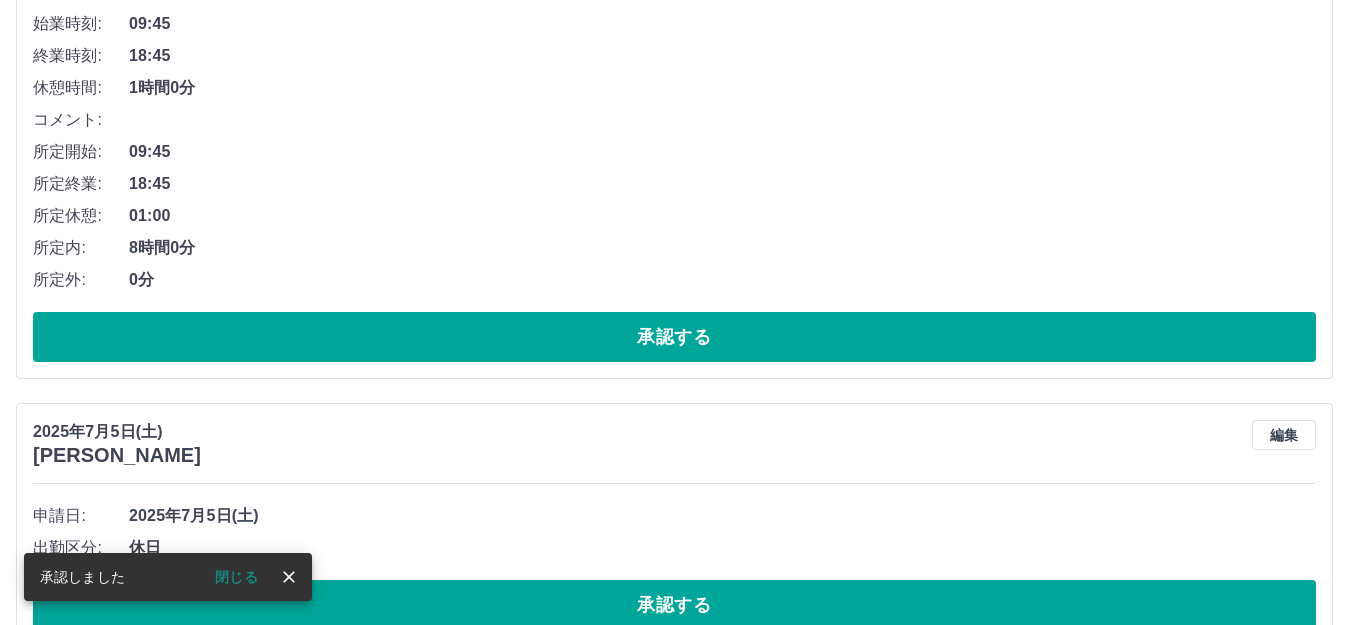 scroll, scrollTop: 677, scrollLeft: 0, axis: vertical 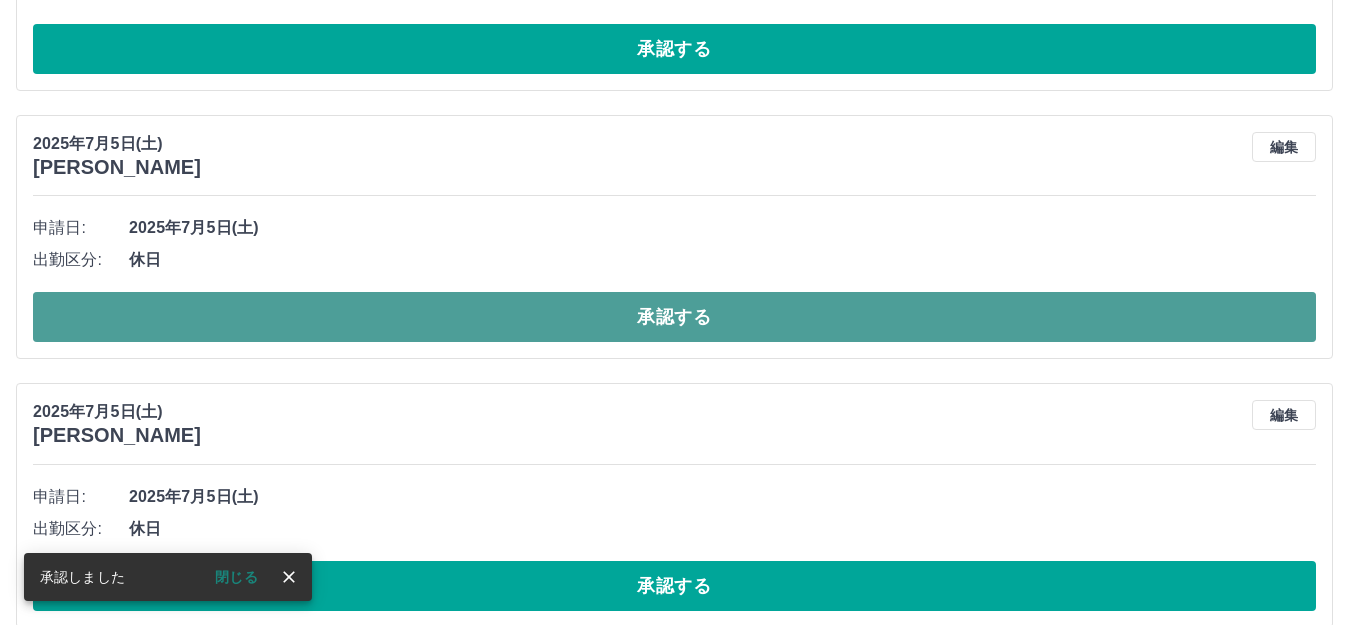 click on "承認する" at bounding box center [674, 317] 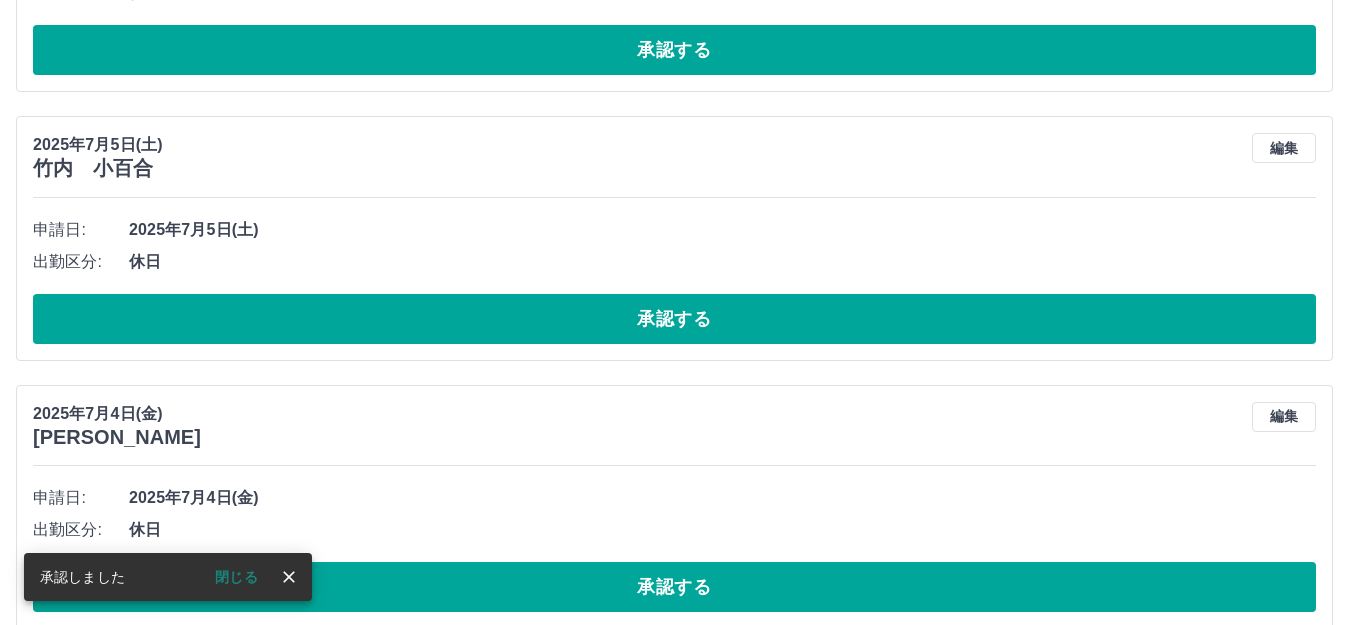 scroll, scrollTop: 676, scrollLeft: 0, axis: vertical 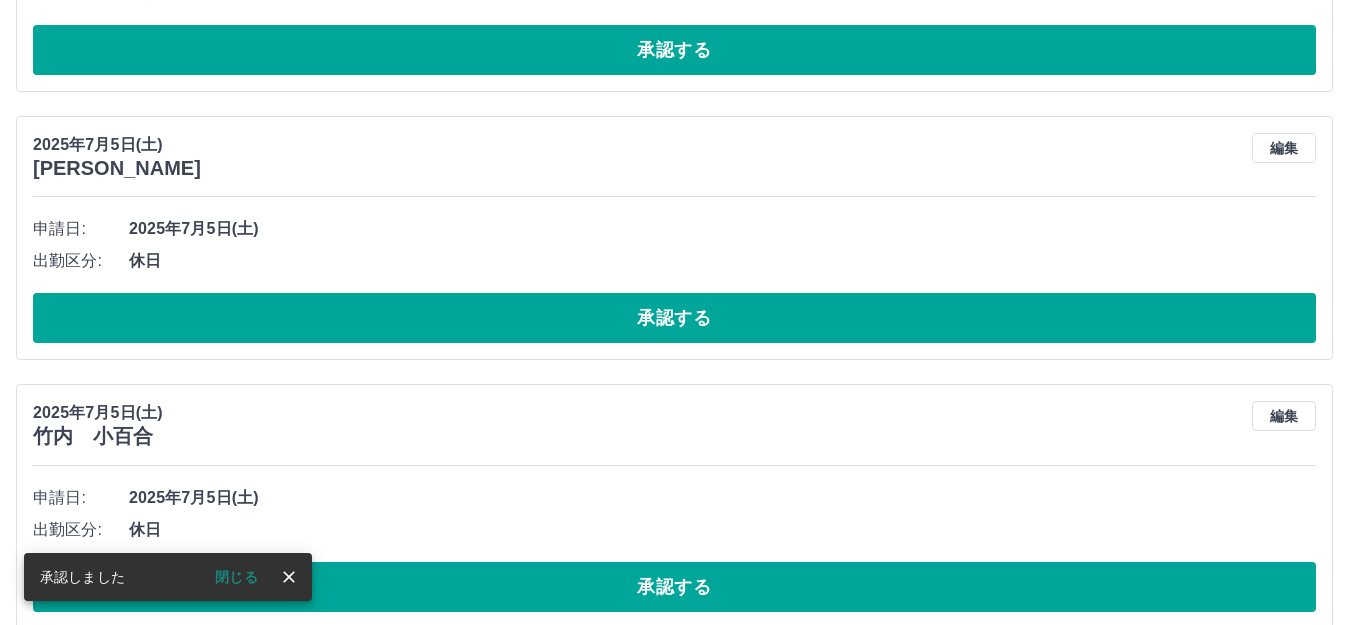 click on "承認する" at bounding box center [674, 318] 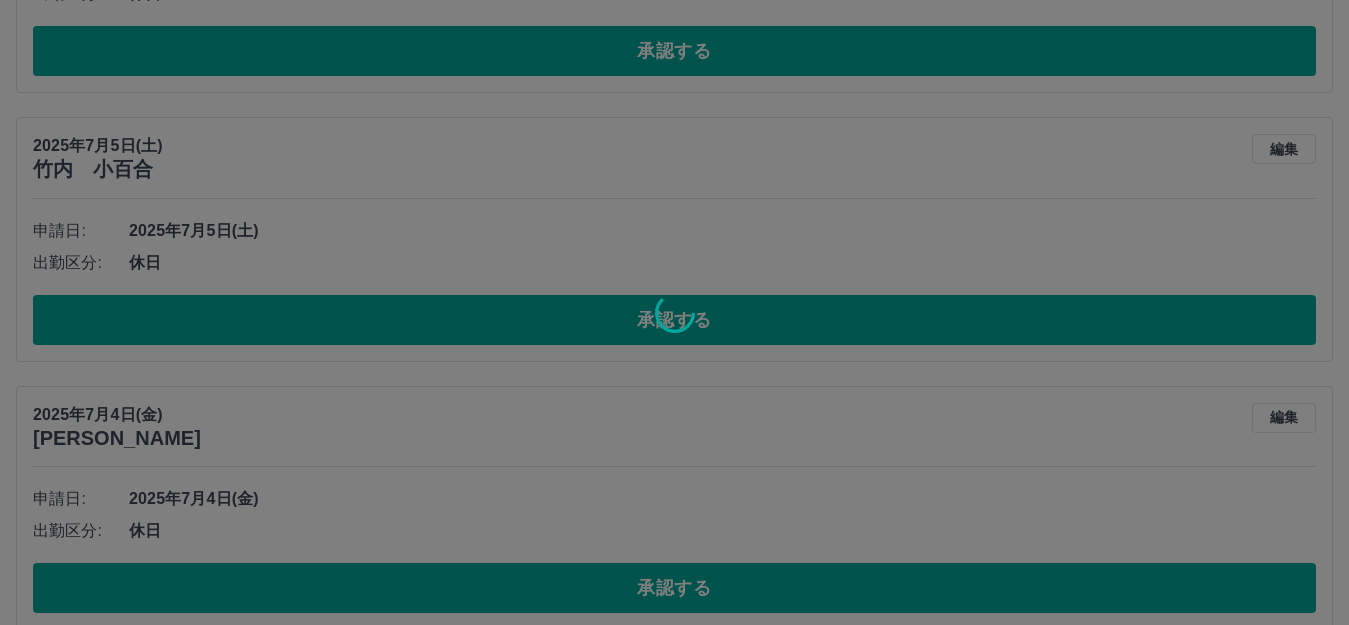 scroll, scrollTop: 675, scrollLeft: 0, axis: vertical 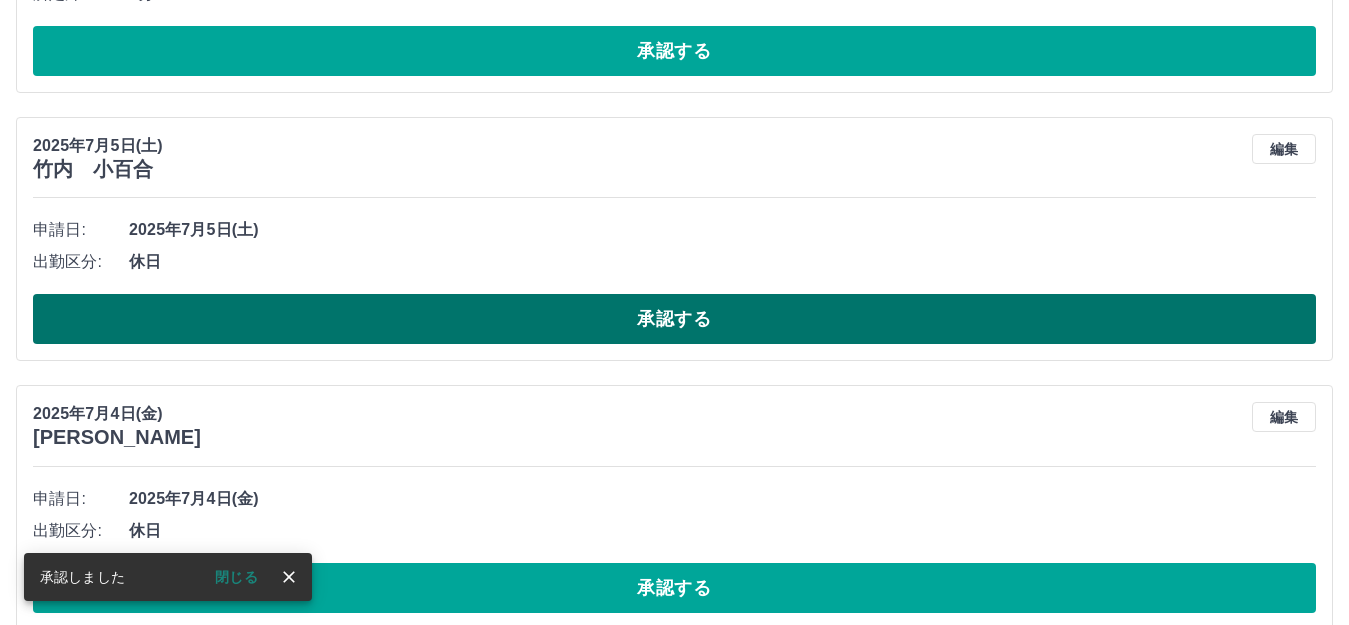 click on "承認する" at bounding box center [674, 319] 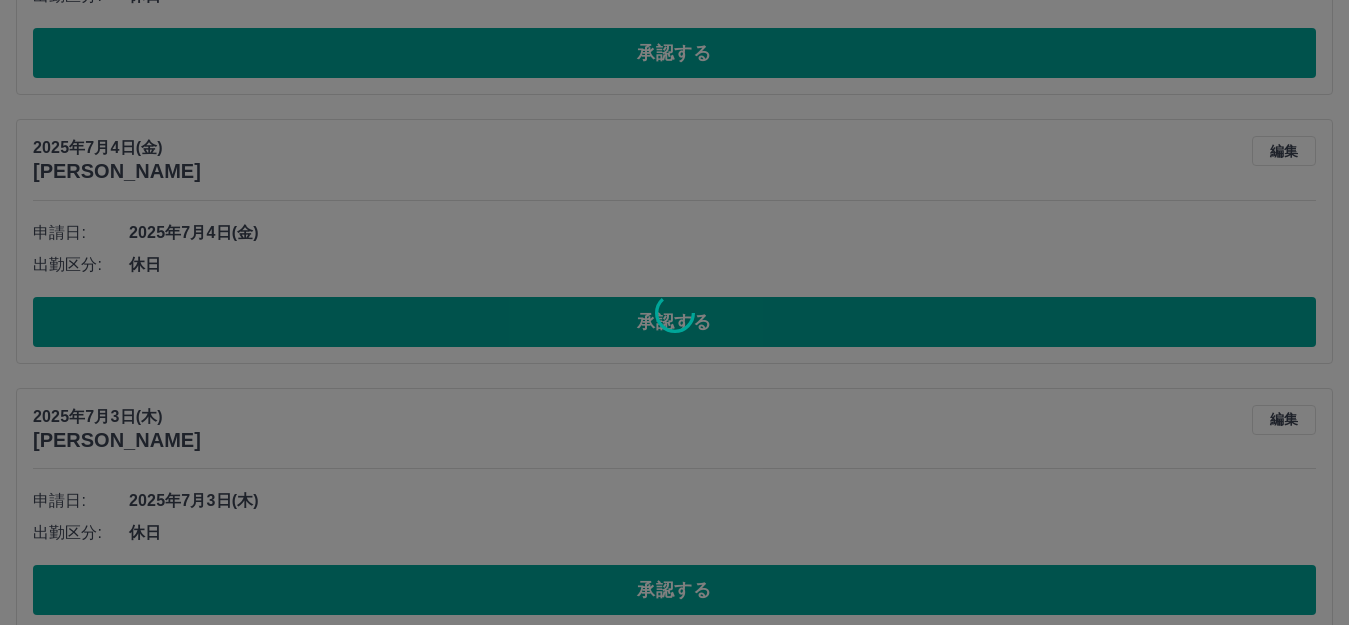 scroll, scrollTop: 673, scrollLeft: 0, axis: vertical 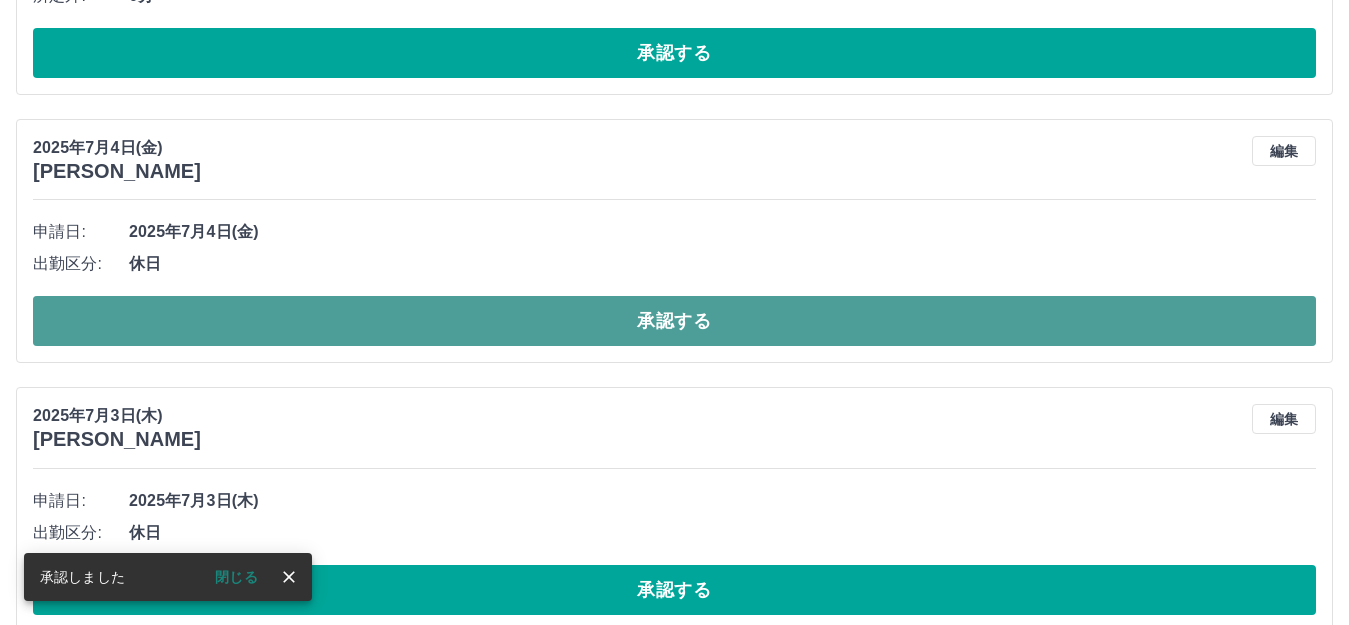 click on "承認する" at bounding box center [674, 321] 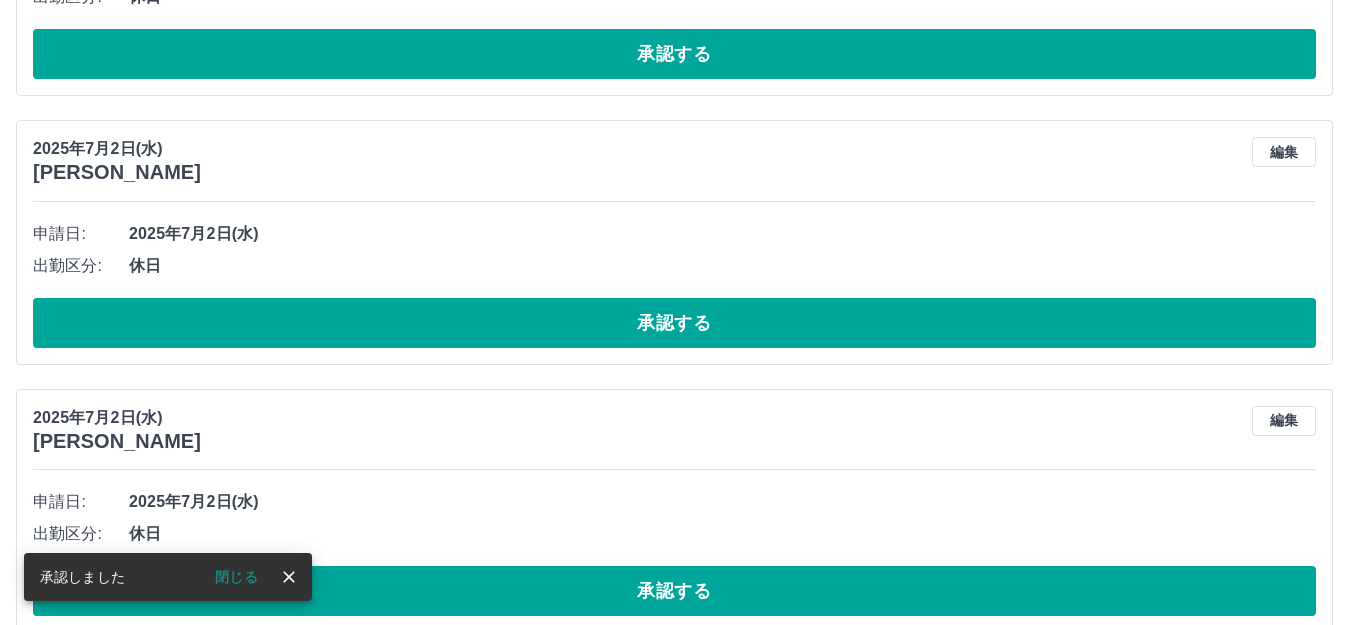 scroll, scrollTop: 672, scrollLeft: 0, axis: vertical 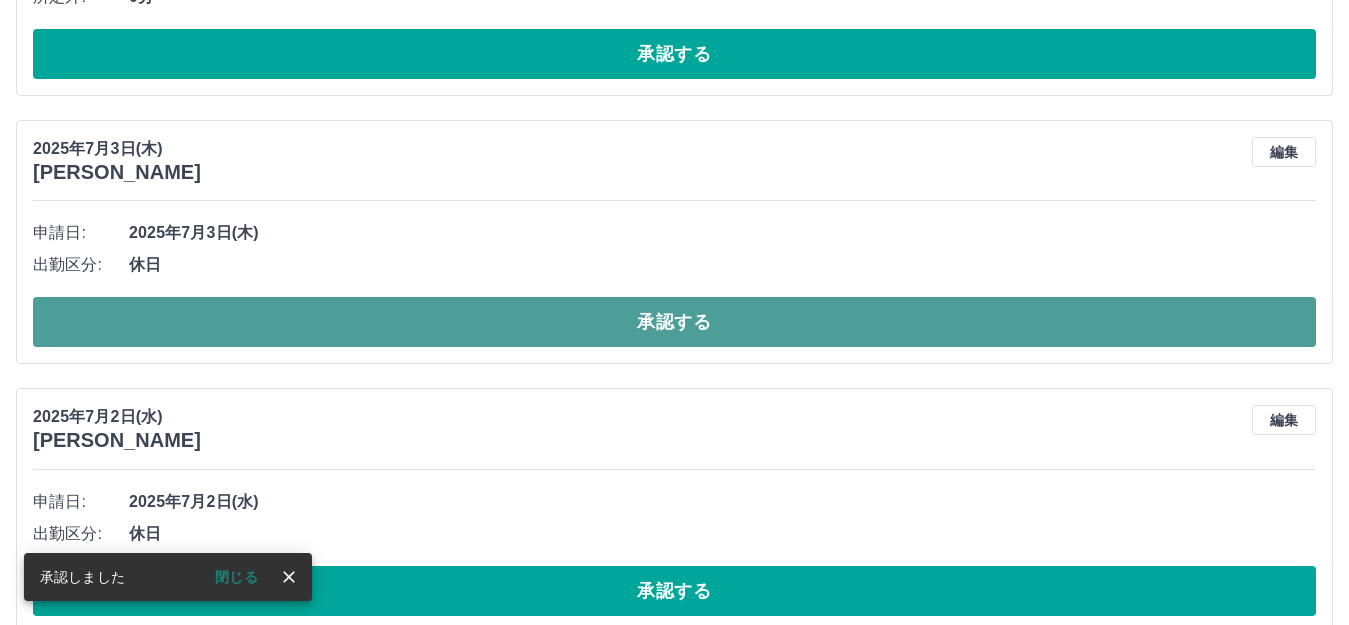 click on "承認する" at bounding box center (674, 322) 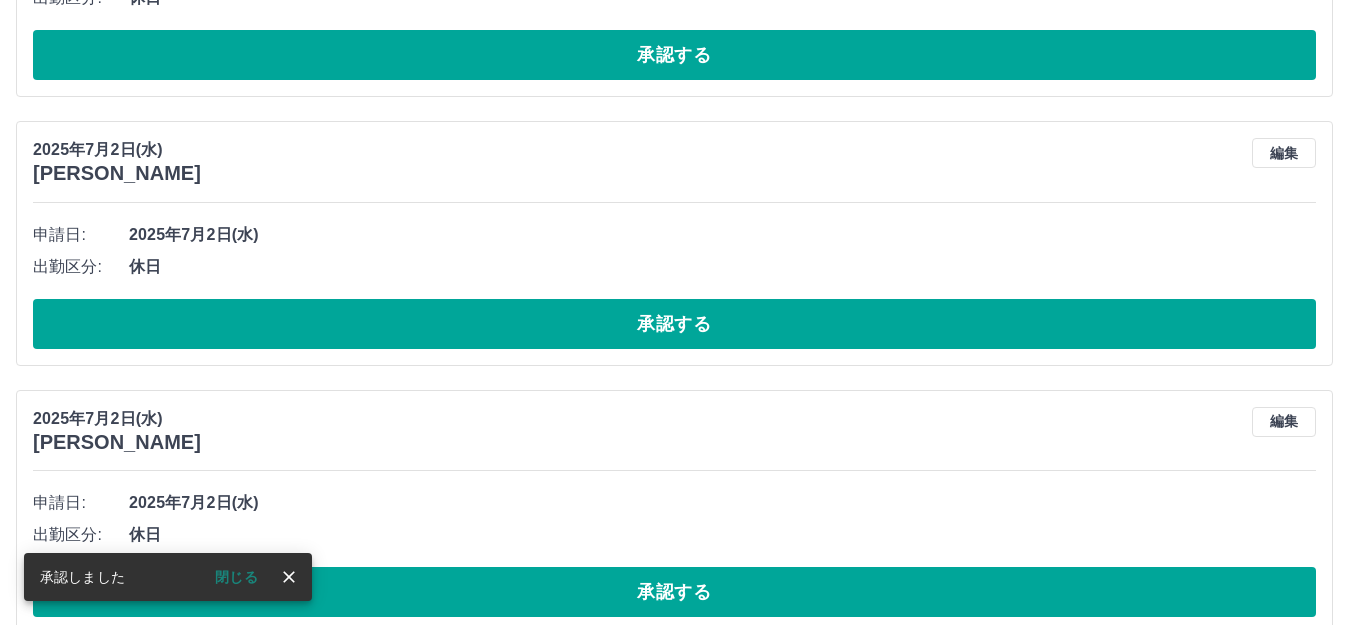 scroll, scrollTop: 671, scrollLeft: 0, axis: vertical 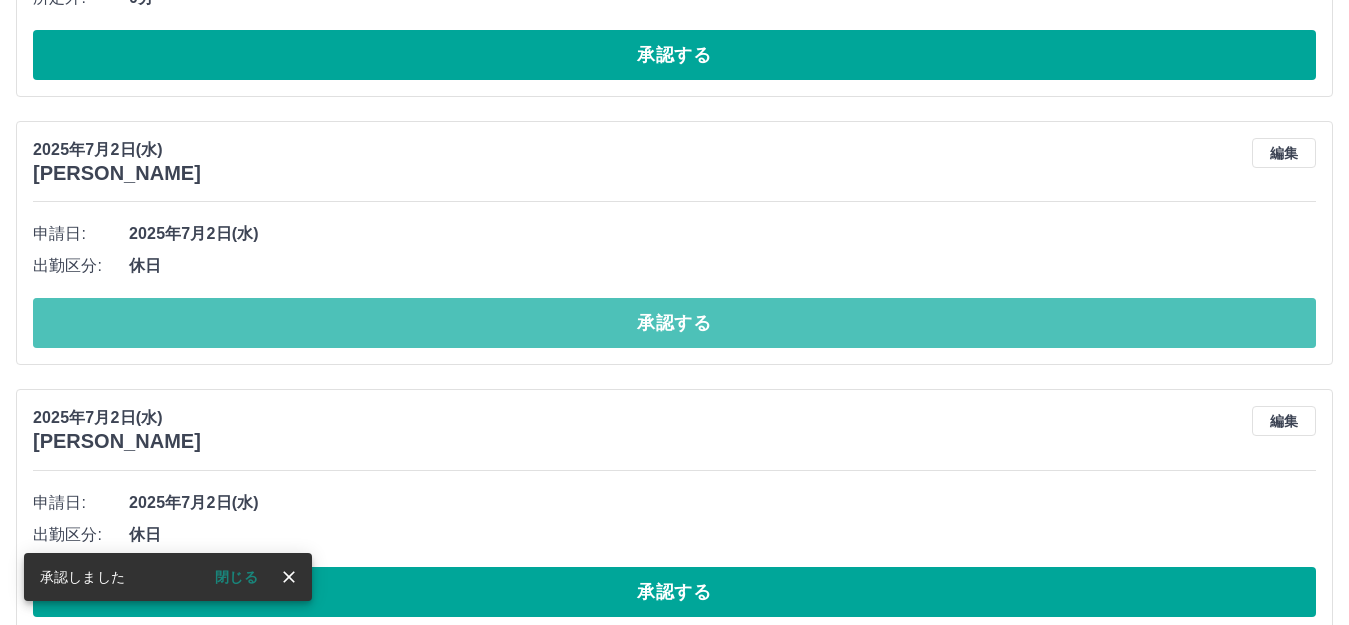 click on "承認する" at bounding box center (674, 323) 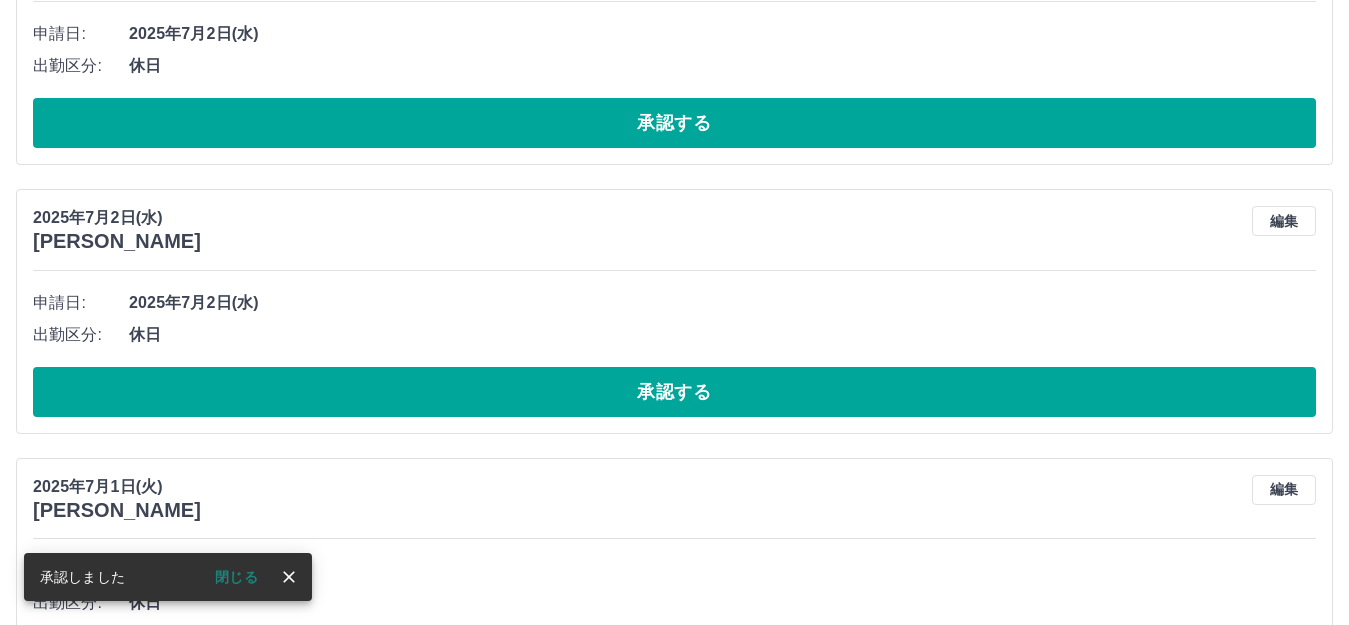 scroll, scrollTop: 603, scrollLeft: 0, axis: vertical 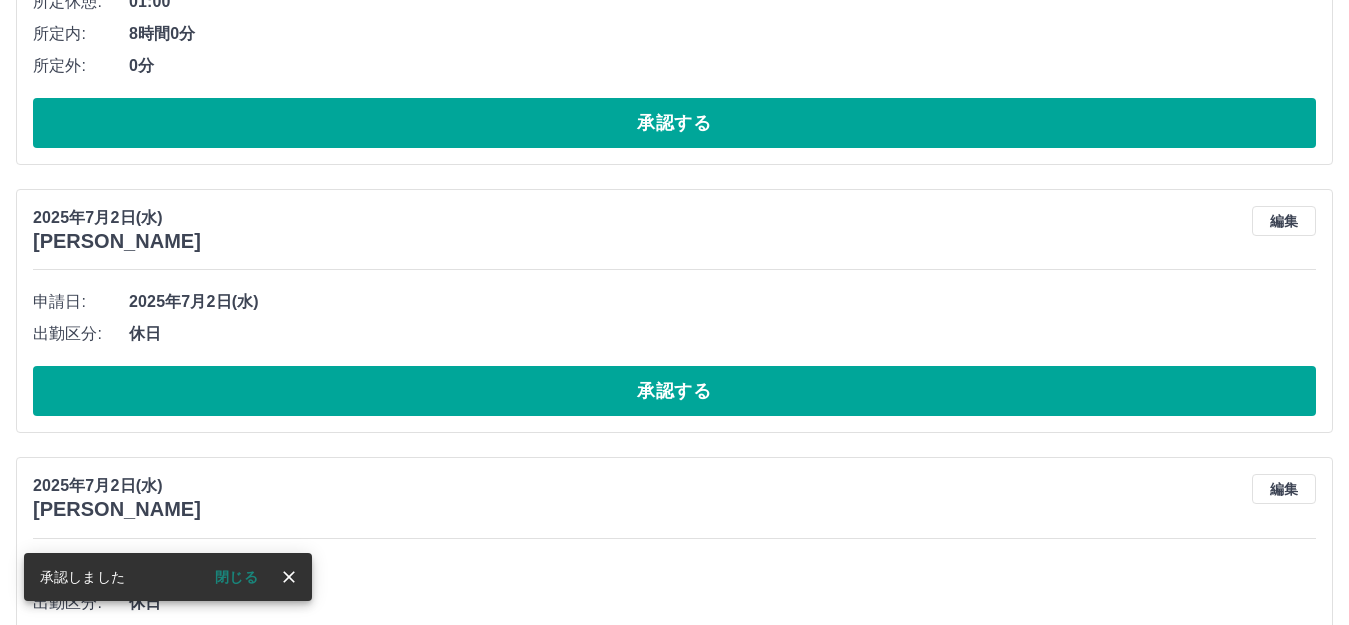 click on "承認する" at bounding box center [674, 391] 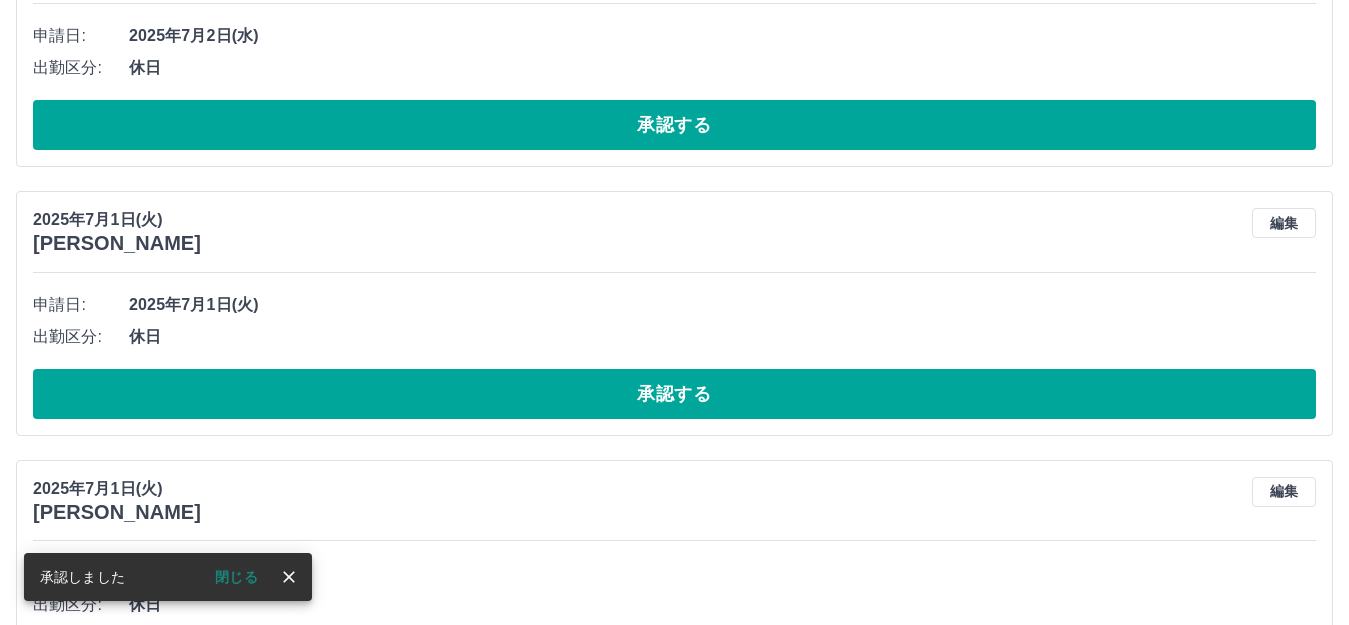 scroll, scrollTop: 601, scrollLeft: 0, axis: vertical 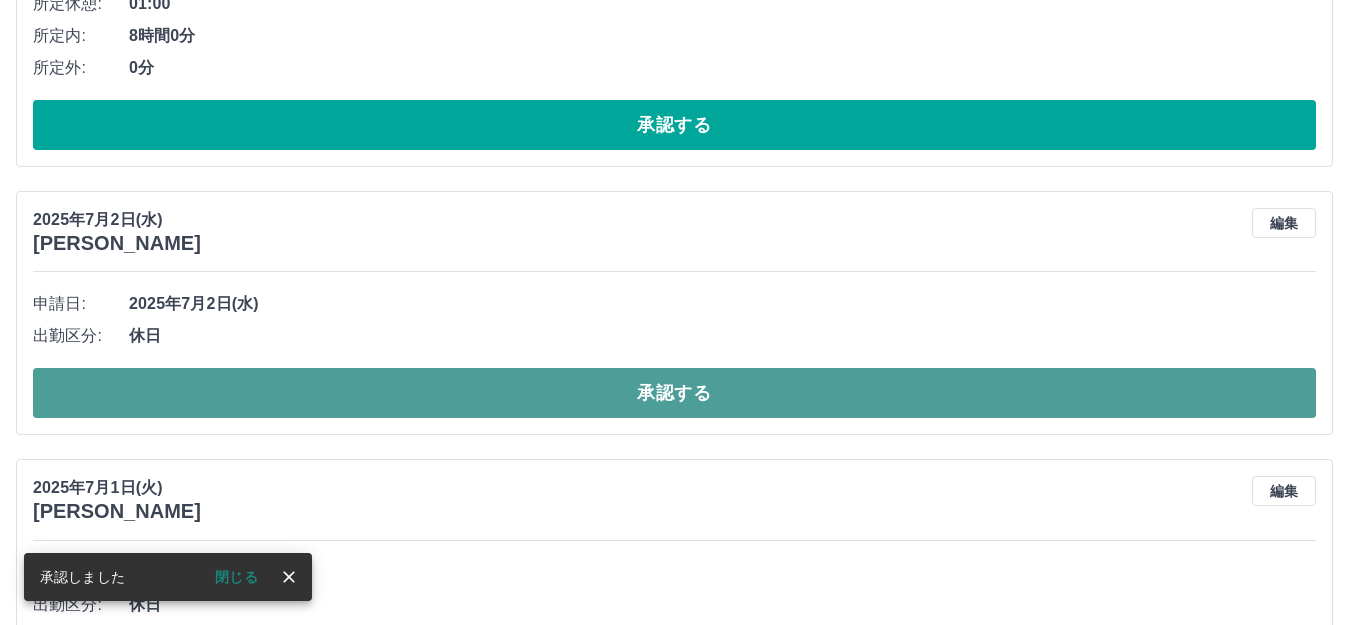 click on "承認する" at bounding box center [674, 393] 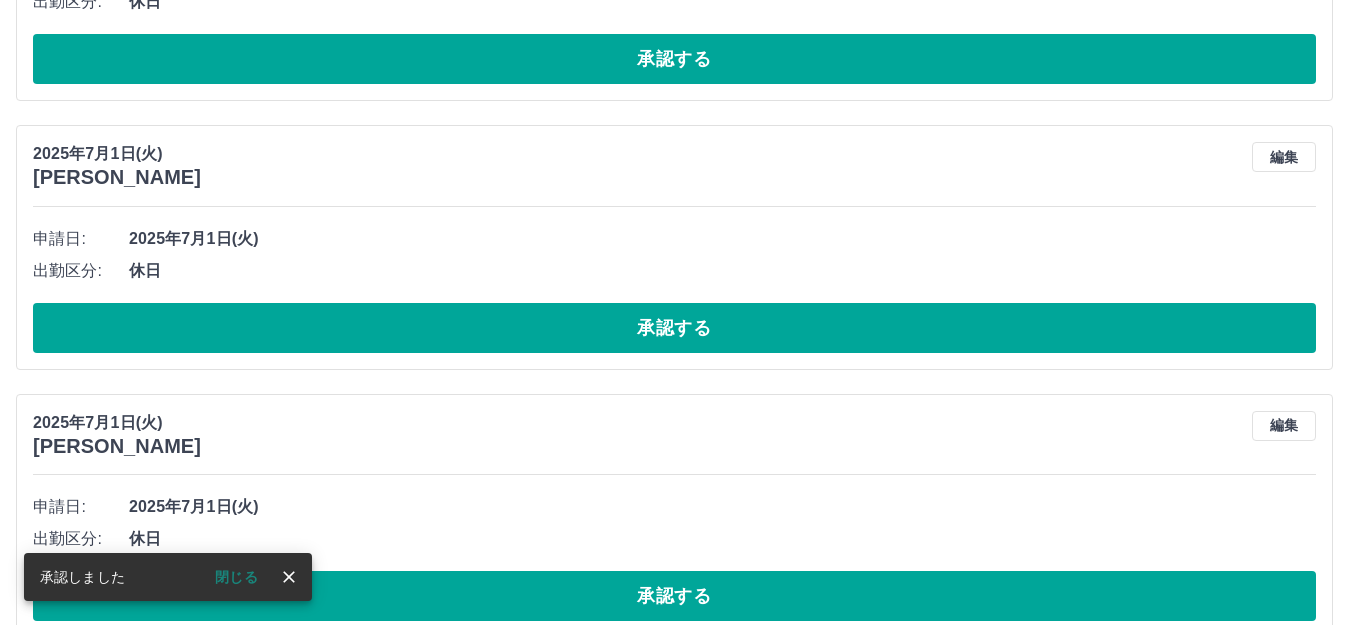 scroll, scrollTop: 667, scrollLeft: 0, axis: vertical 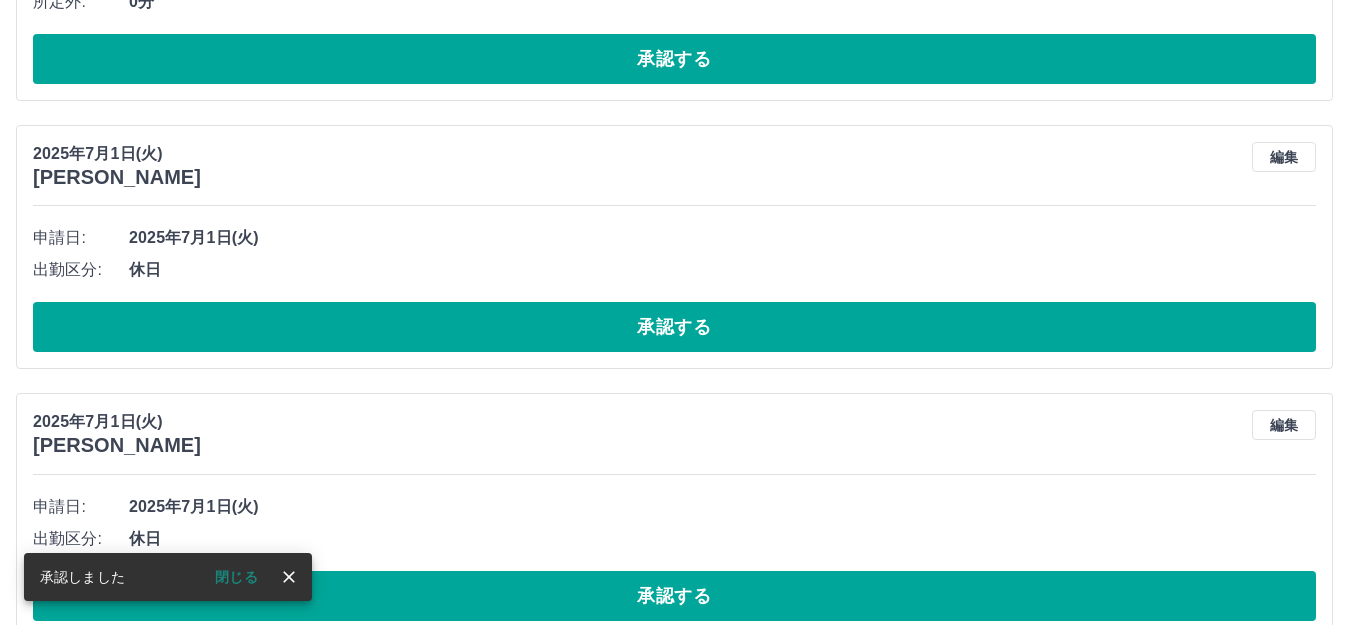 click on "承認する" at bounding box center [674, 327] 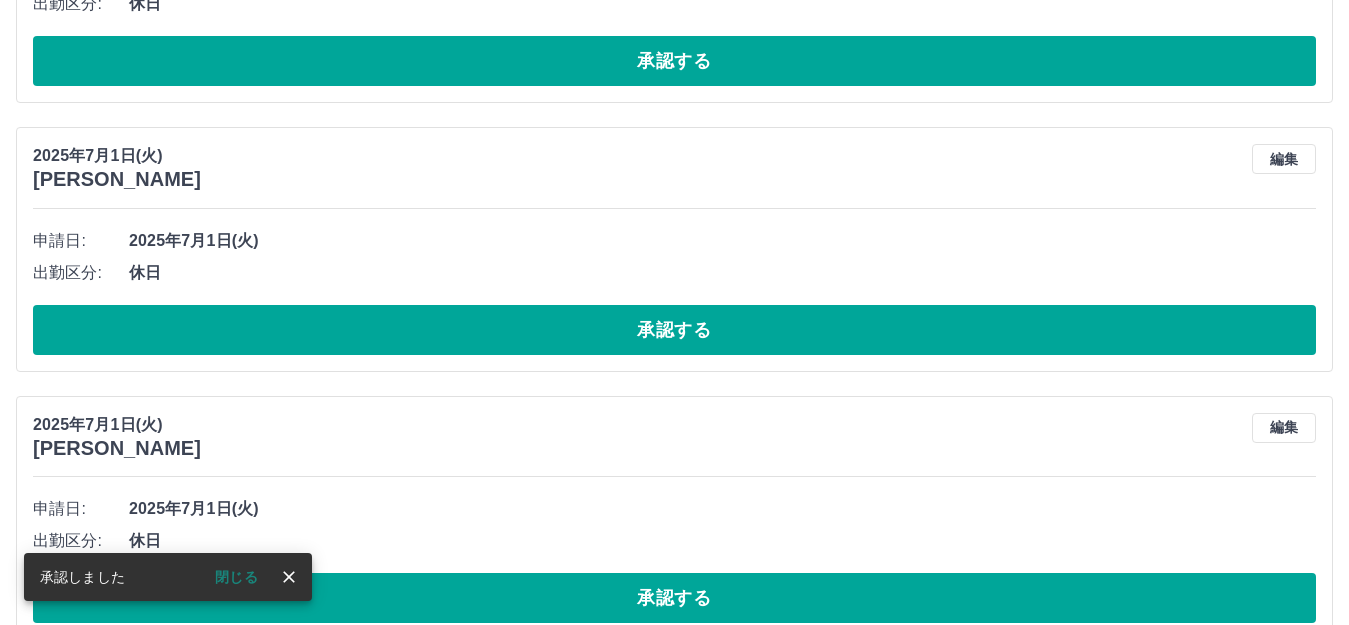 scroll, scrollTop: 665, scrollLeft: 0, axis: vertical 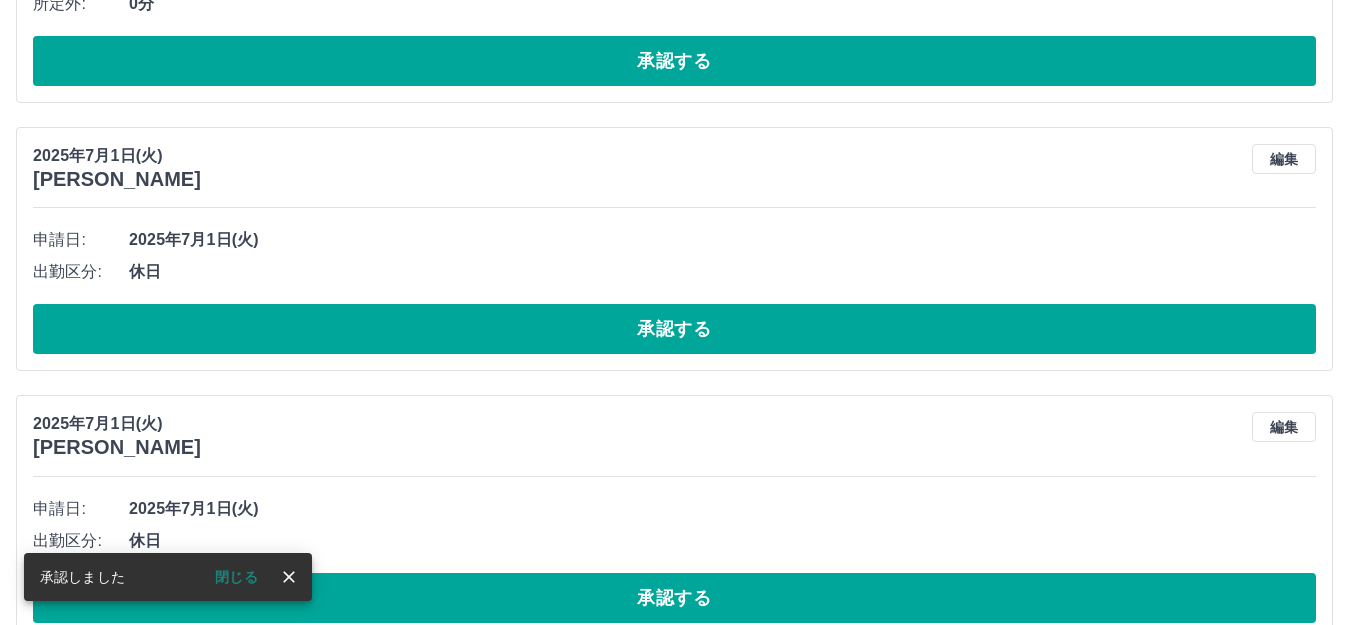 click on "承認する" at bounding box center (674, 329) 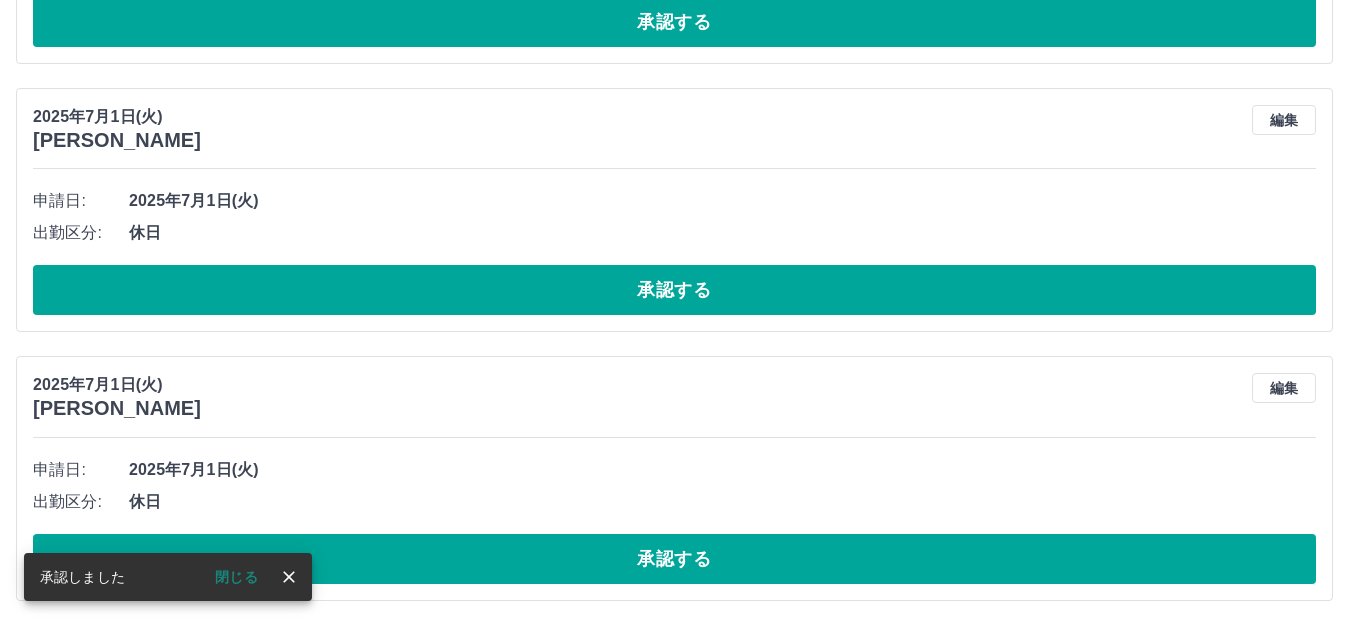 scroll, scrollTop: 706, scrollLeft: 0, axis: vertical 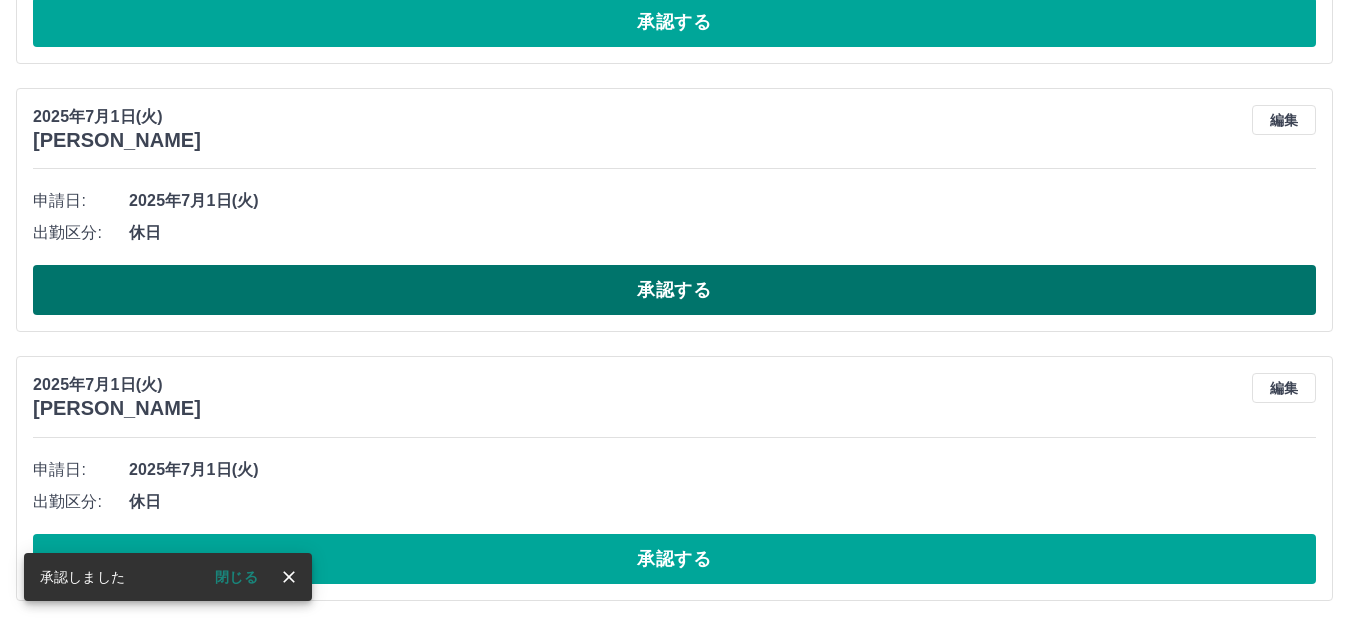 click on "承認する" at bounding box center [674, 290] 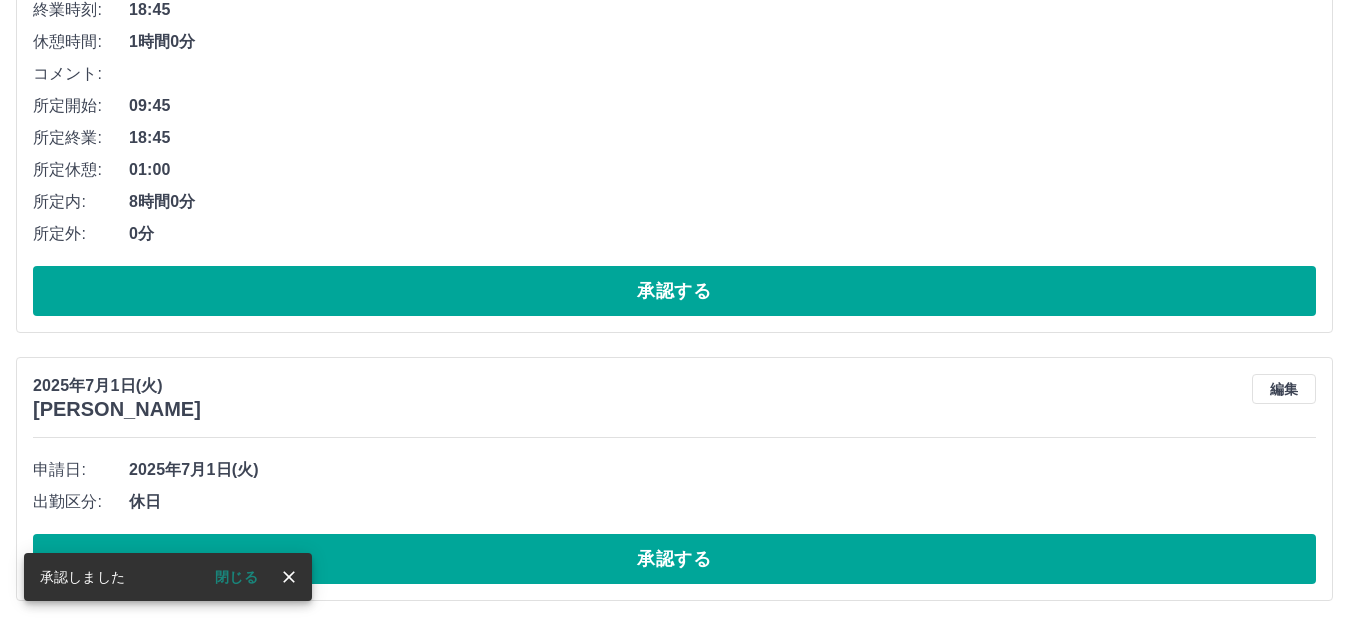 scroll, scrollTop: 437, scrollLeft: 0, axis: vertical 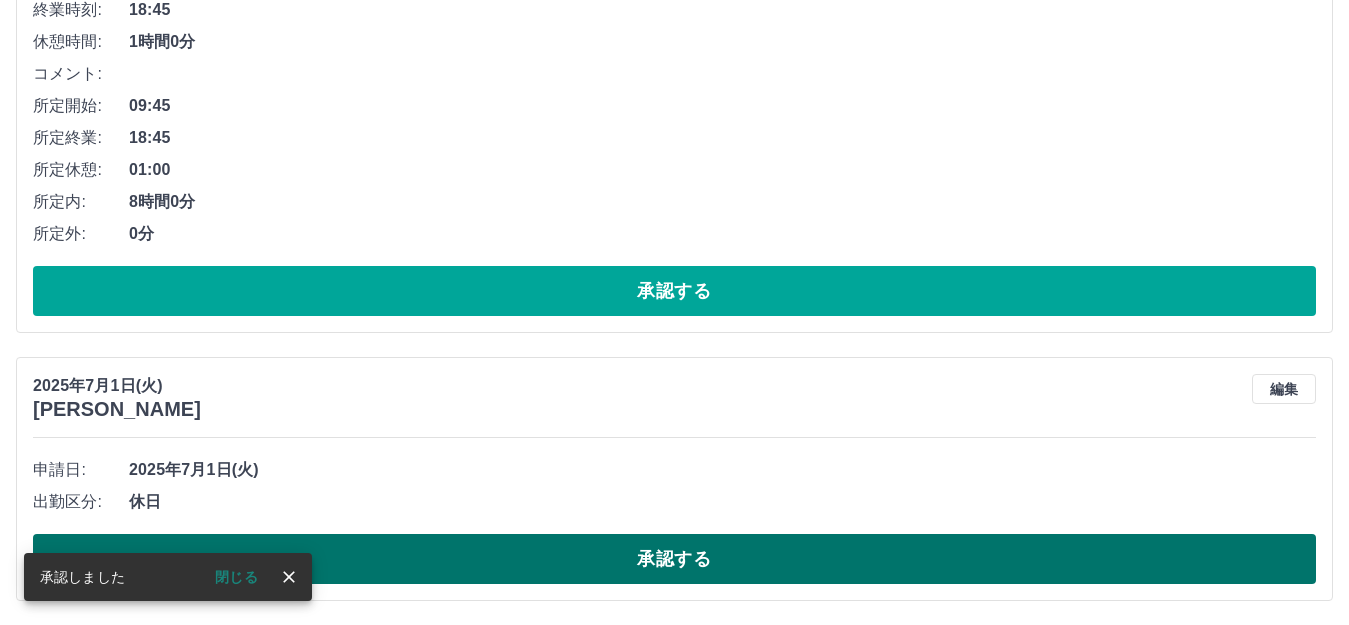 click on "承認する" at bounding box center (674, 559) 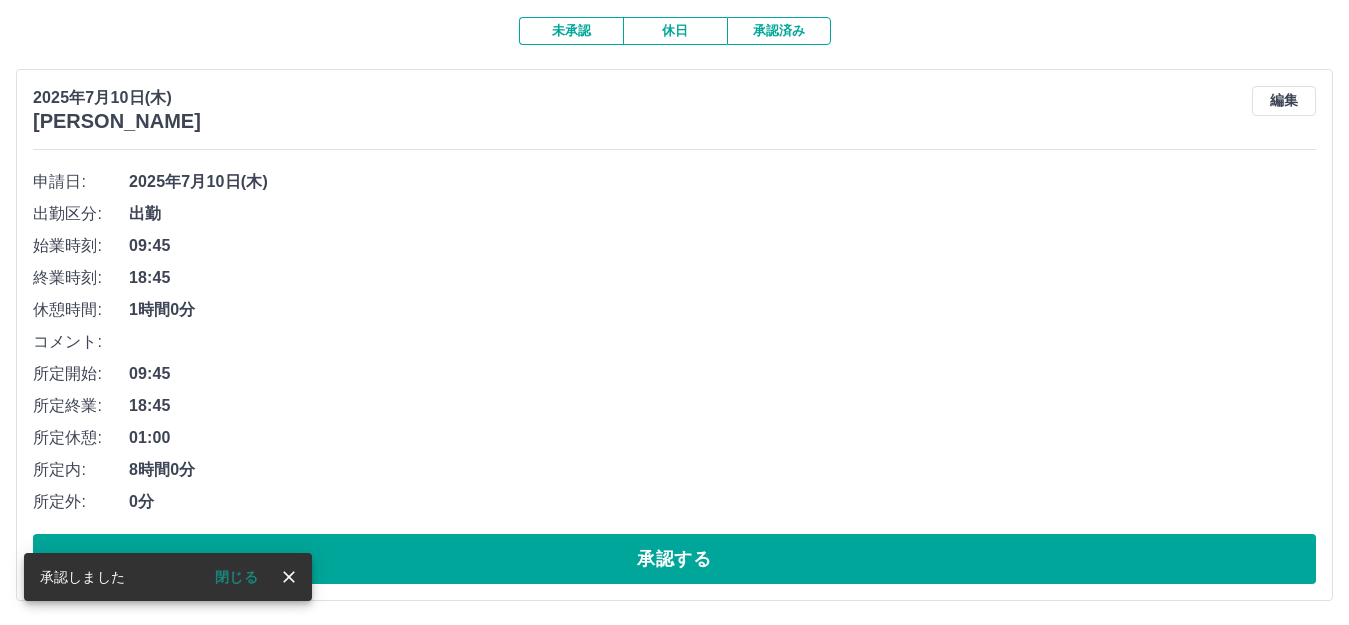 scroll, scrollTop: 169, scrollLeft: 0, axis: vertical 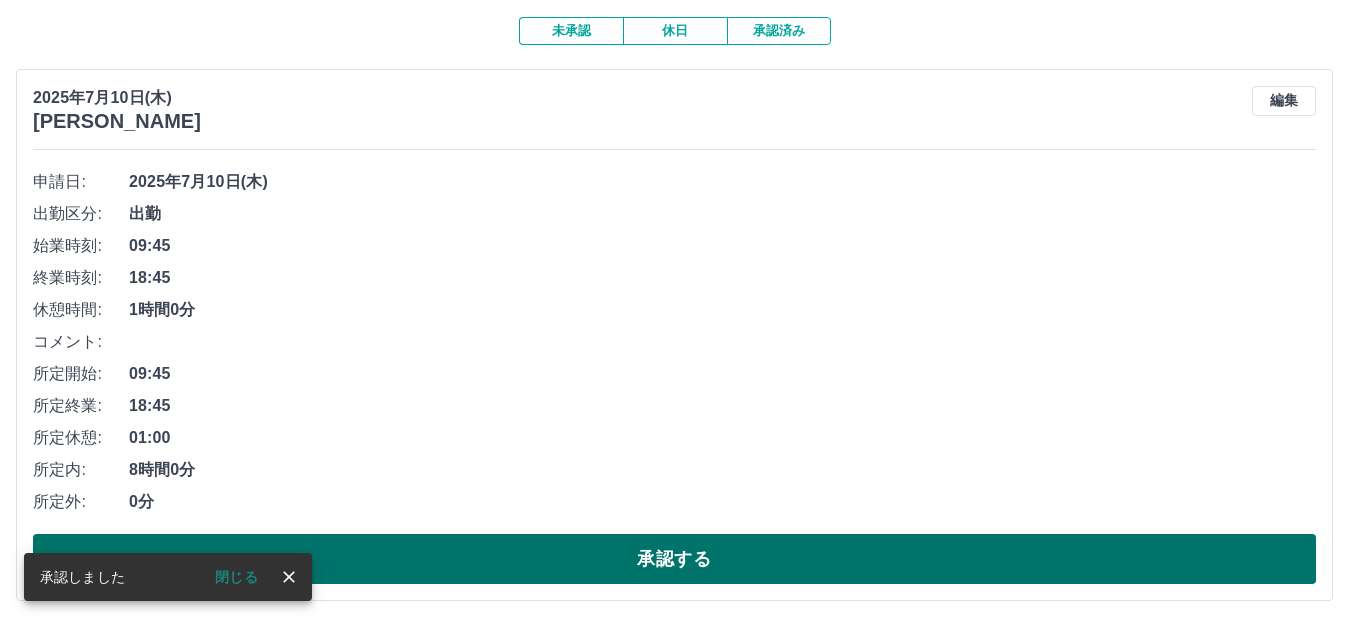 click on "承認する" at bounding box center [674, 559] 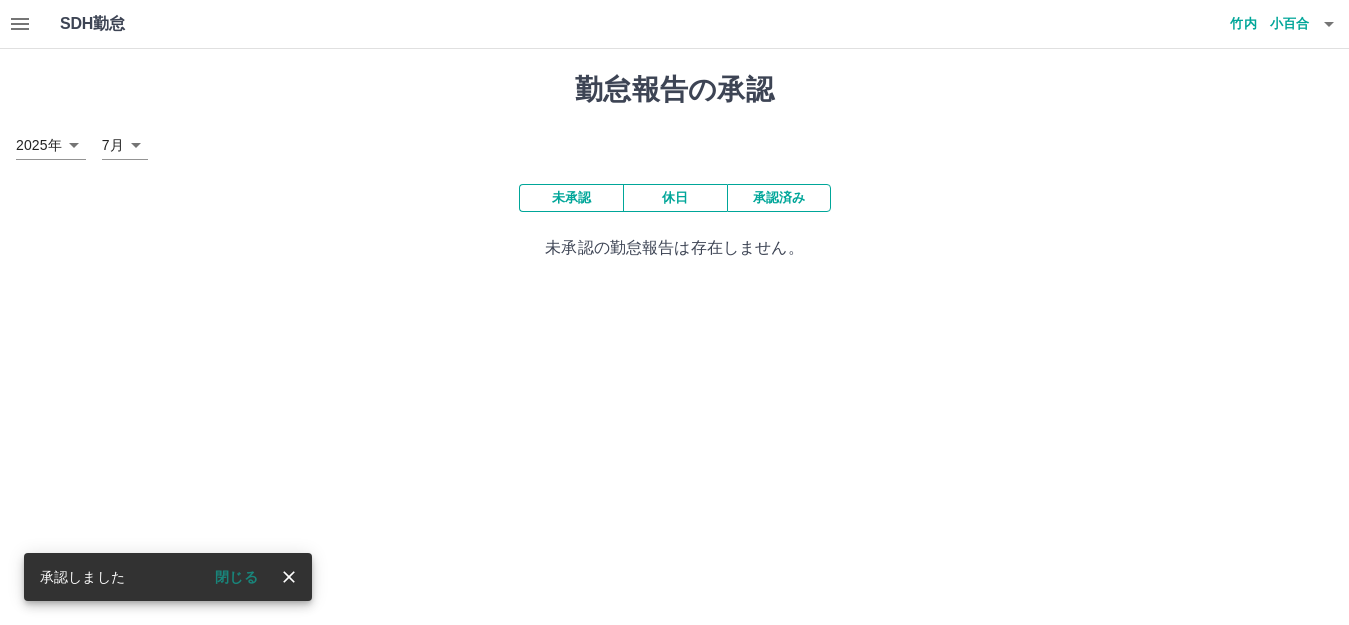 scroll, scrollTop: 0, scrollLeft: 0, axis: both 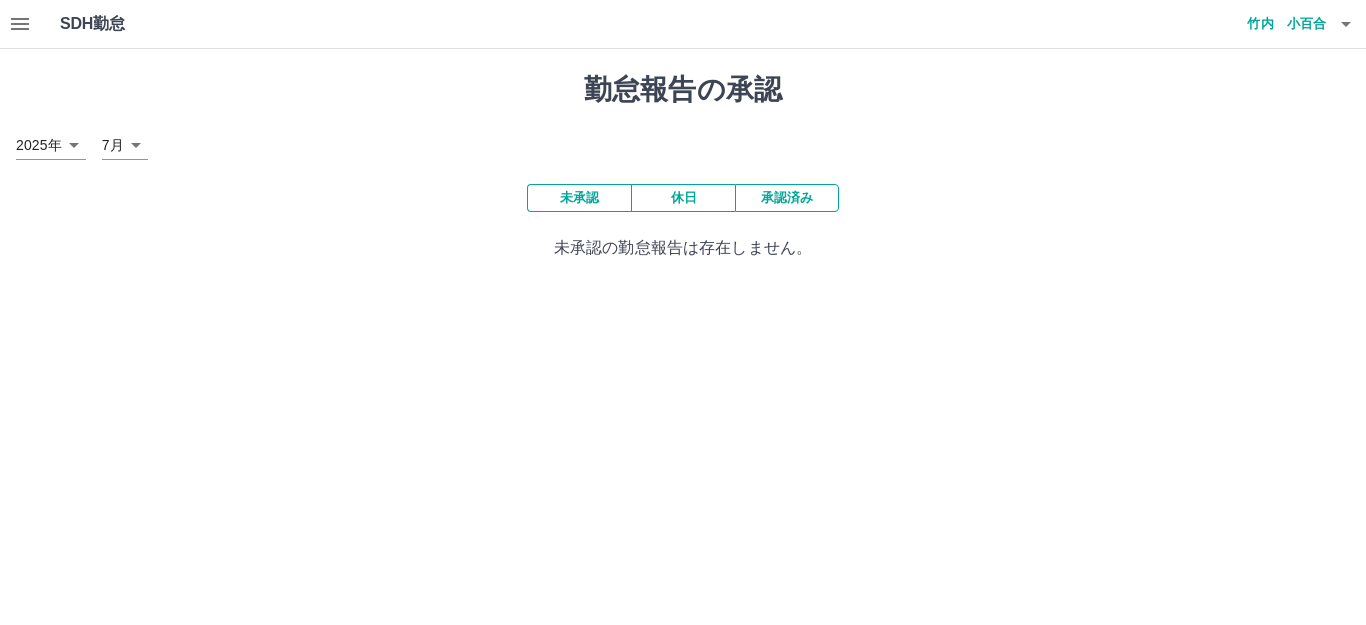 click on "承認済み" at bounding box center [787, 198] 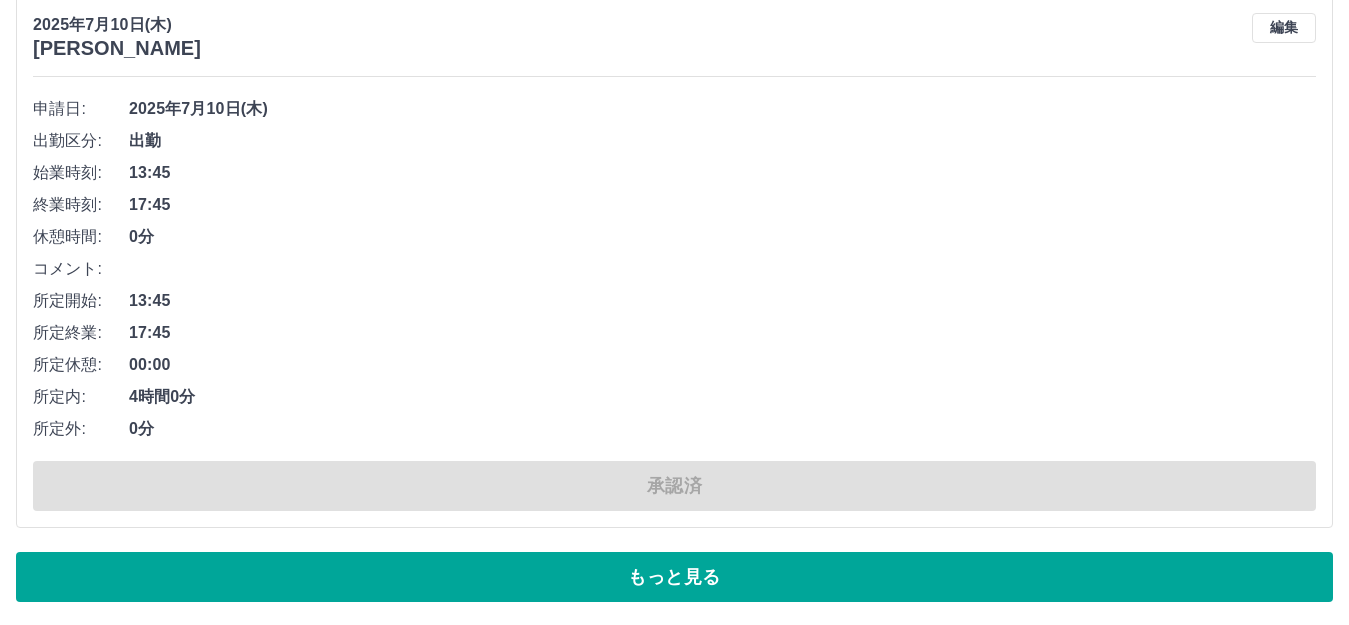 scroll, scrollTop: 13403, scrollLeft: 0, axis: vertical 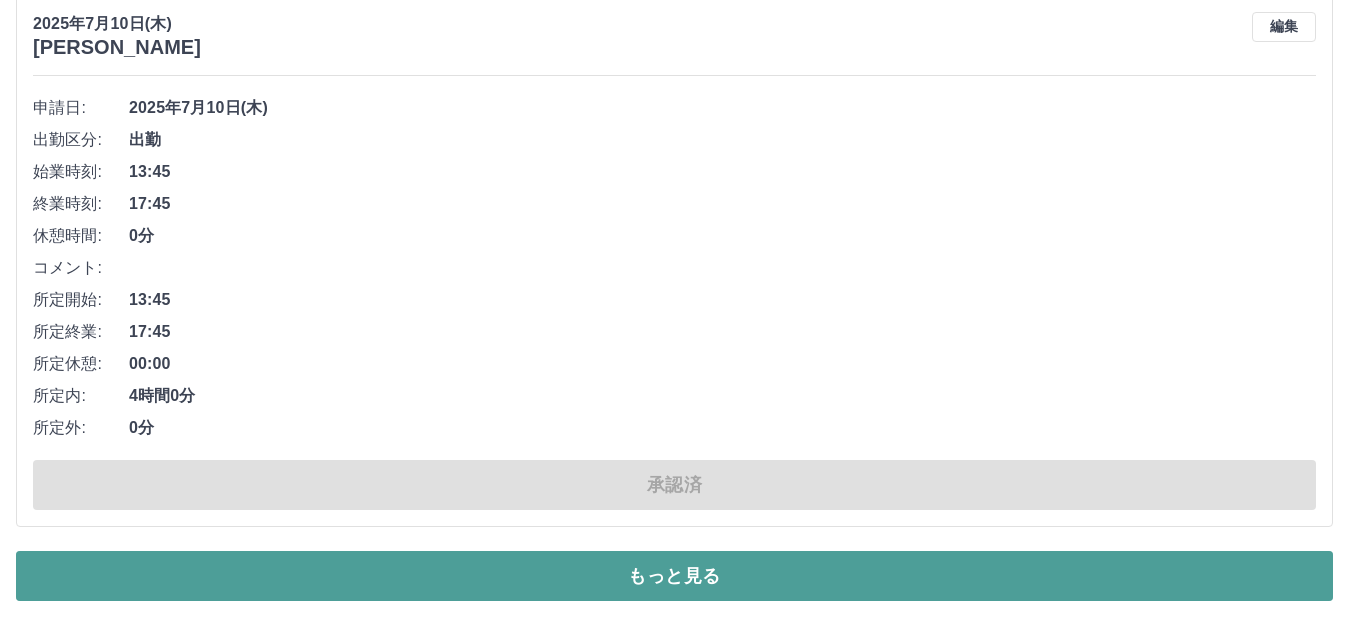 click on "もっと見る" at bounding box center [674, 576] 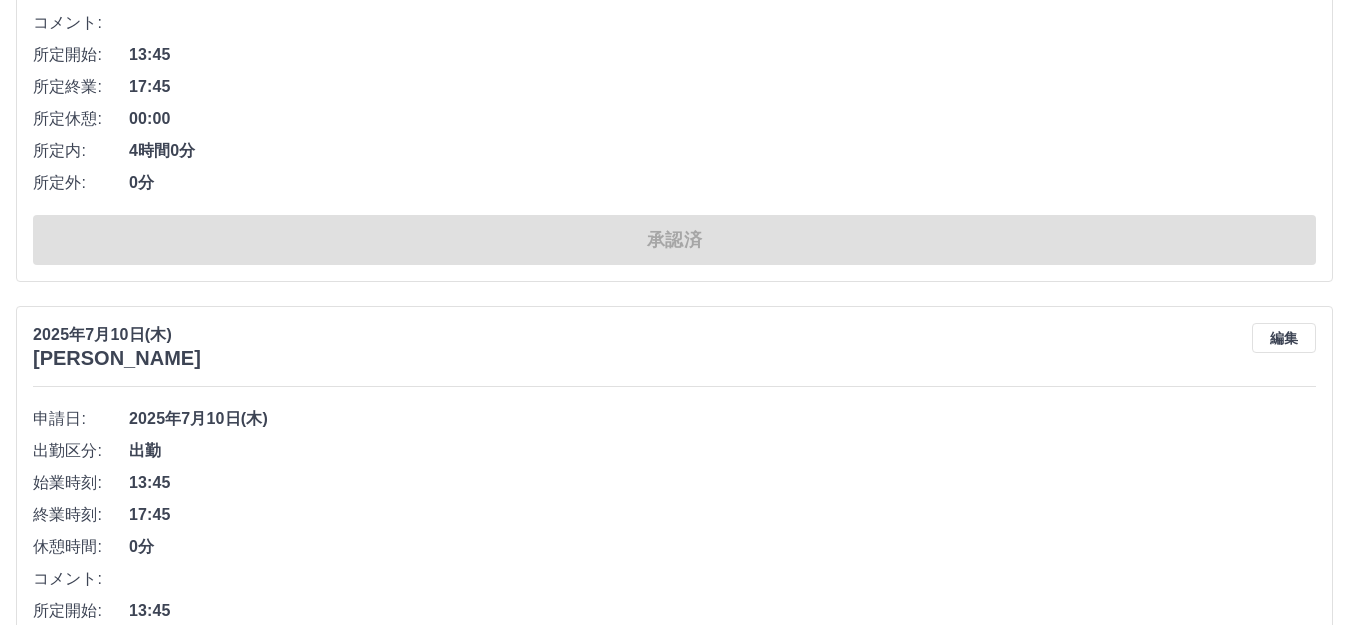 scroll, scrollTop: 13670, scrollLeft: 0, axis: vertical 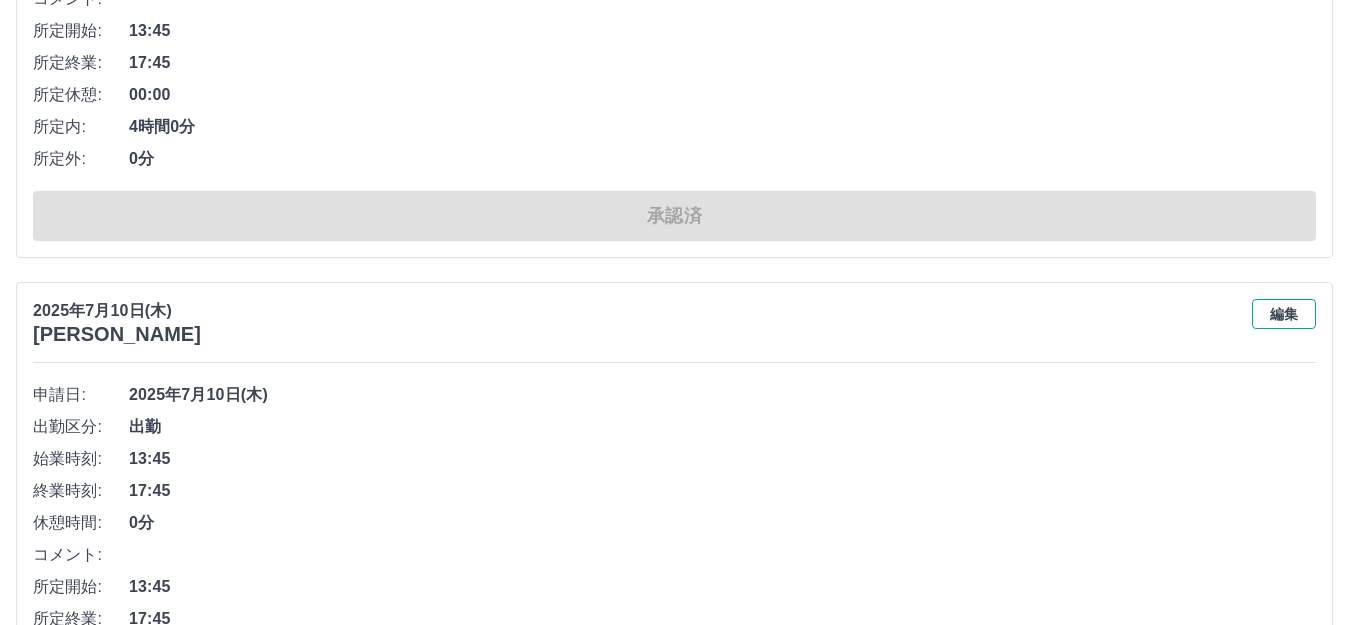 click on "編集" at bounding box center (1284, 314) 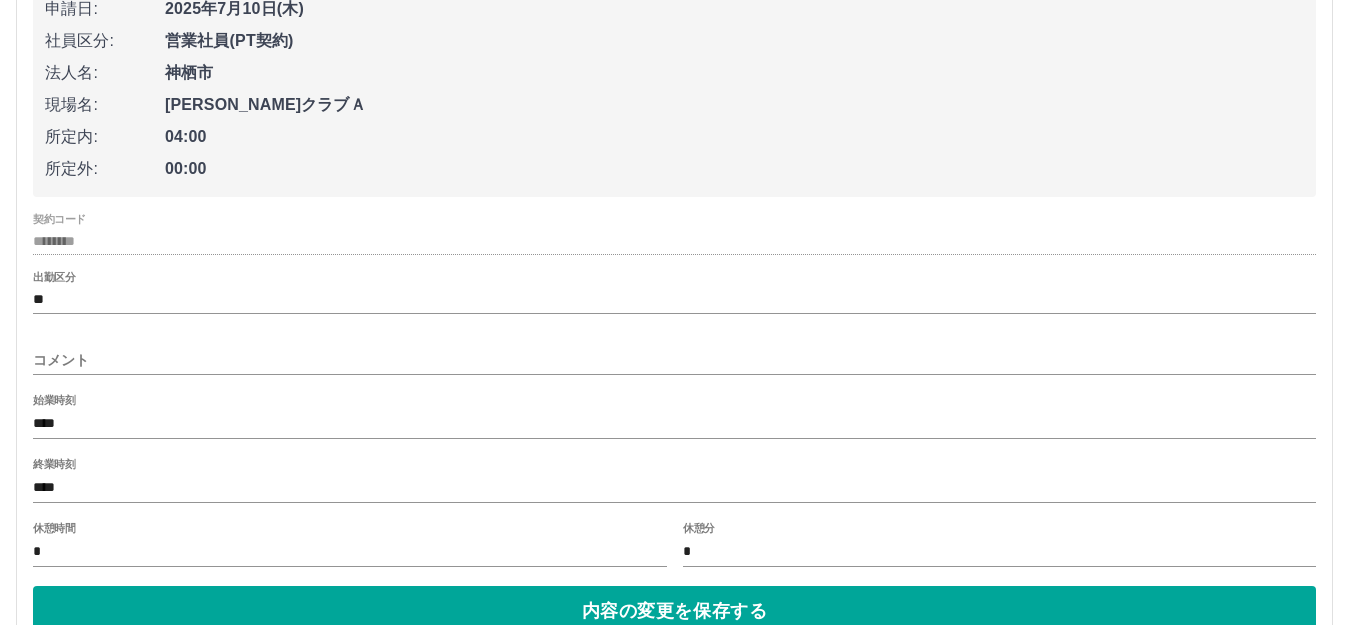 scroll, scrollTop: 14070, scrollLeft: 0, axis: vertical 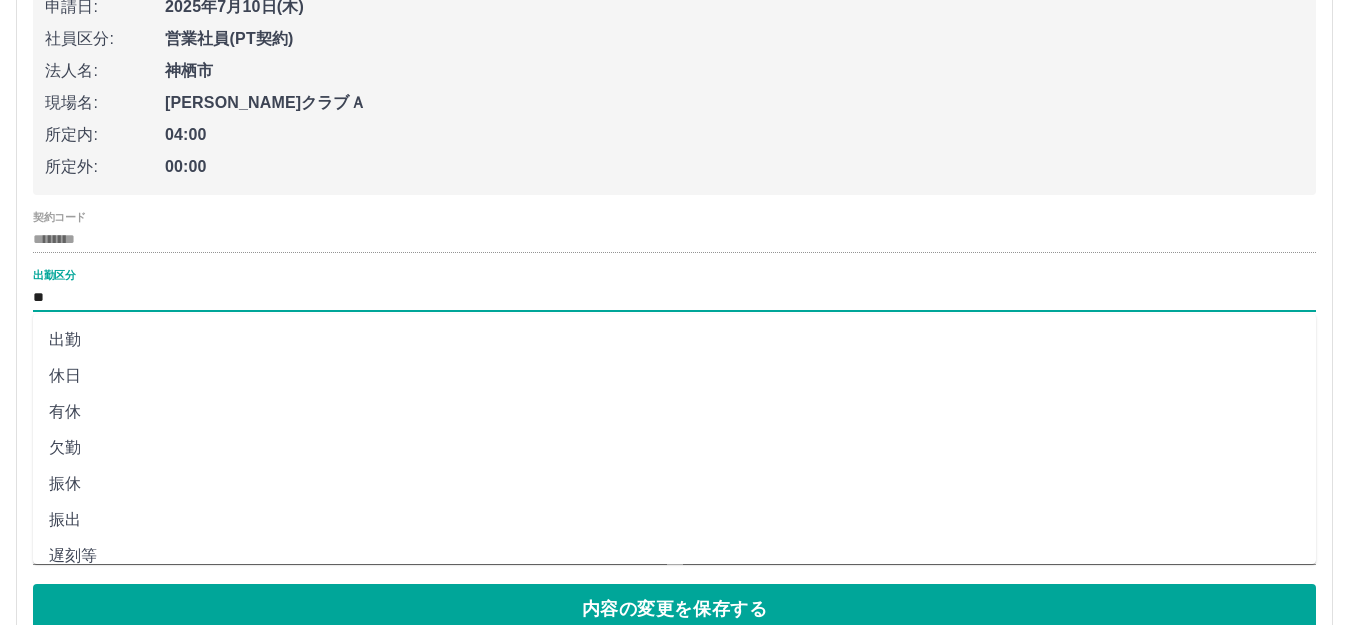 click on "**" at bounding box center (674, 297) 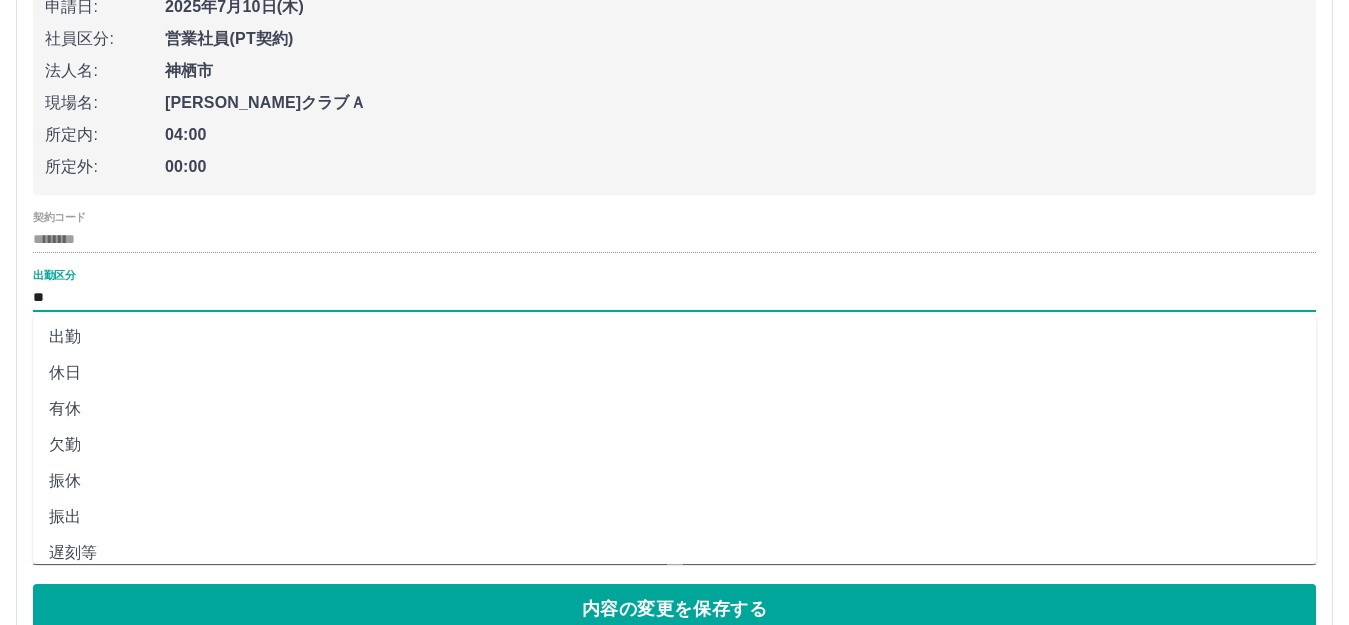 scroll, scrollTop: 0, scrollLeft: 0, axis: both 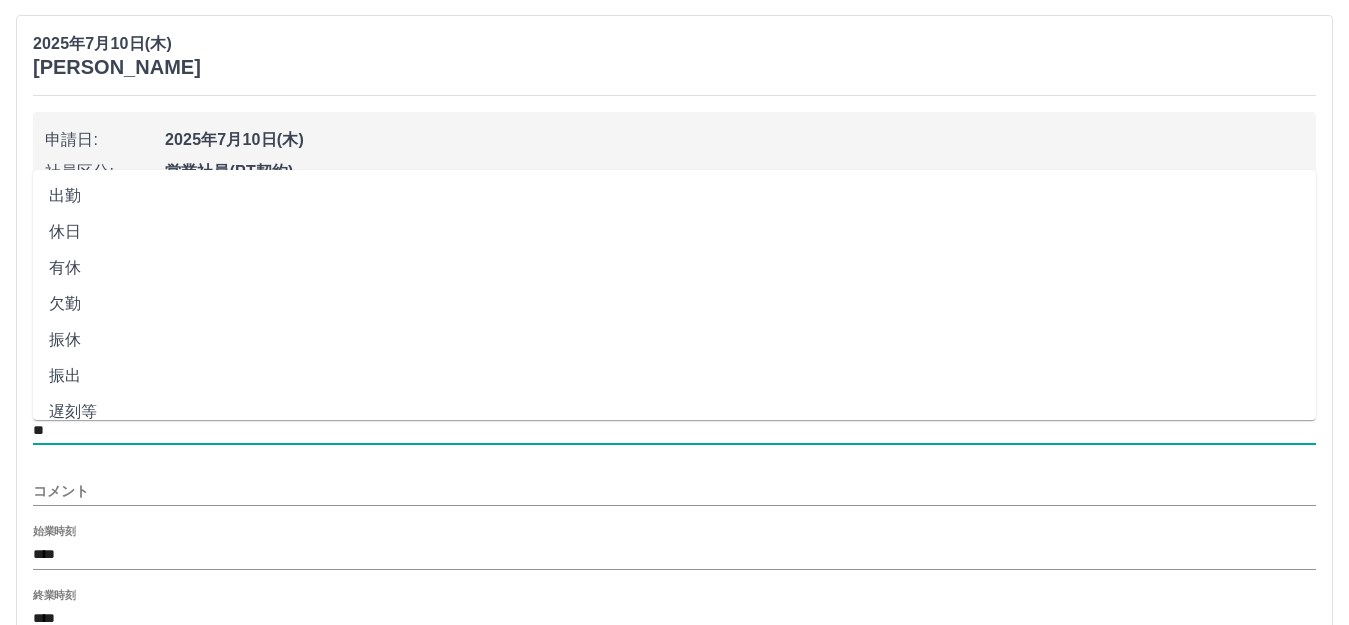 click on "[DATE][PERSON_NAME] [PERSON_NAME]" at bounding box center (674, 55) 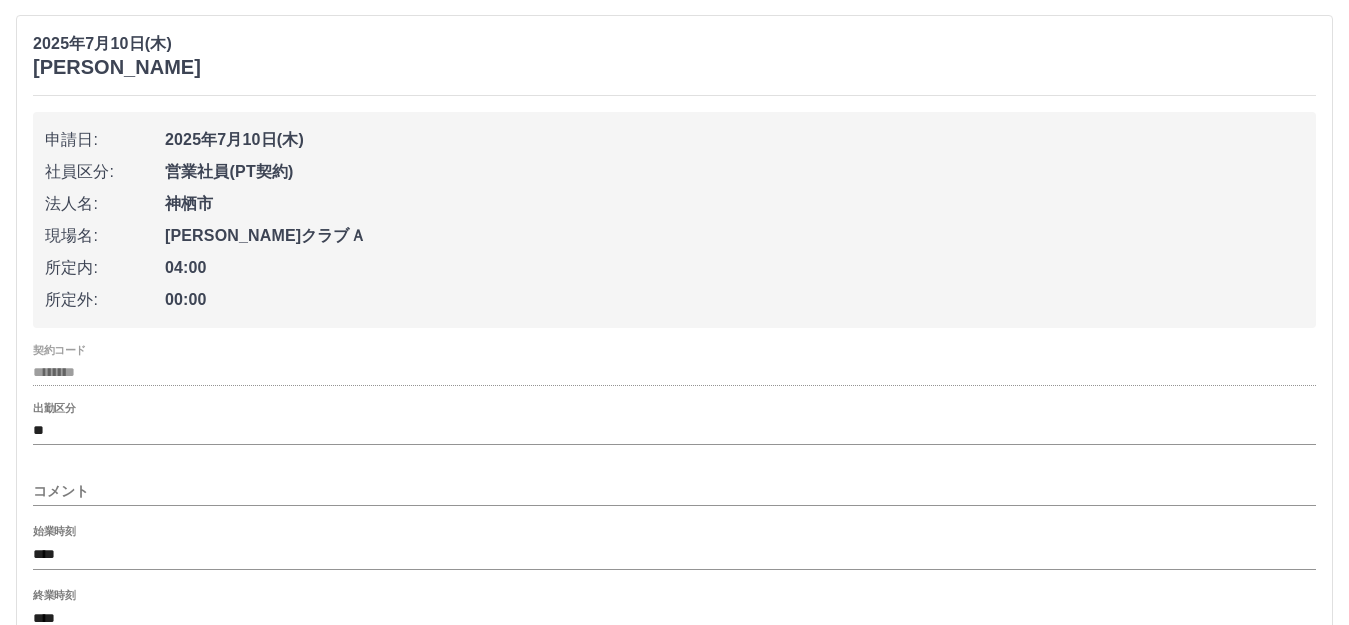 click on "[DATE][PERSON_NAME] [PERSON_NAME]" at bounding box center [674, 55] 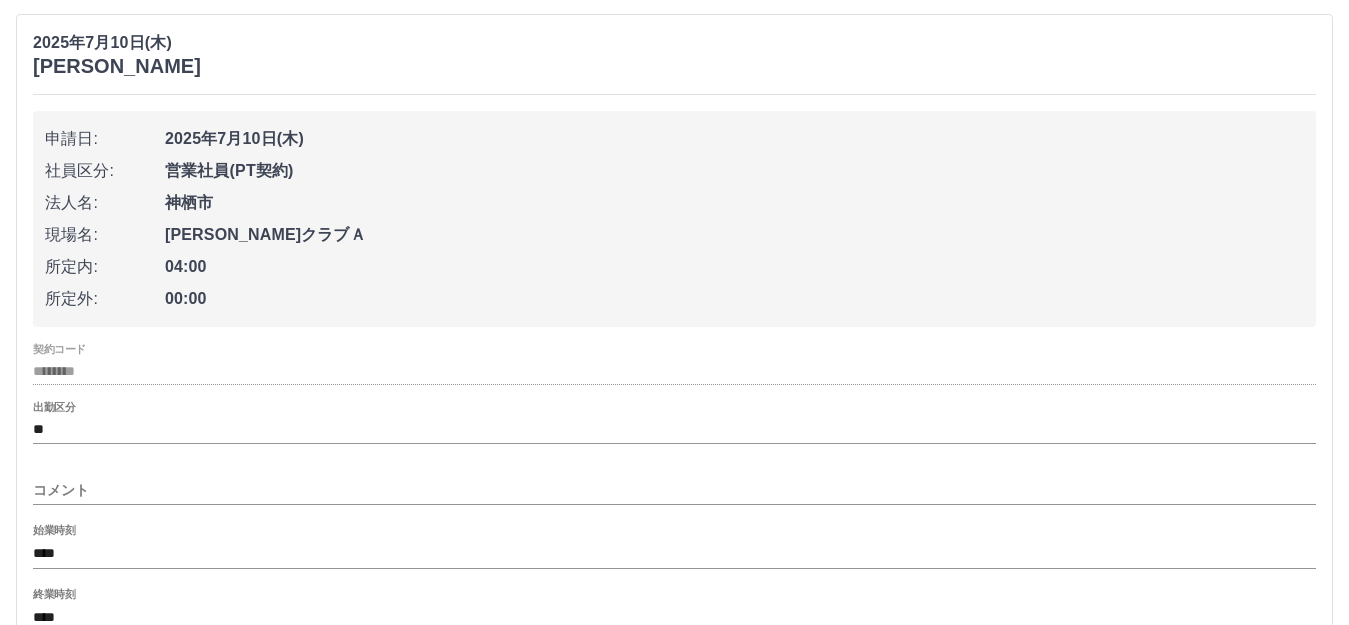 scroll, scrollTop: 13937, scrollLeft: 0, axis: vertical 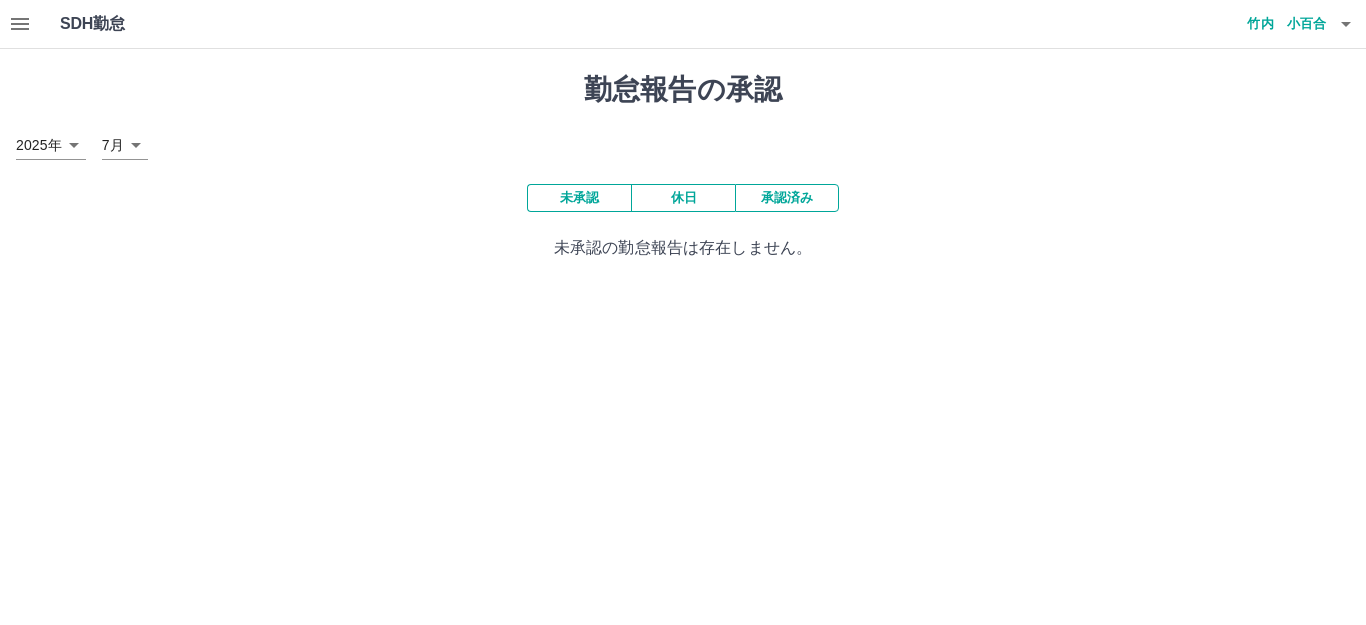 click on "承認済み" at bounding box center [787, 198] 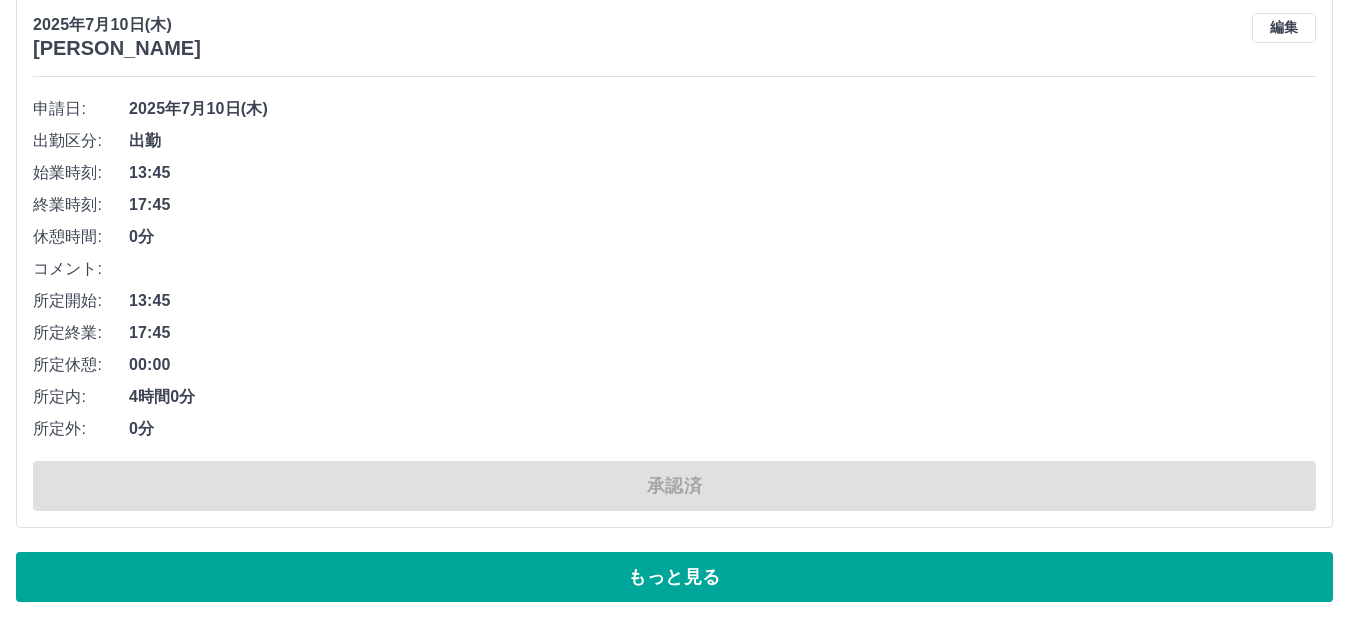 scroll, scrollTop: 13403, scrollLeft: 0, axis: vertical 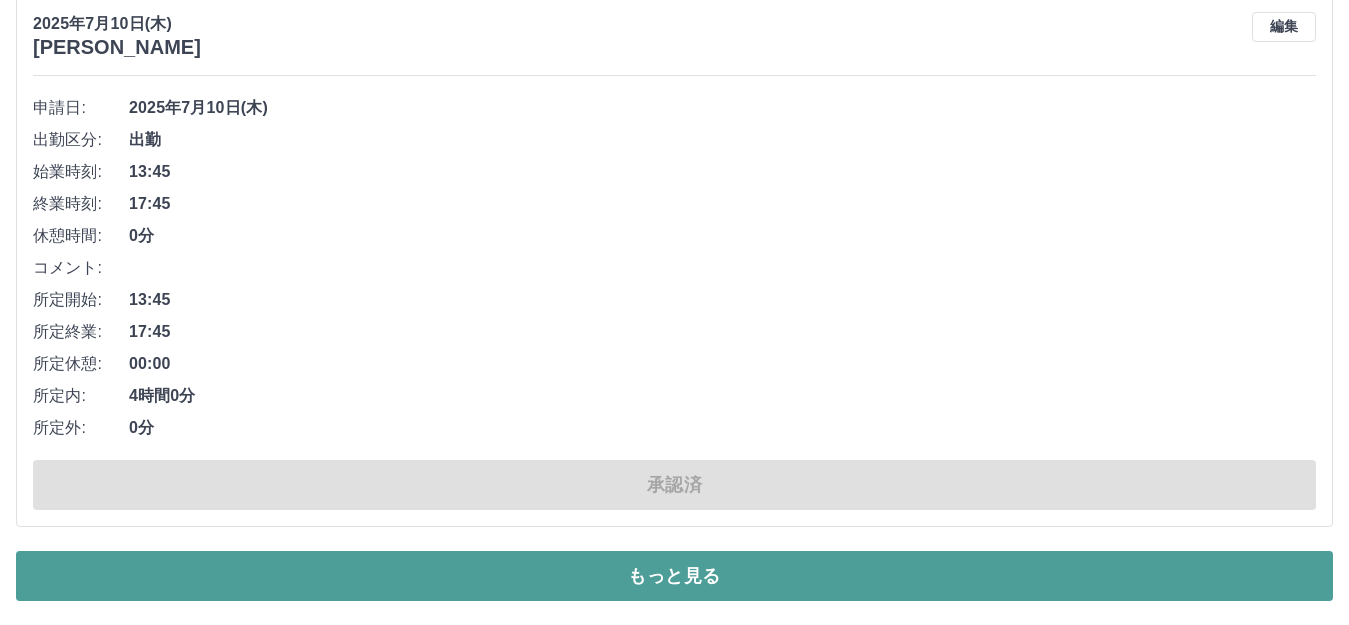 click on "もっと見る" at bounding box center (674, 576) 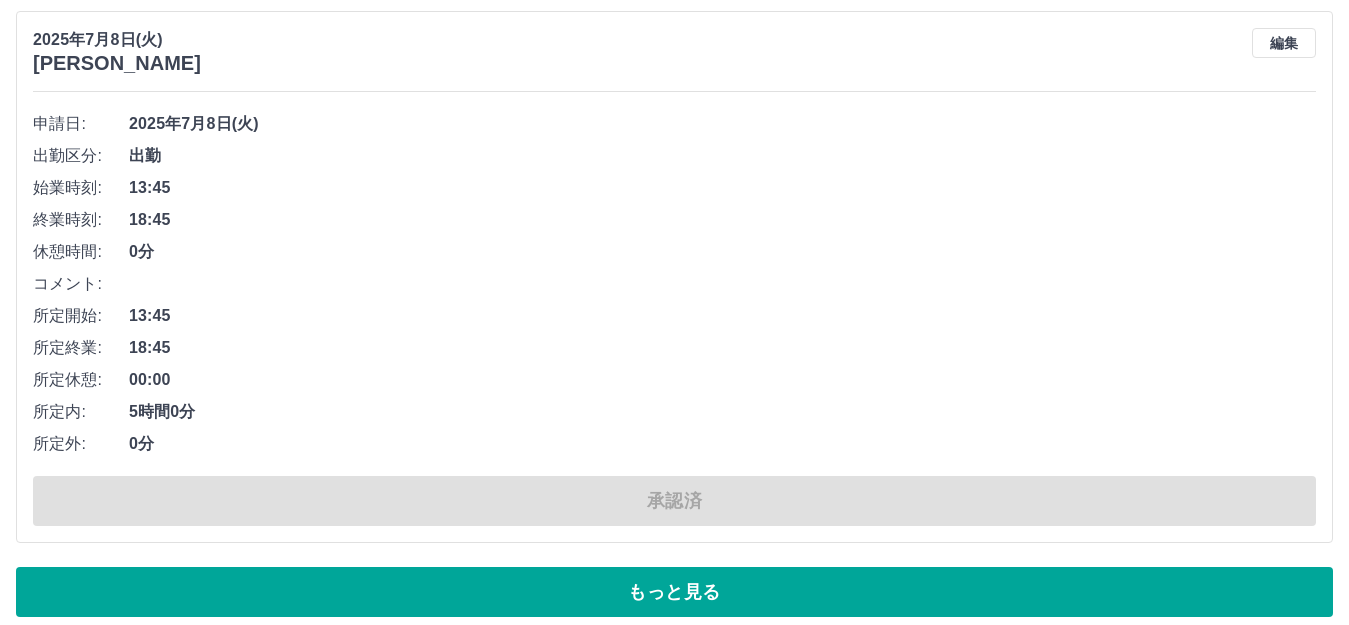 scroll, scrollTop: 27311, scrollLeft: 0, axis: vertical 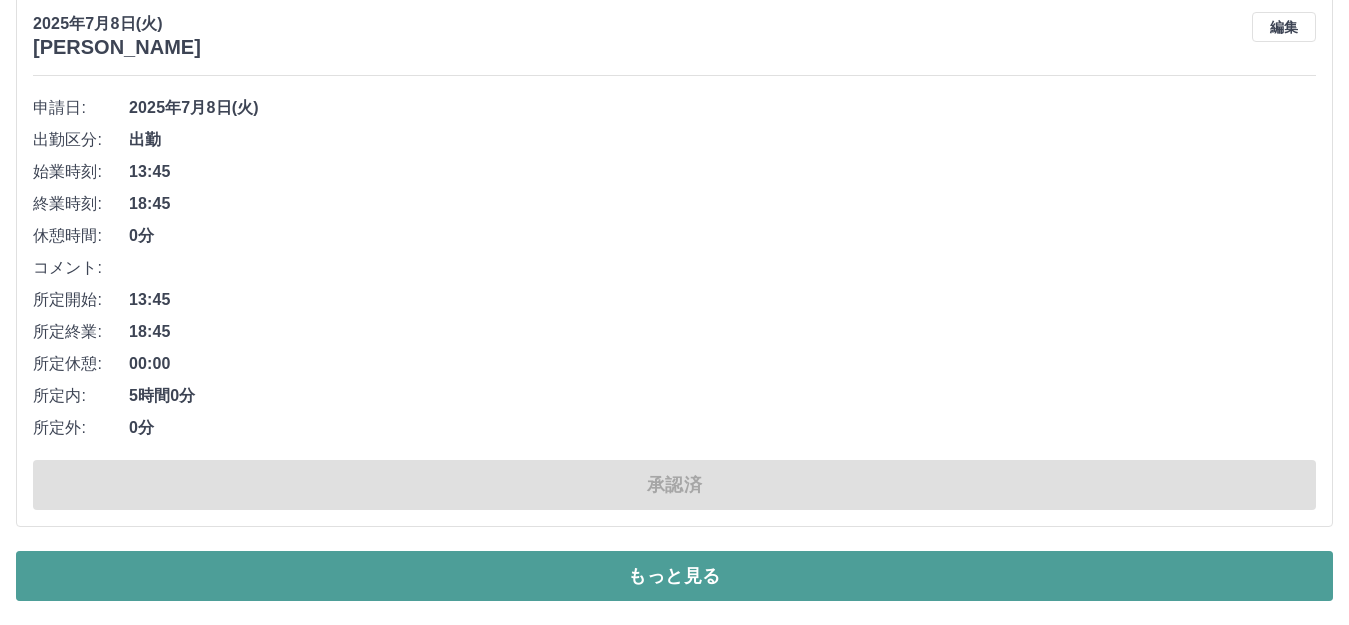 click on "もっと見る" at bounding box center (674, 576) 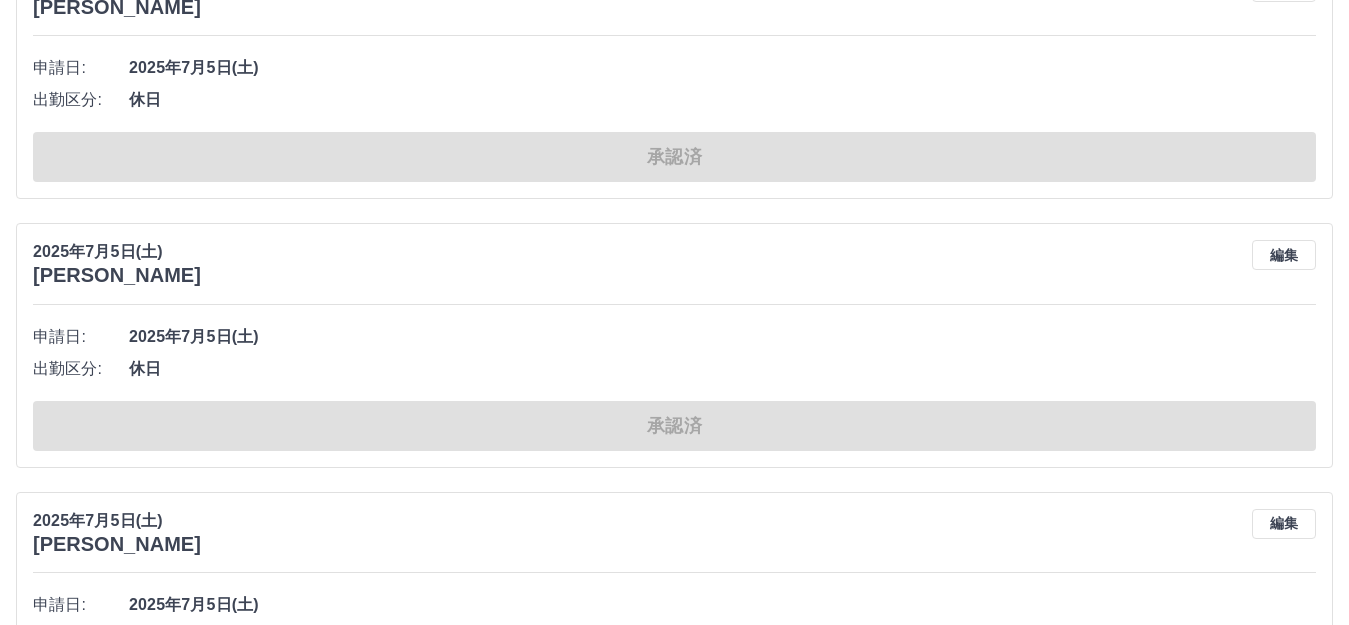 scroll, scrollTop: 37911, scrollLeft: 0, axis: vertical 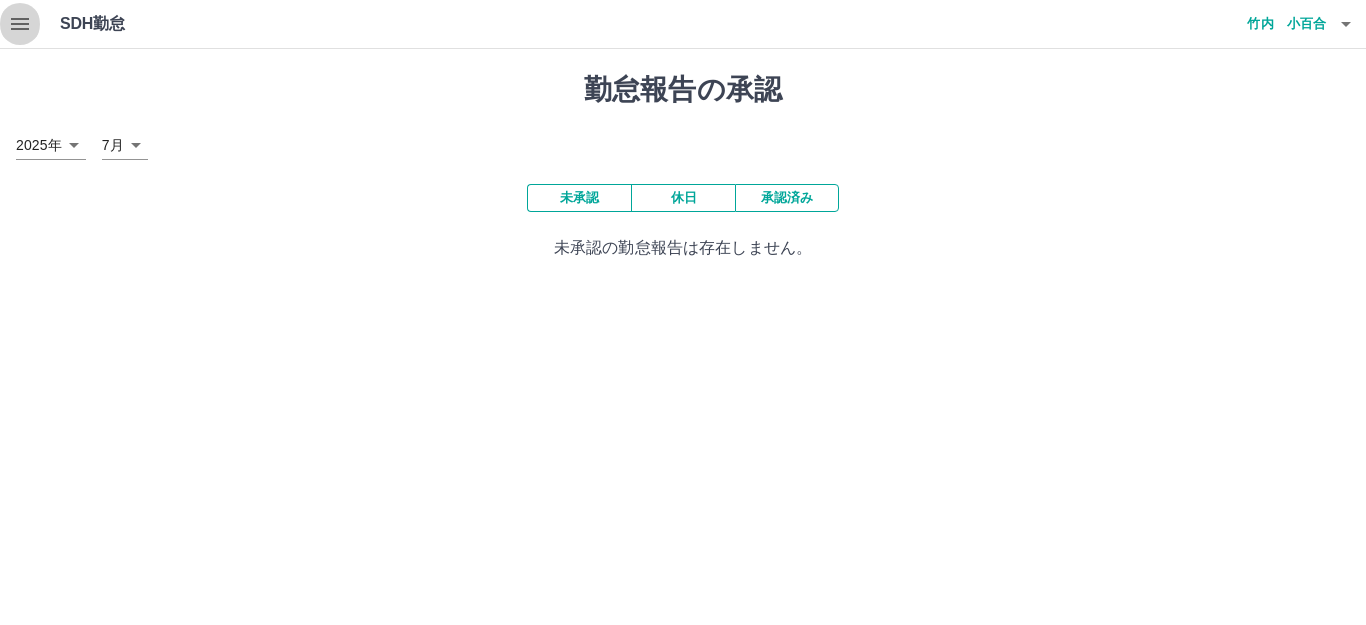 click 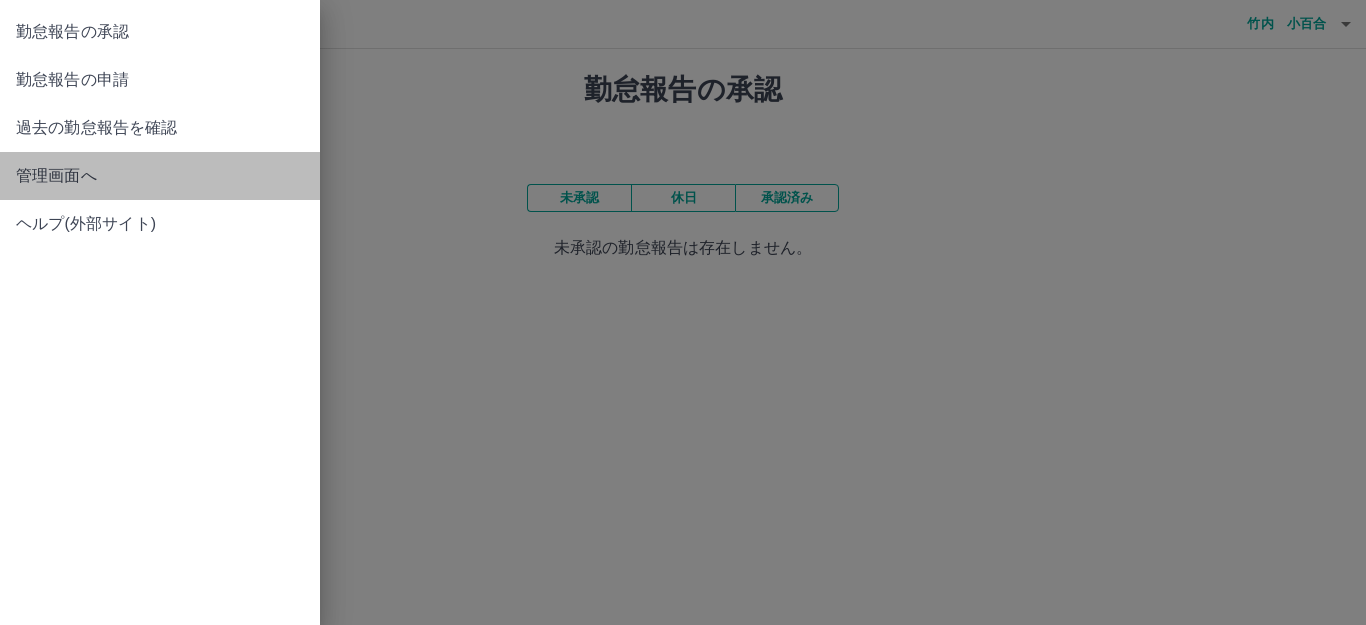 click on "管理画面へ" at bounding box center (160, 176) 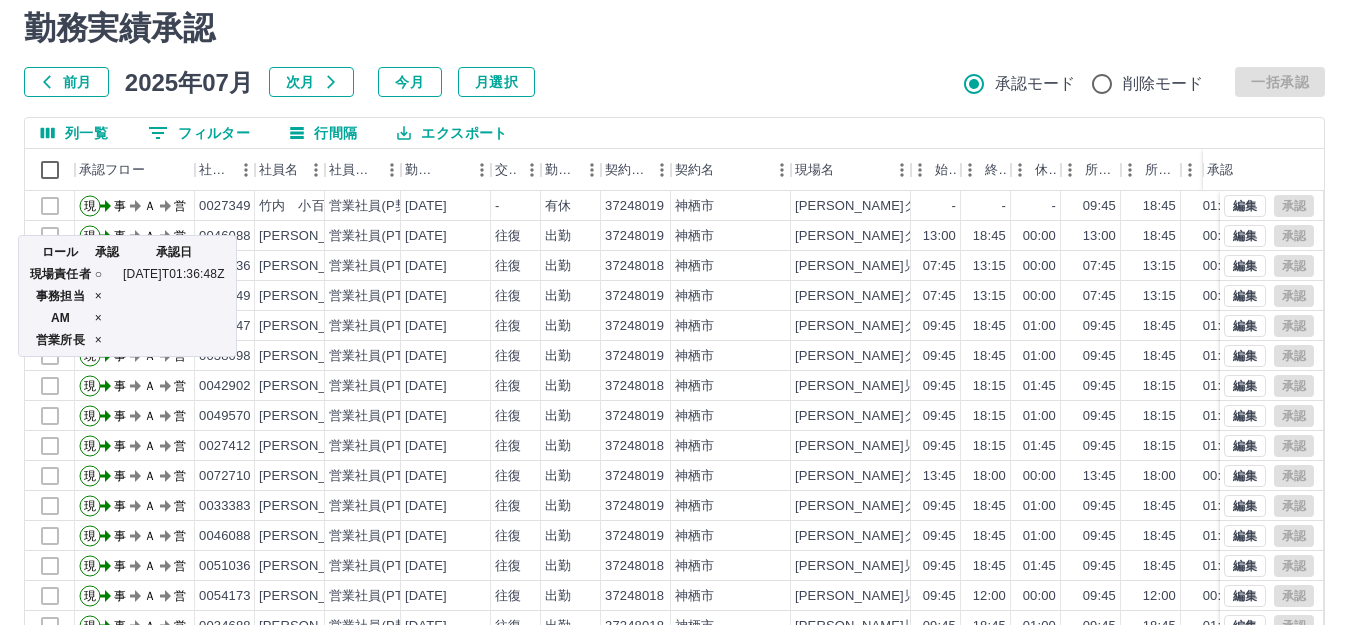 scroll, scrollTop: 67, scrollLeft: 0, axis: vertical 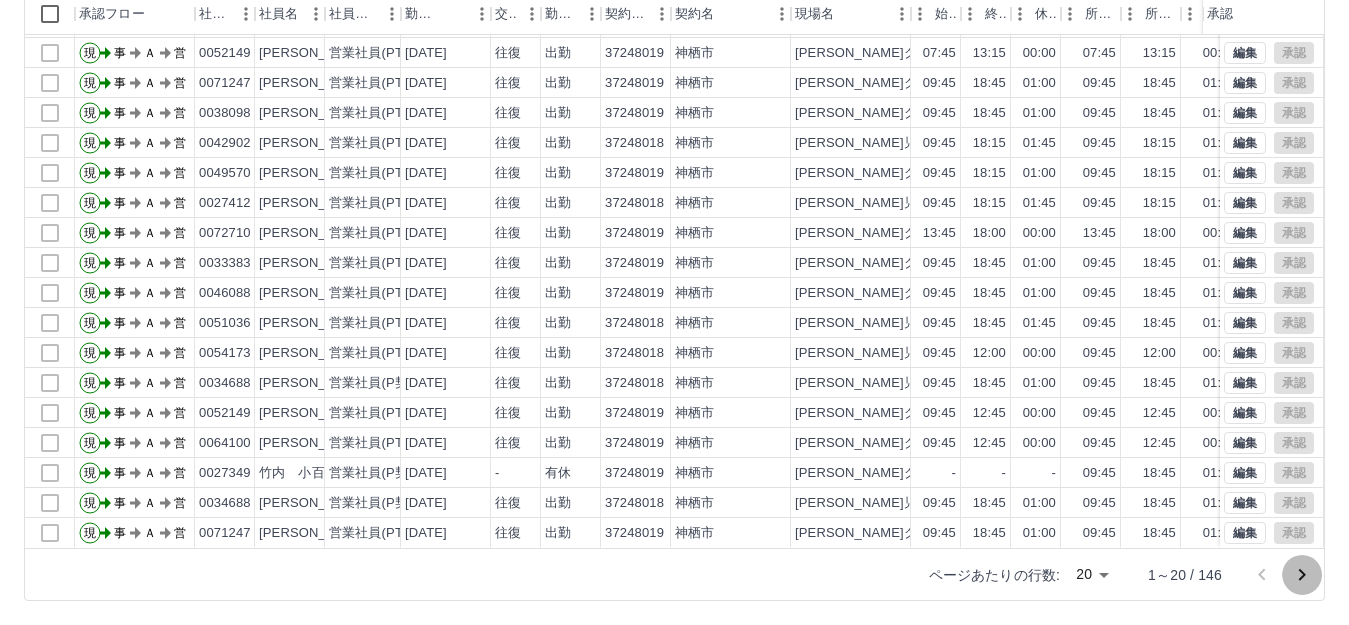 click 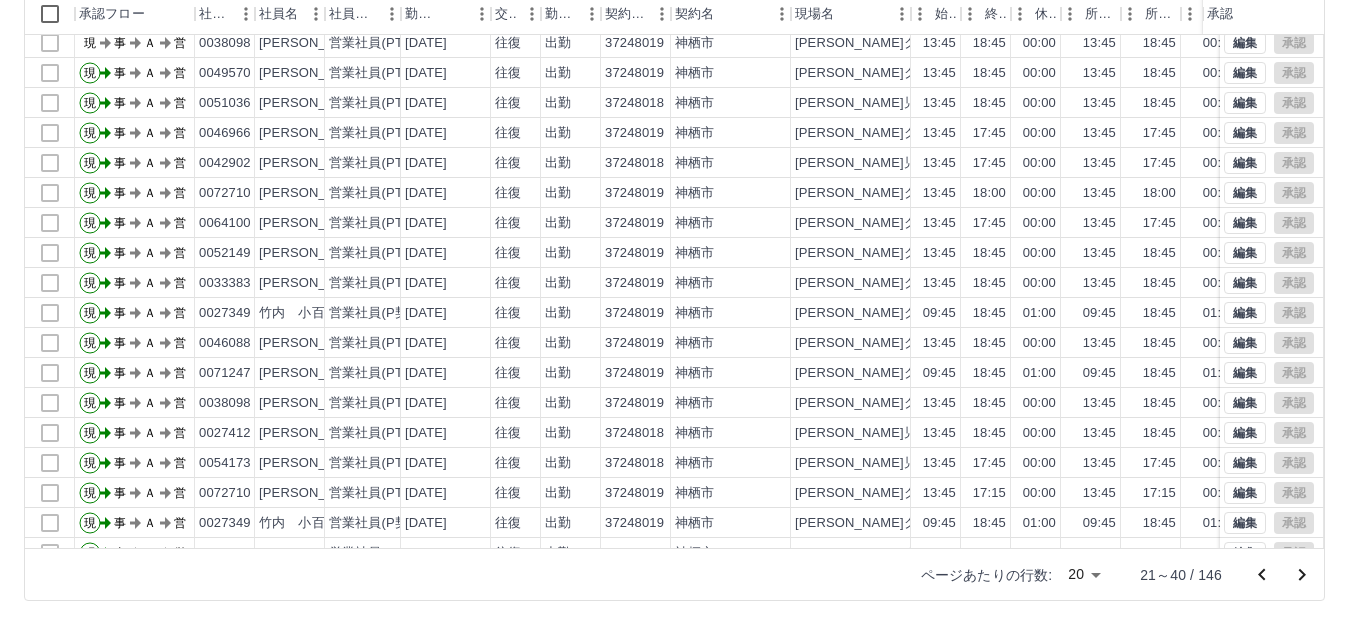 scroll, scrollTop: 0, scrollLeft: 0, axis: both 